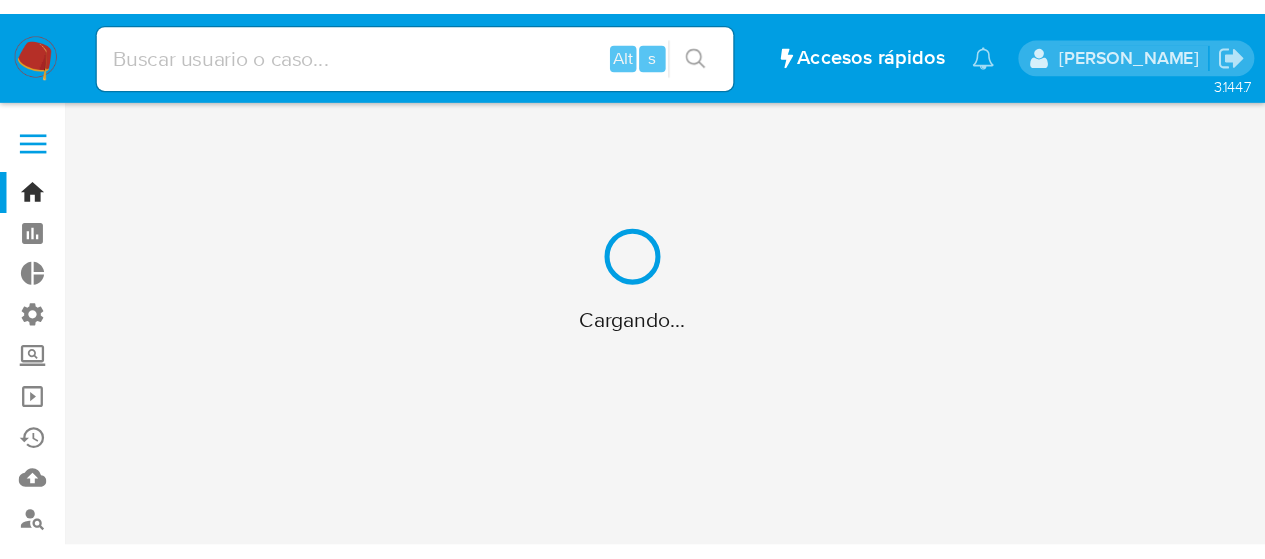 scroll, scrollTop: 0, scrollLeft: 0, axis: both 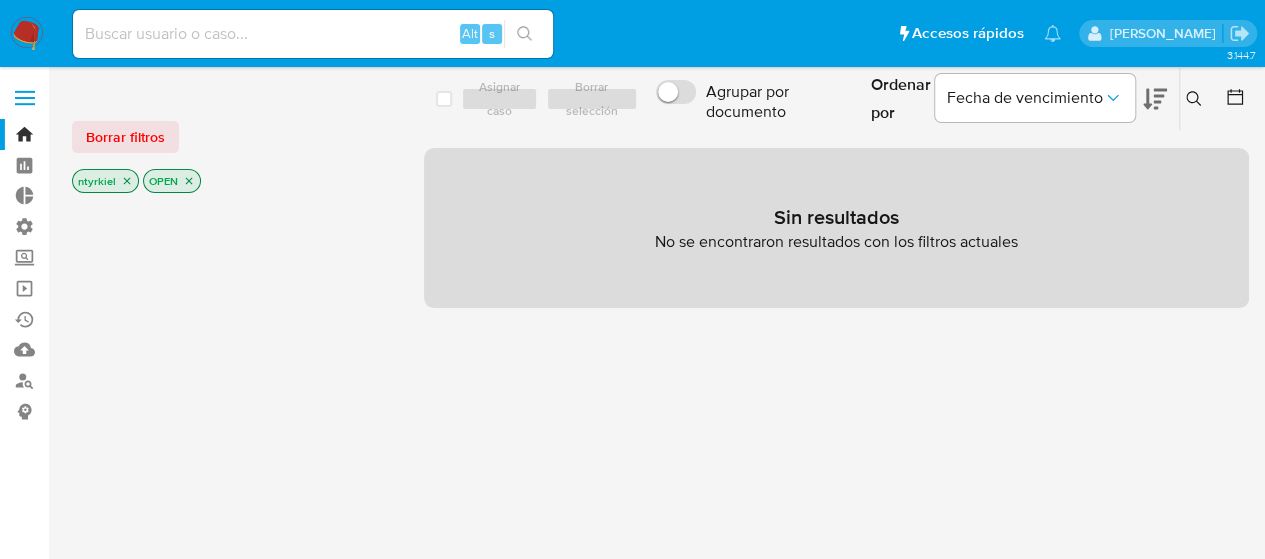 click at bounding box center (25, 98) 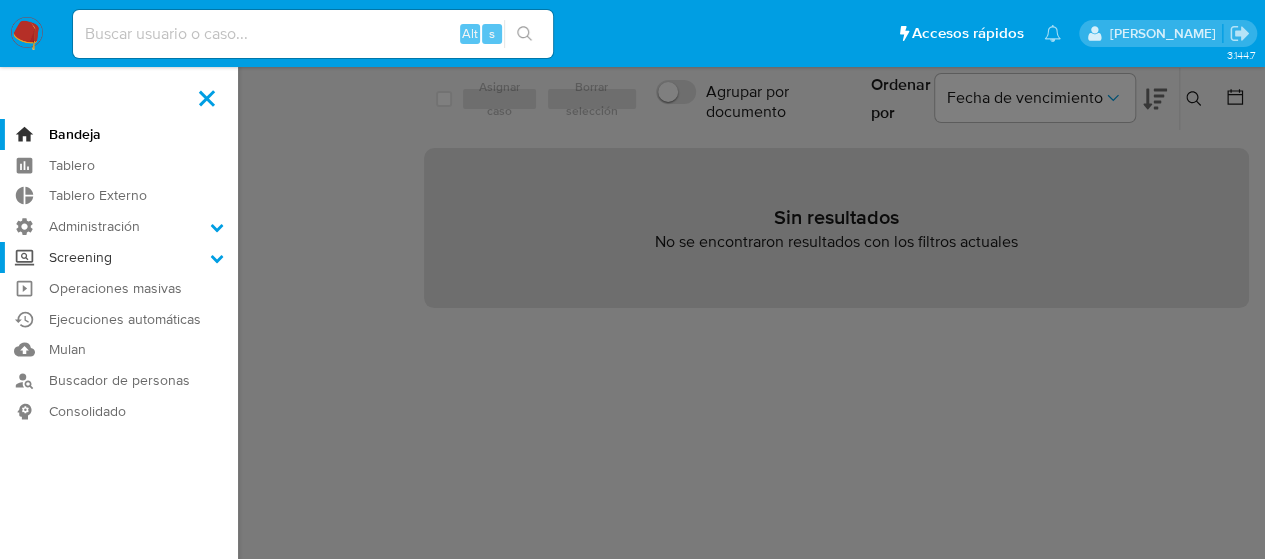 click on "Screening" at bounding box center (119, 257) 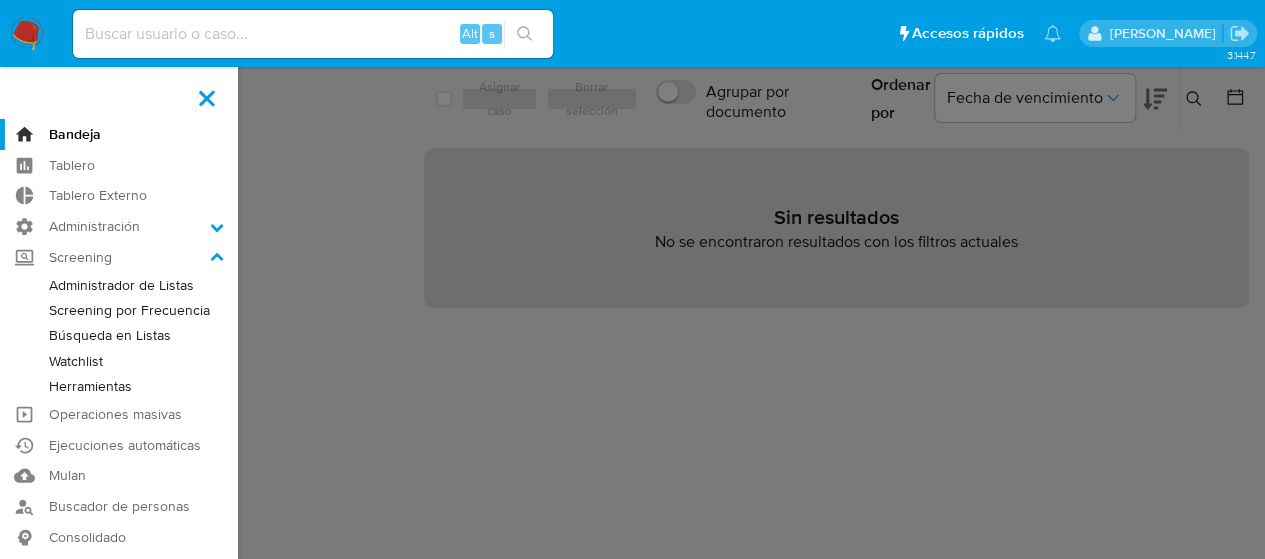 click on "Administrador de Listas" at bounding box center [119, 285] 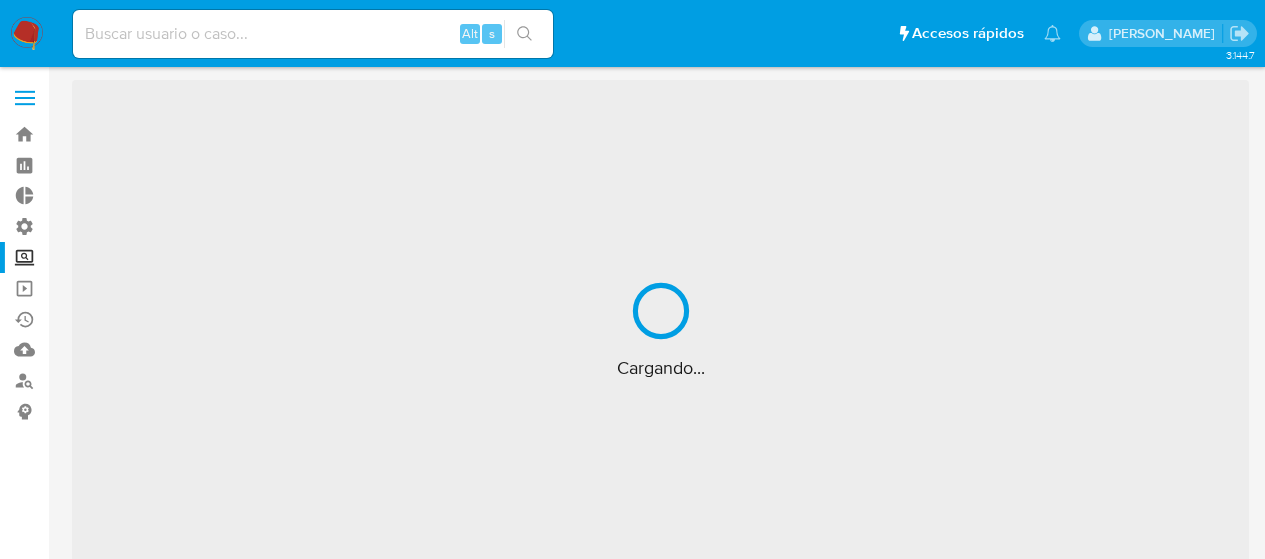 scroll, scrollTop: 0, scrollLeft: 0, axis: both 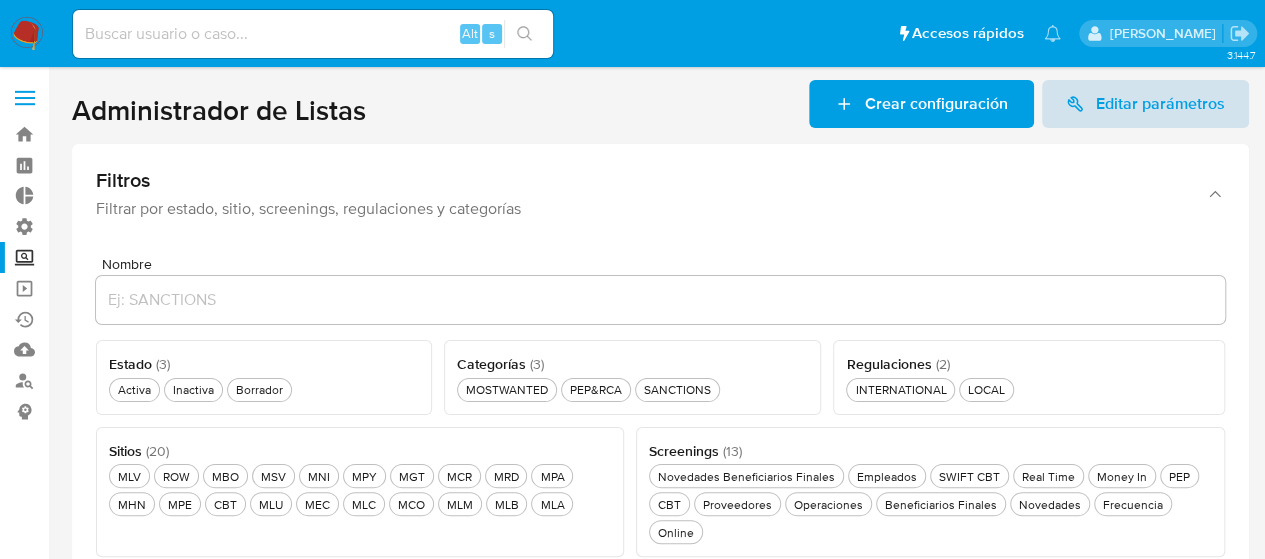 click on "Editar parámetros" at bounding box center (1160, 104) 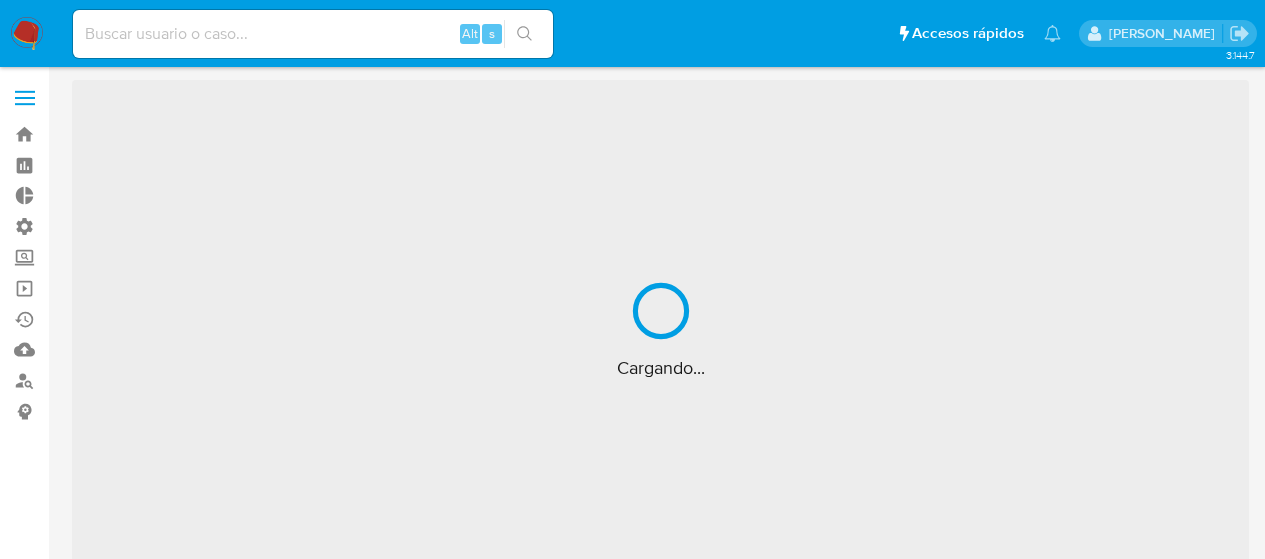 scroll, scrollTop: 0, scrollLeft: 0, axis: both 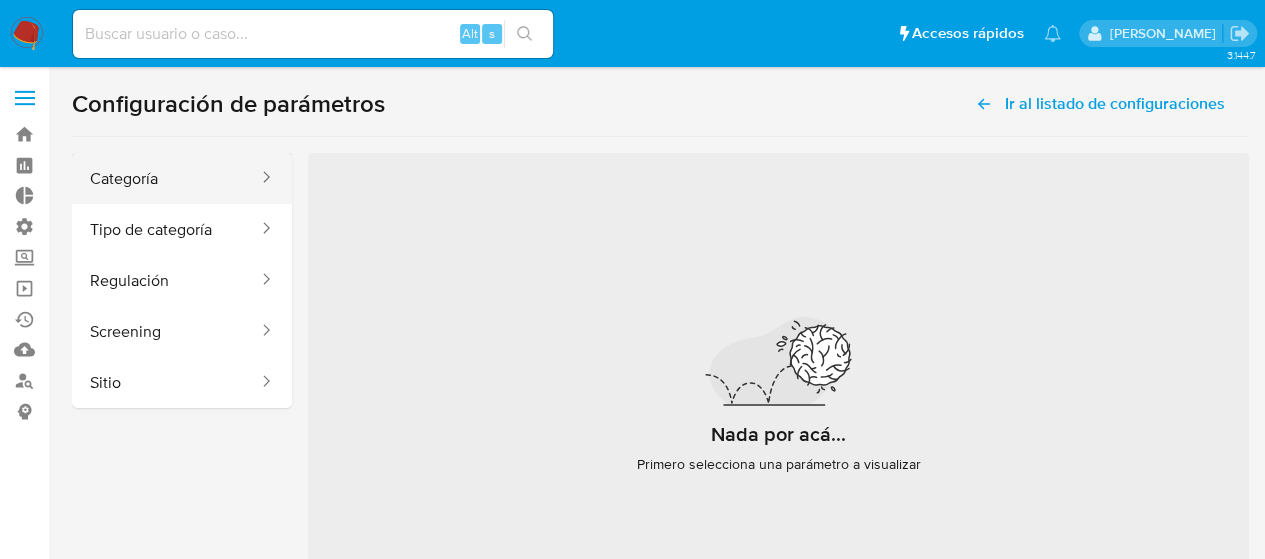 click on "Categoría" at bounding box center [166, 178] 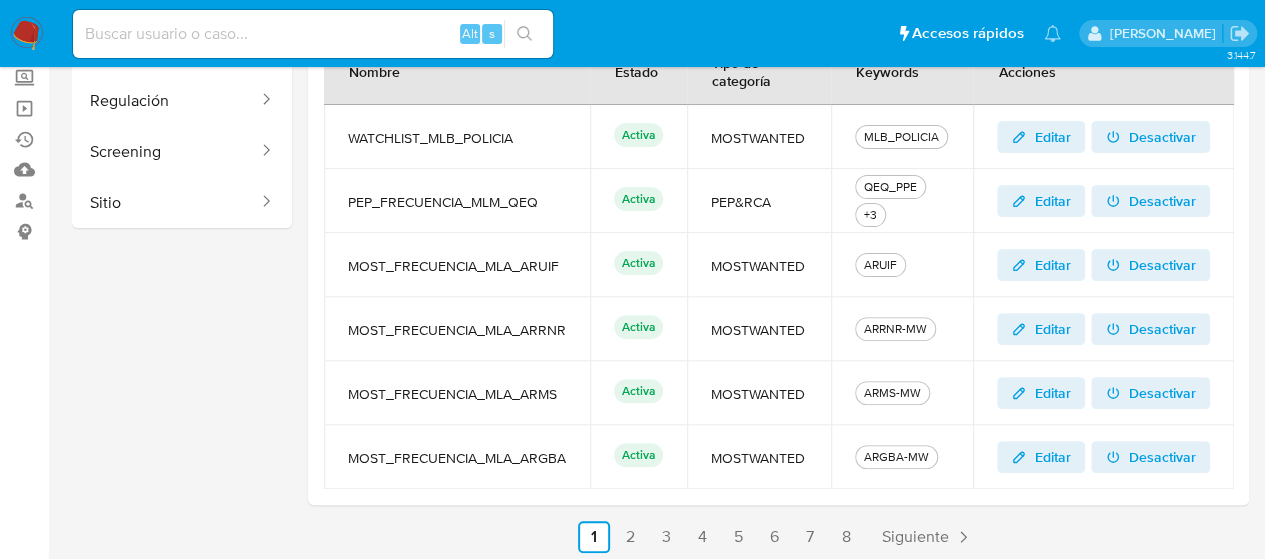scroll, scrollTop: 186, scrollLeft: 0, axis: vertical 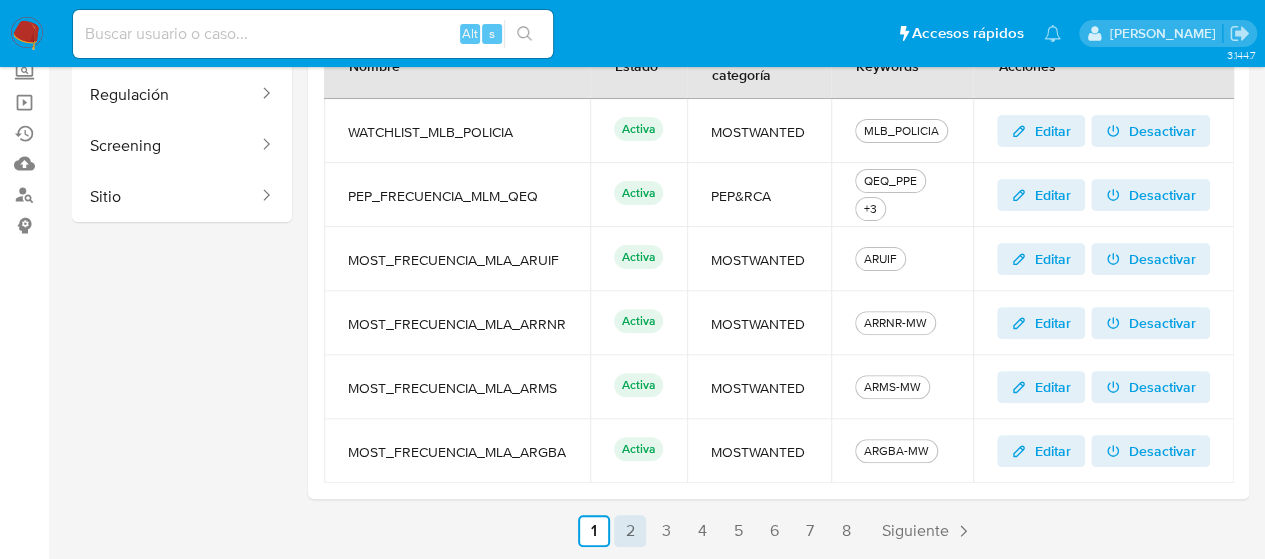 click on "2" at bounding box center [630, 531] 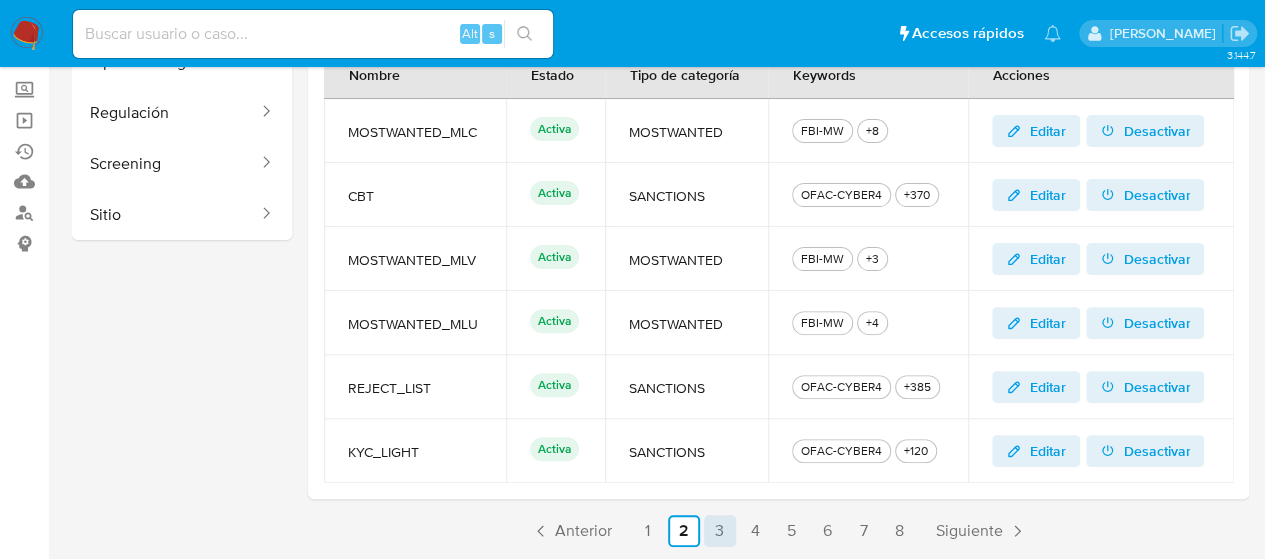 click on "3" at bounding box center [720, 531] 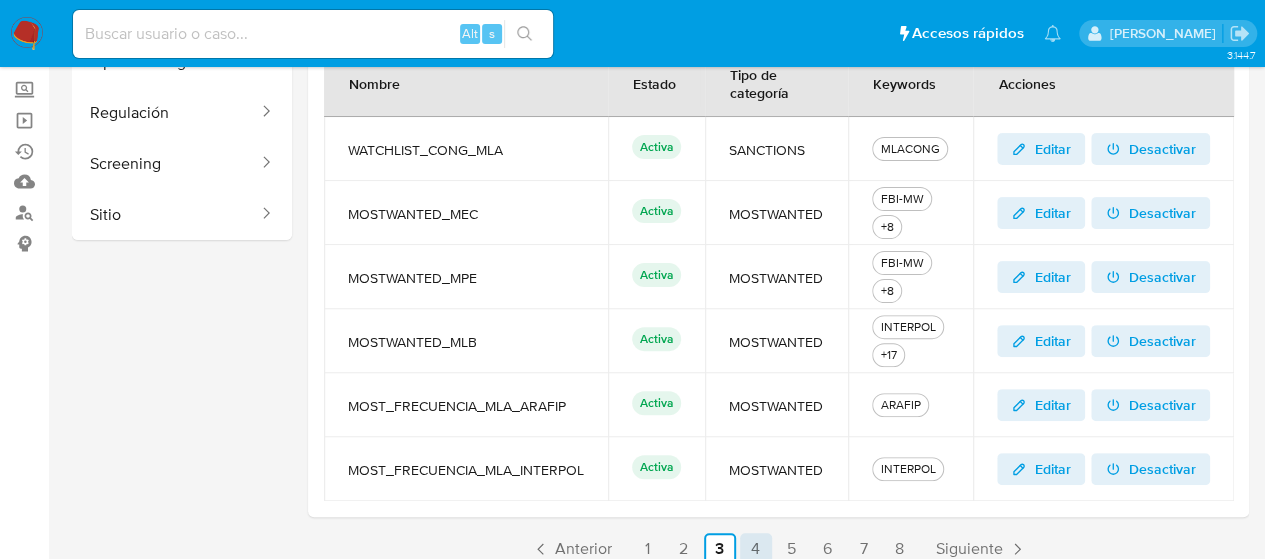 click on "4" at bounding box center [756, 549] 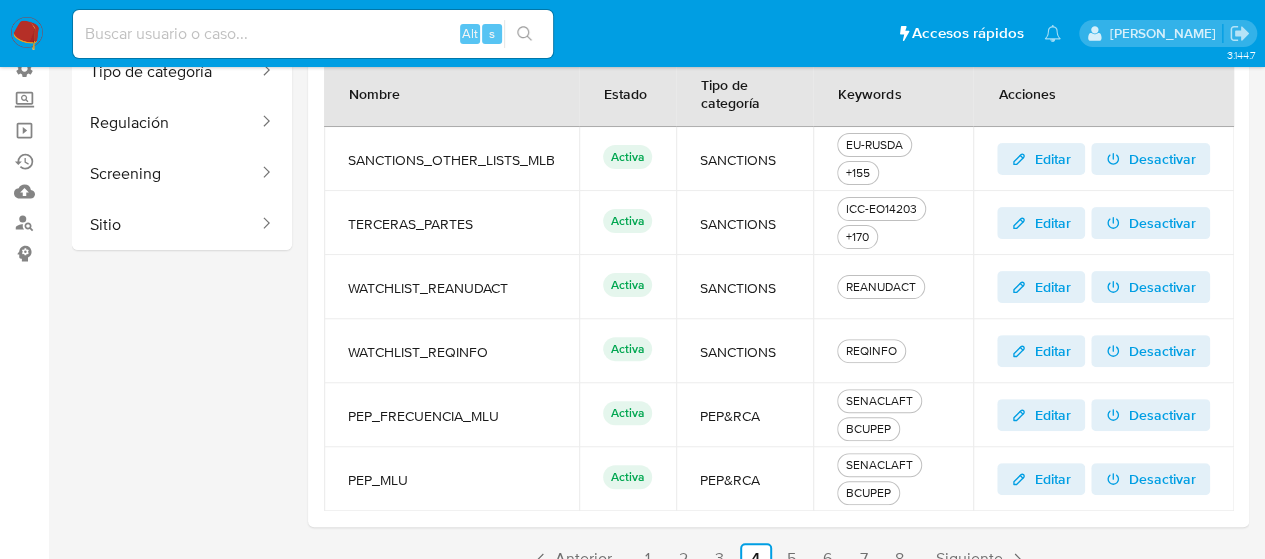 scroll, scrollTop: 186, scrollLeft: 0, axis: vertical 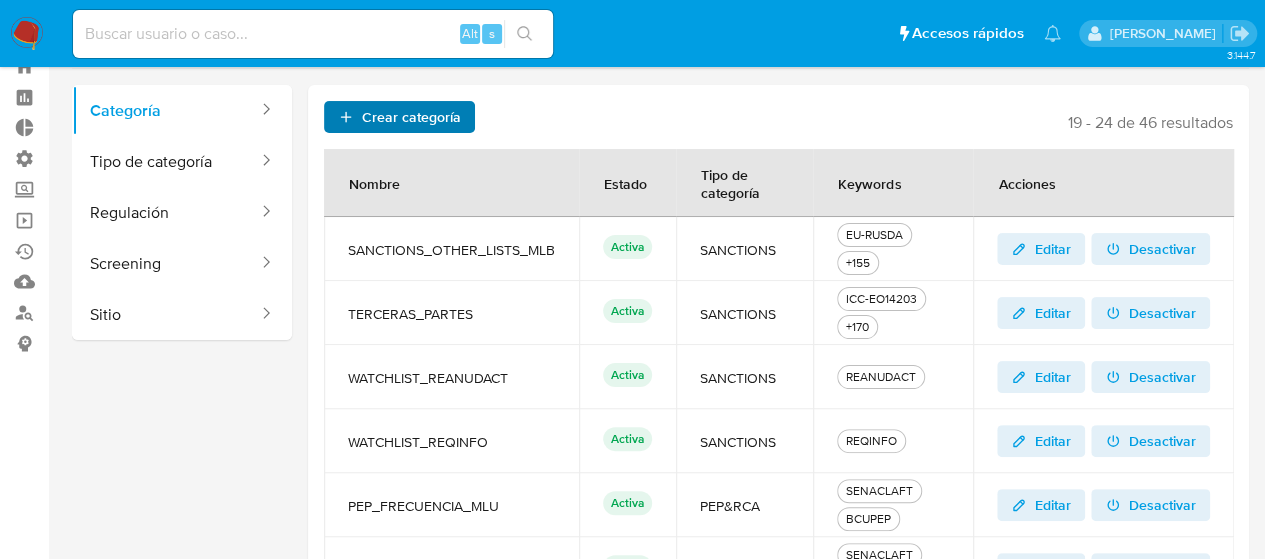 click on "Crear categoría" at bounding box center [411, 117] 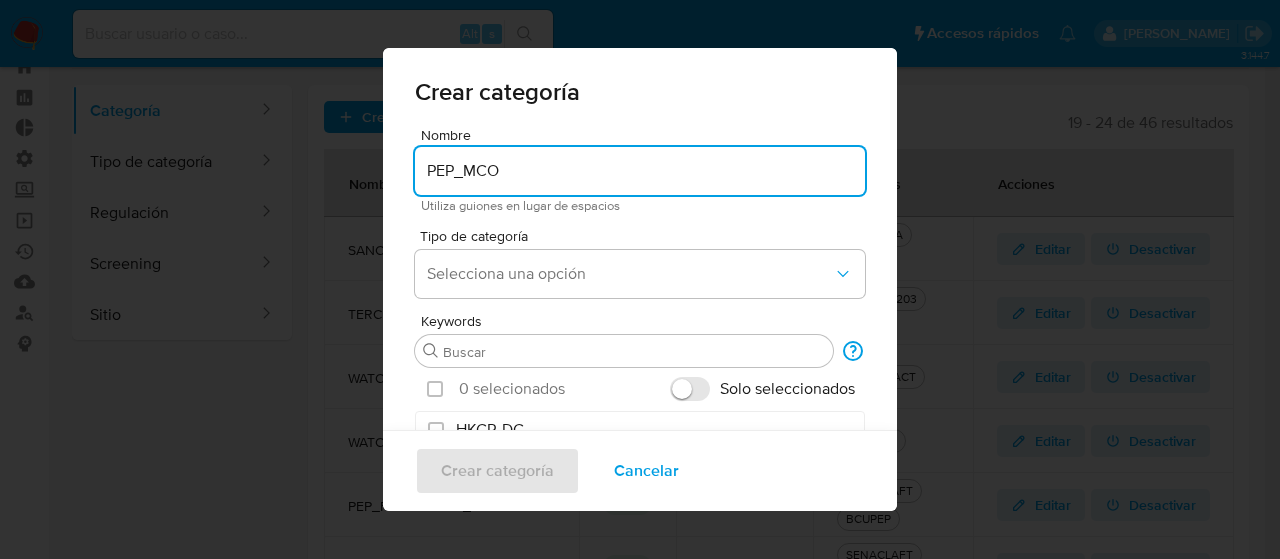 type on "PEP_MCO" 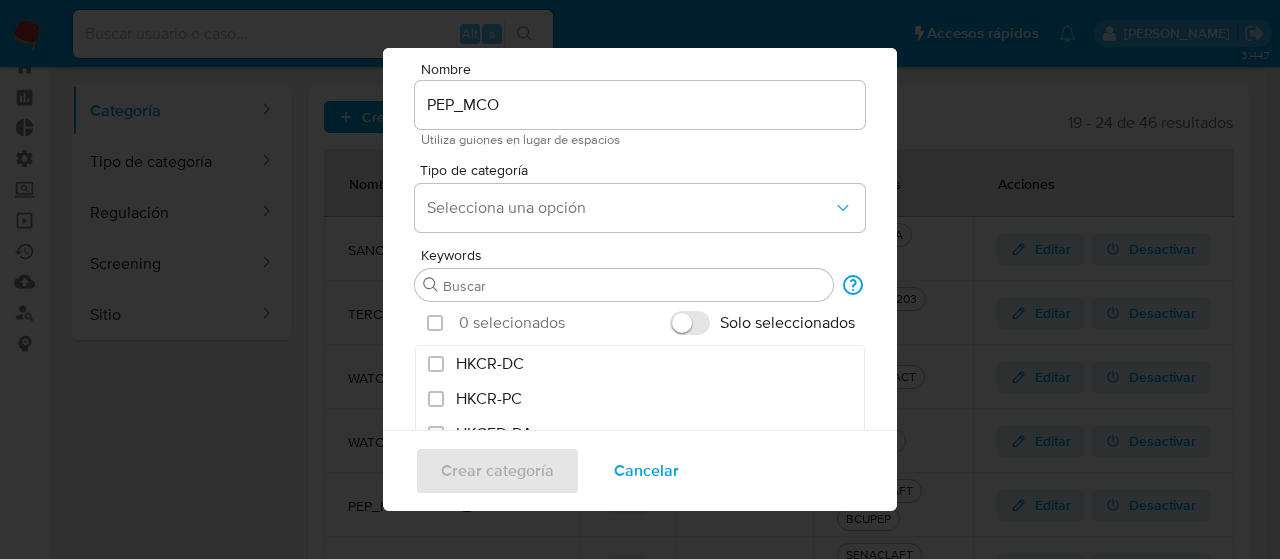 scroll, scrollTop: 66, scrollLeft: 0, axis: vertical 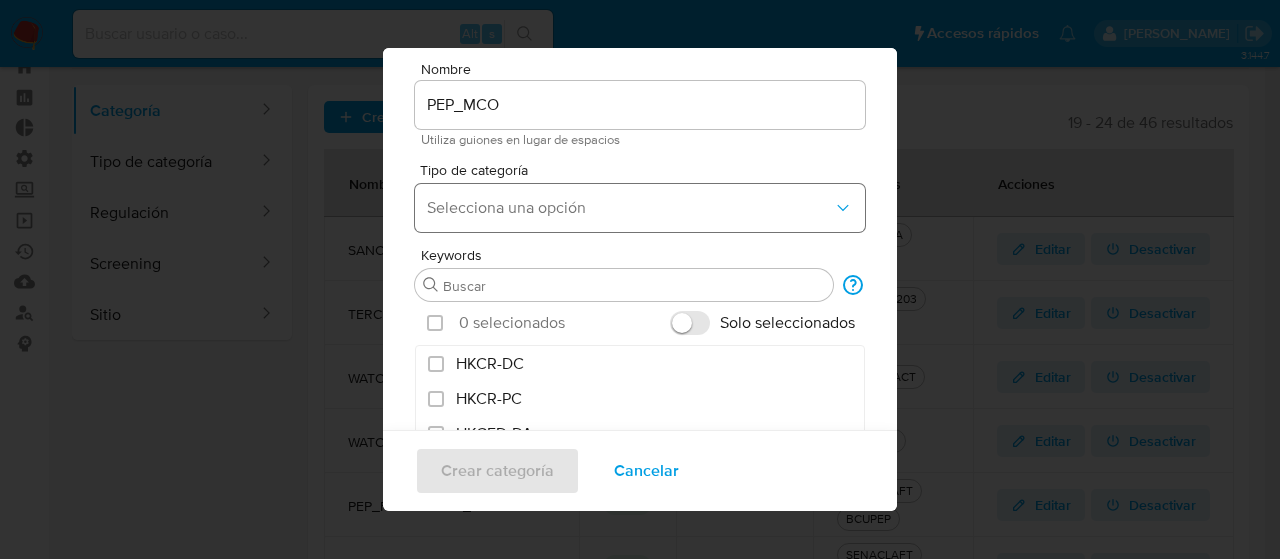 click 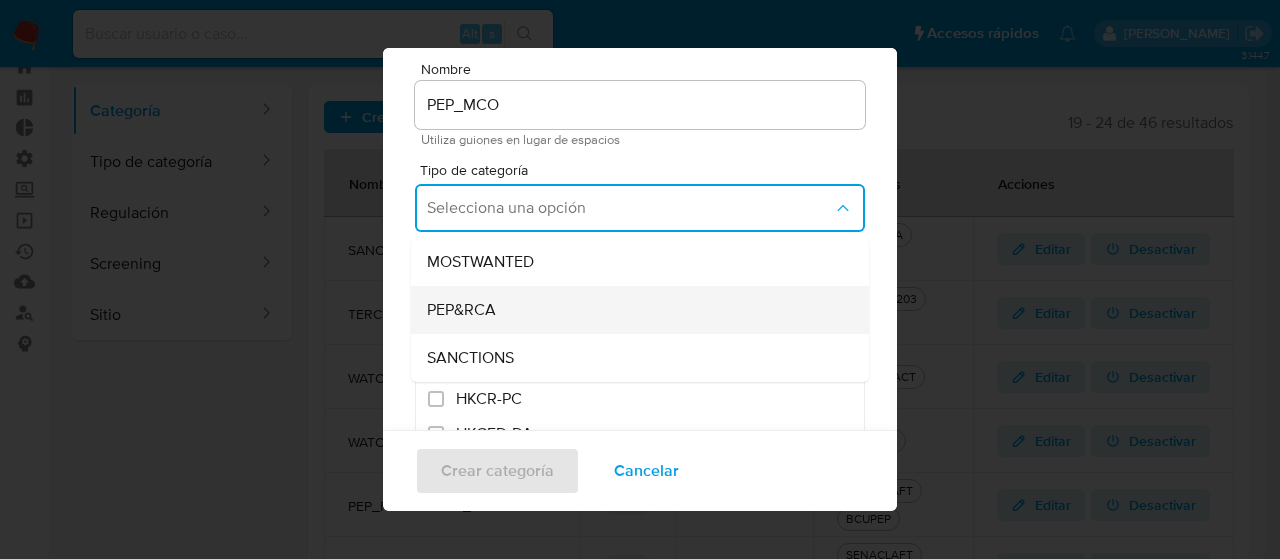 click on "PEP&RCA" at bounding box center [634, 310] 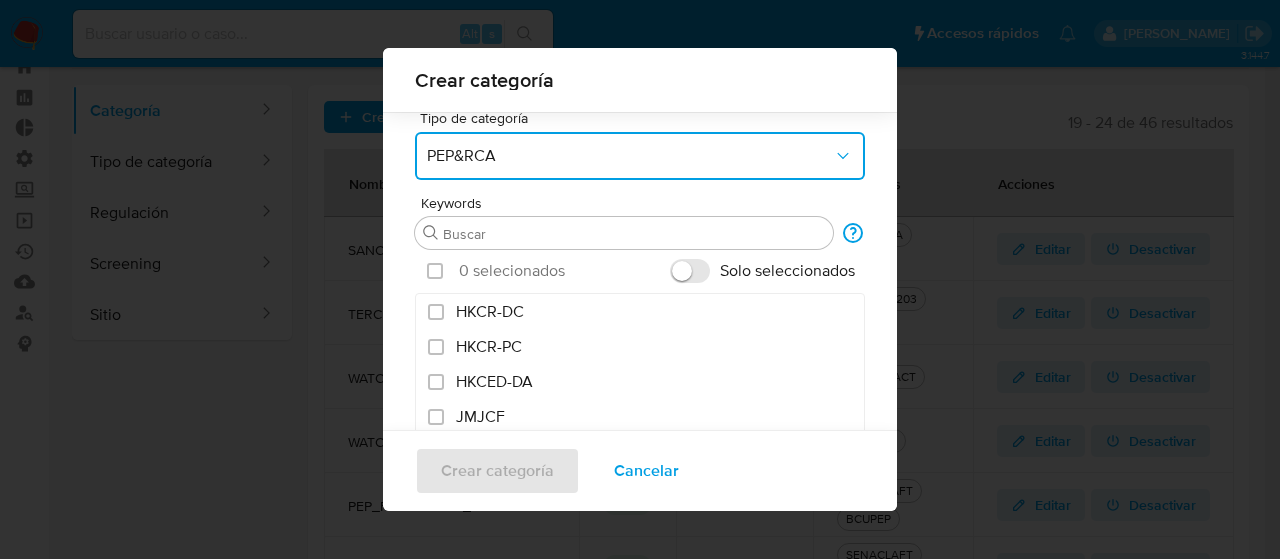 scroll, scrollTop: 119, scrollLeft: 0, axis: vertical 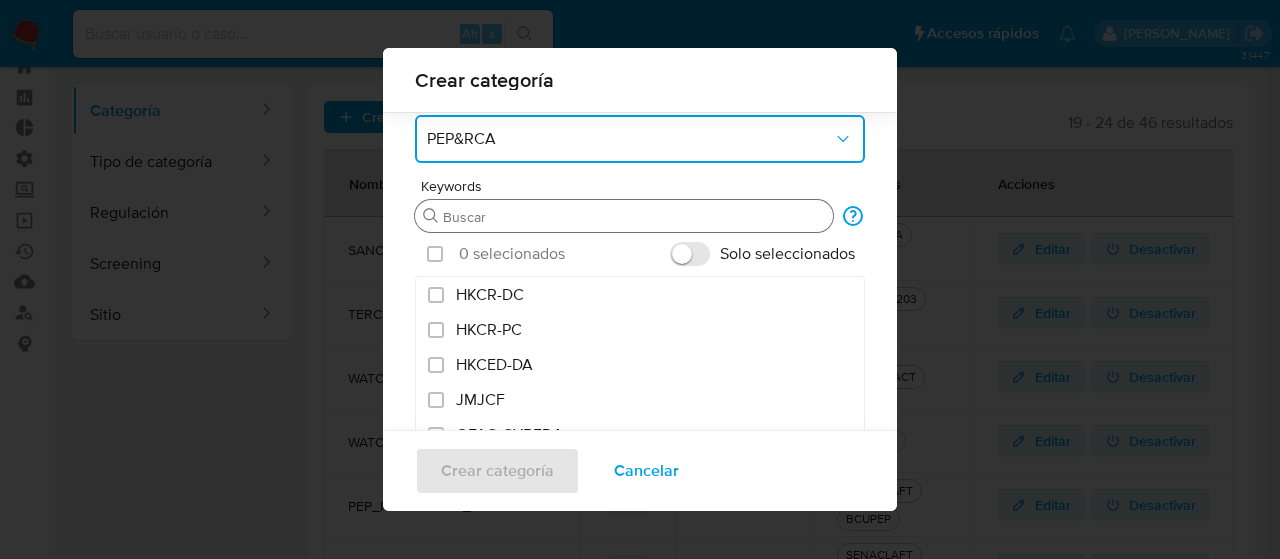 click on "Buscar" at bounding box center (634, 217) 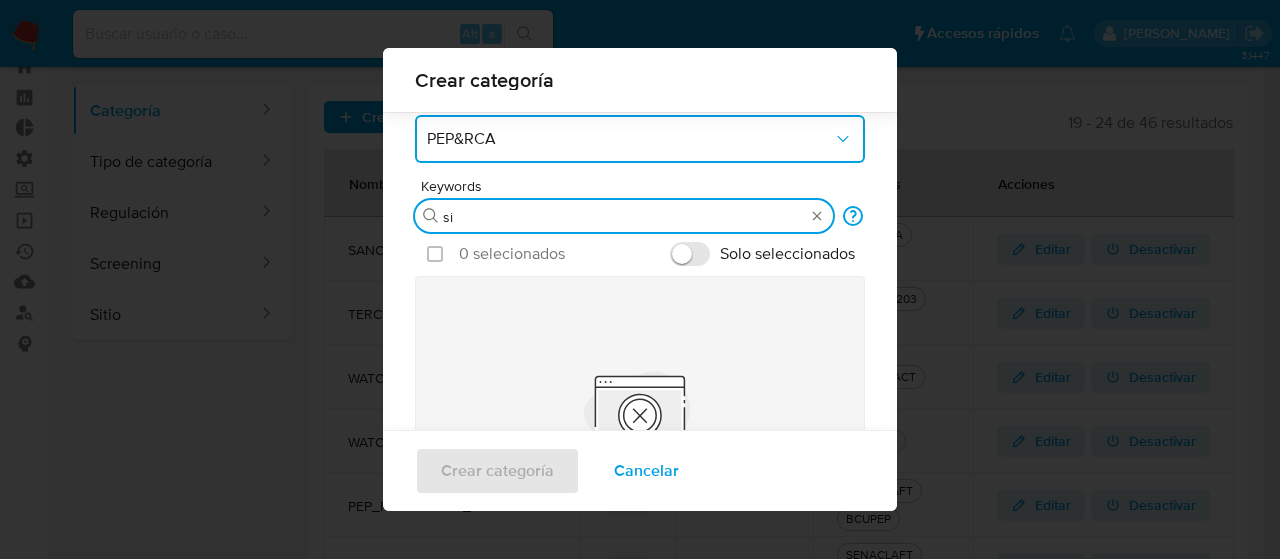 type on "s" 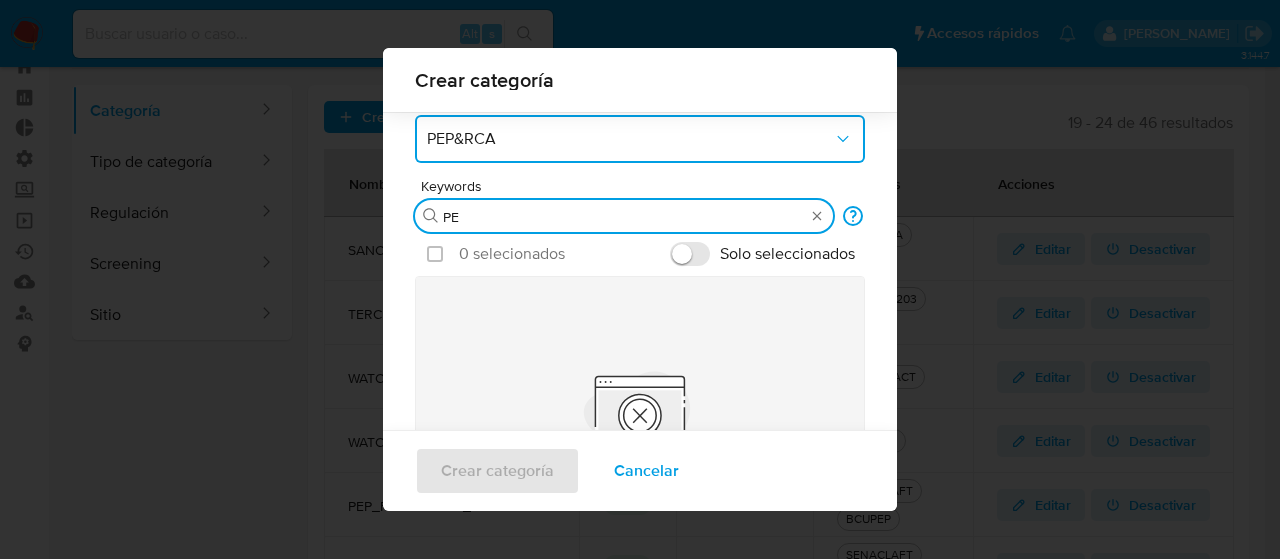 type on "PEP" 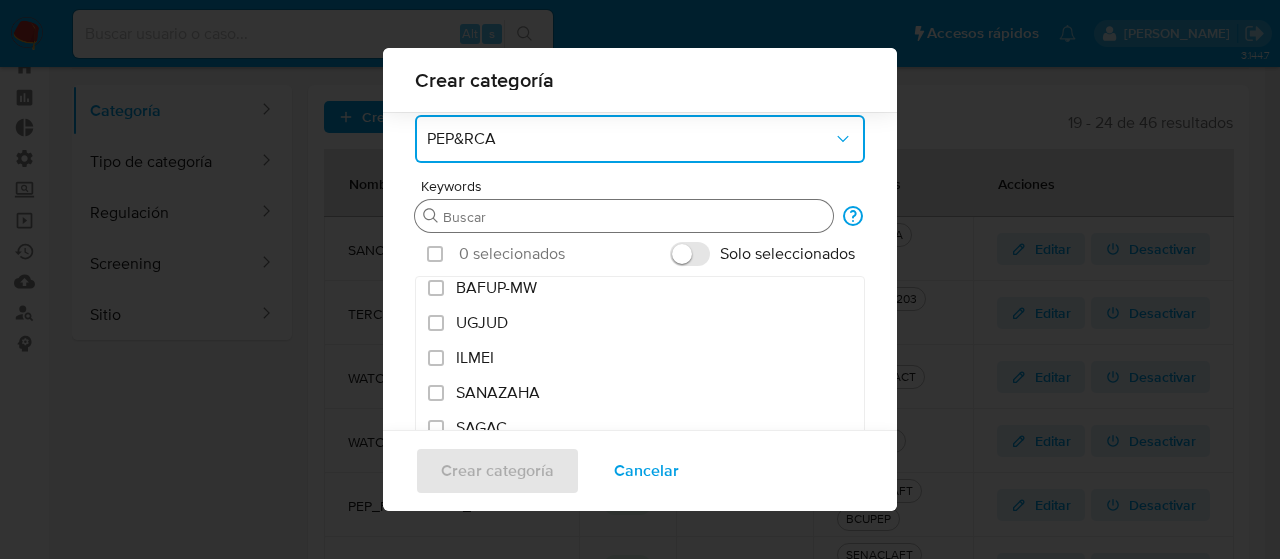 scroll, scrollTop: 6757, scrollLeft: 0, axis: vertical 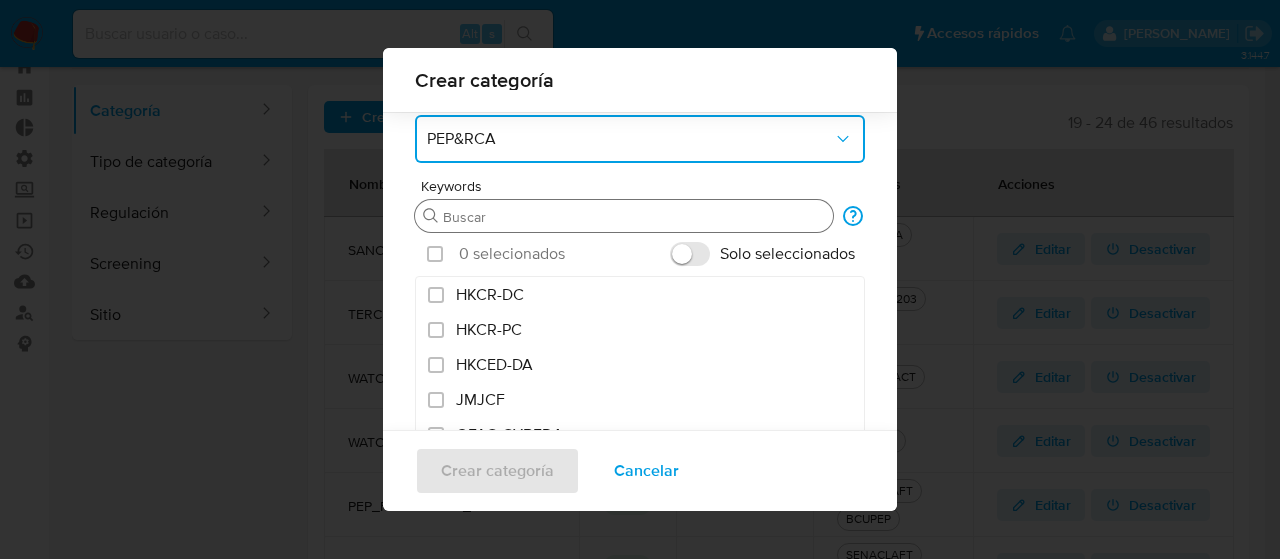click on "Buscar" at bounding box center (624, 216) 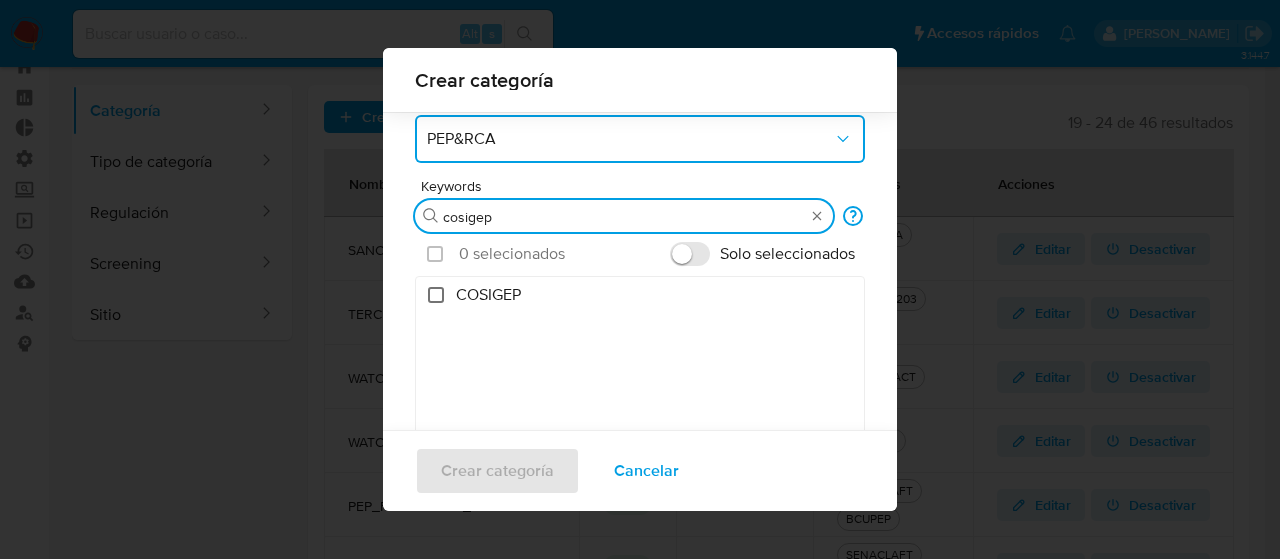 type on "cosigep" 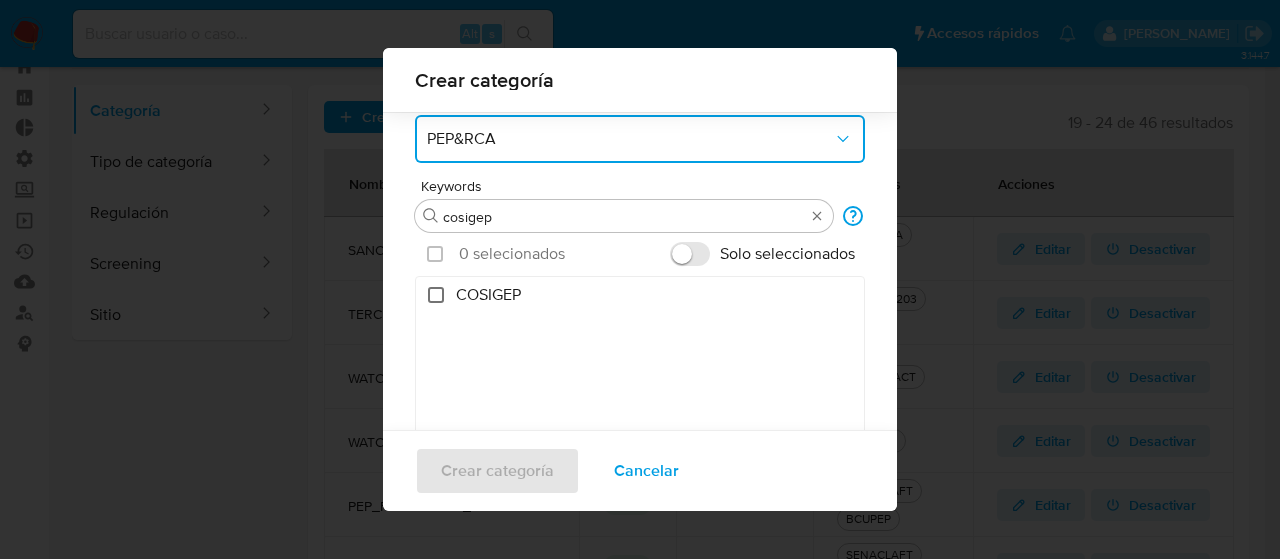 click on "COSIGEP" at bounding box center [436, 295] 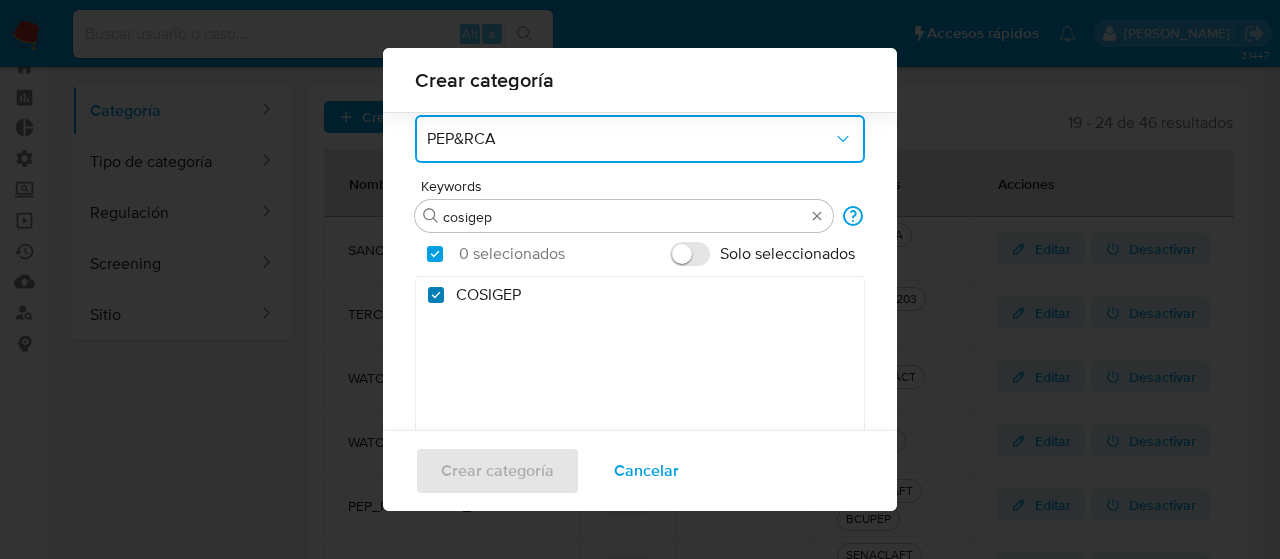 checkbox on "true" 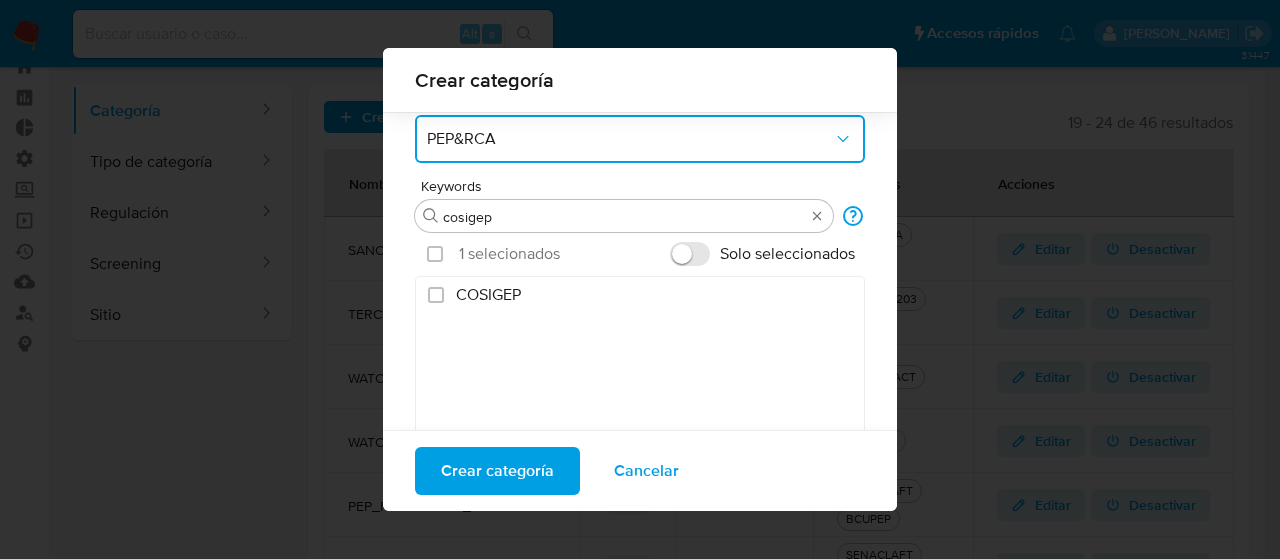 type 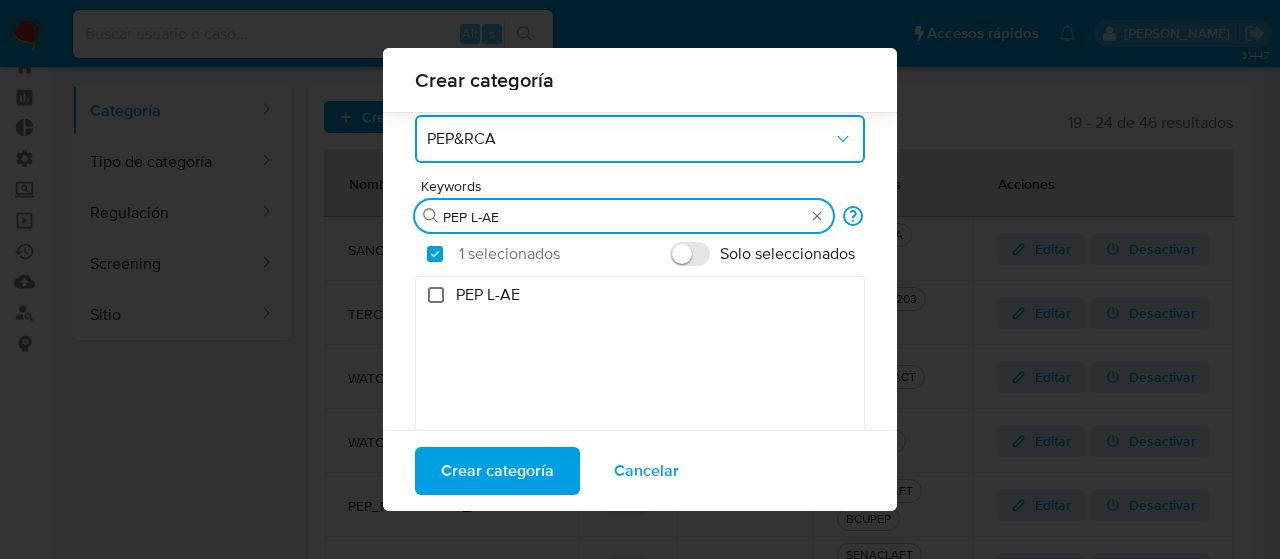 type on "PEP L-AE" 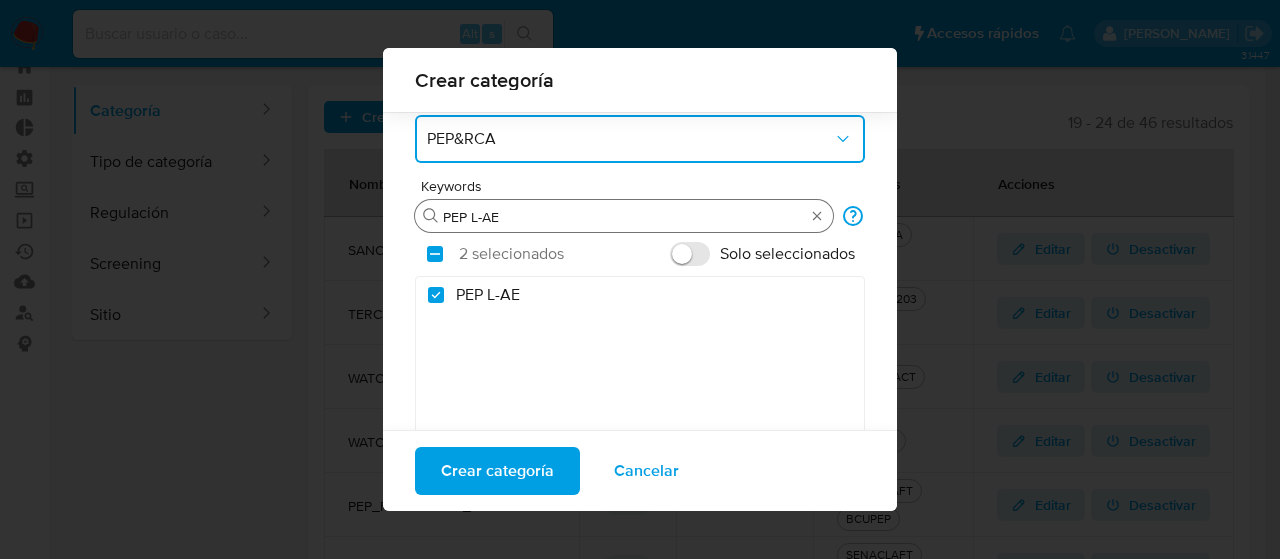 click on "Buscar PEP L-AE" at bounding box center [624, 216] 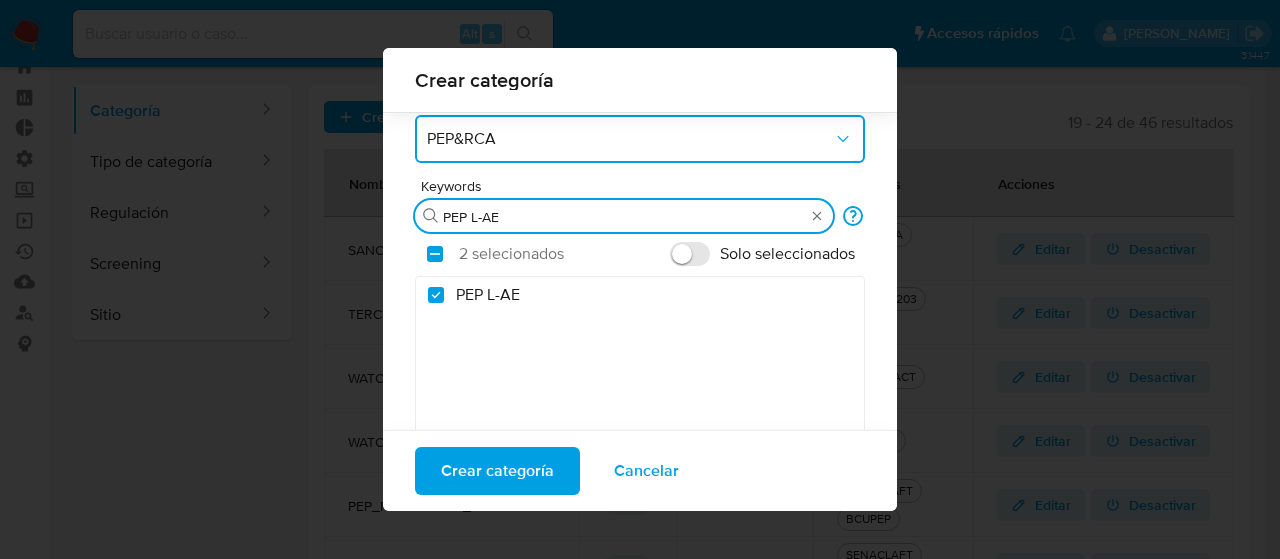 type on "PEP L-A" 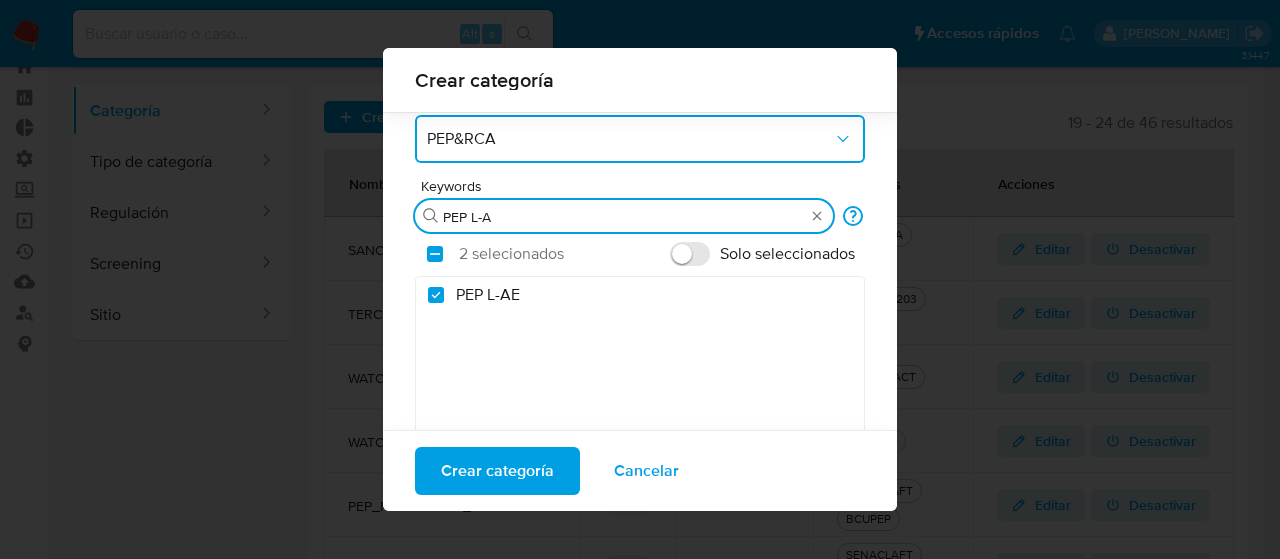 checkbox on "false" 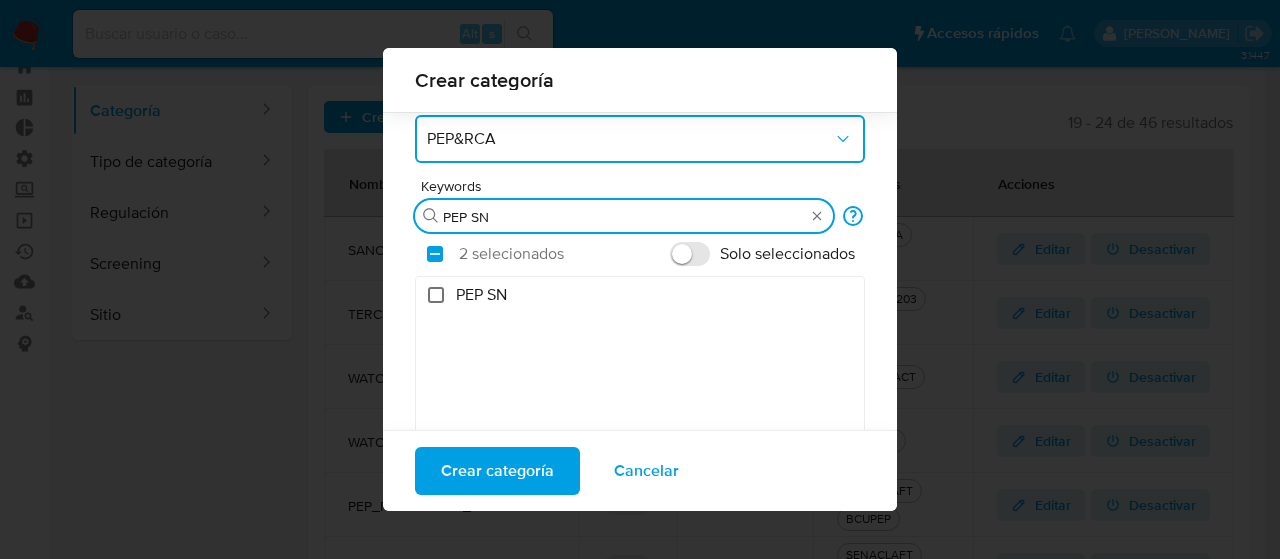 type on "PEP SN" 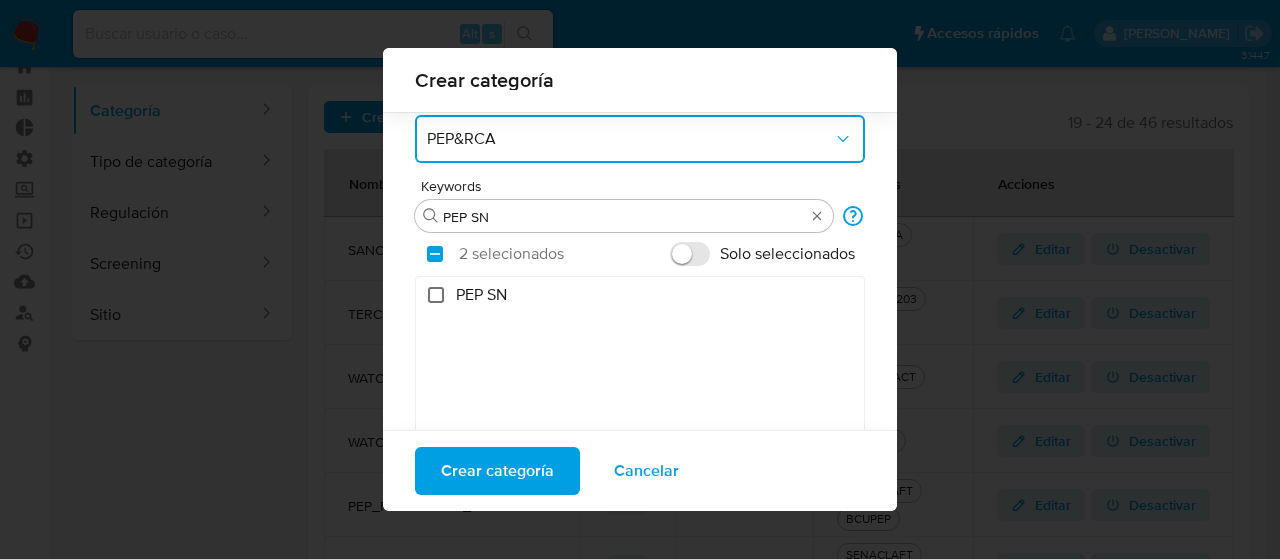 click on "PEP SN" at bounding box center [436, 295] 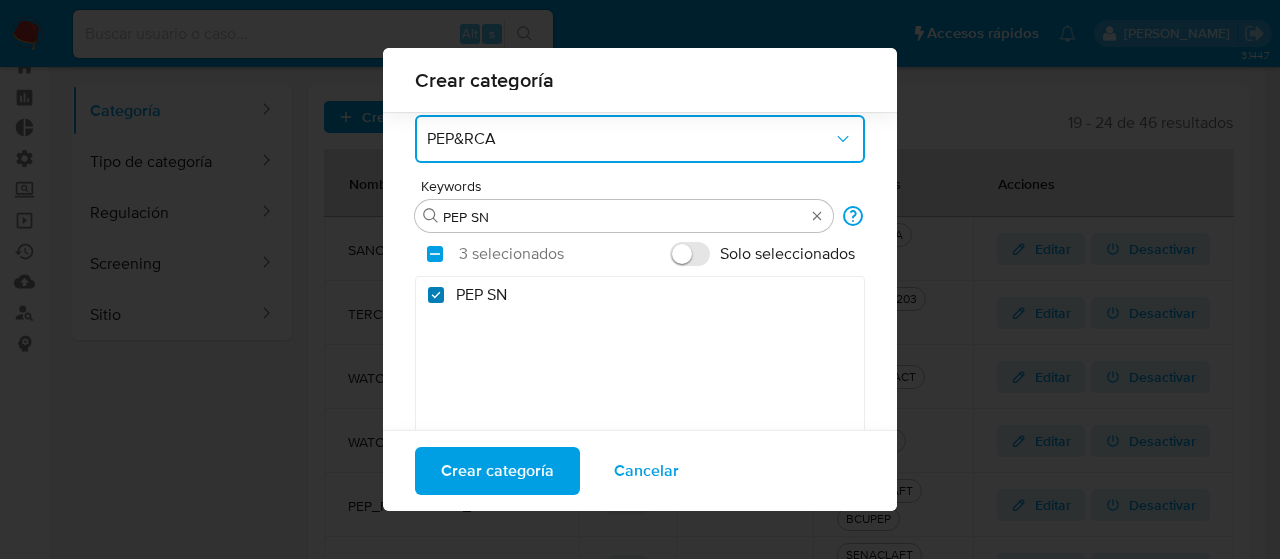 click on "PEP SN" at bounding box center (436, 295) 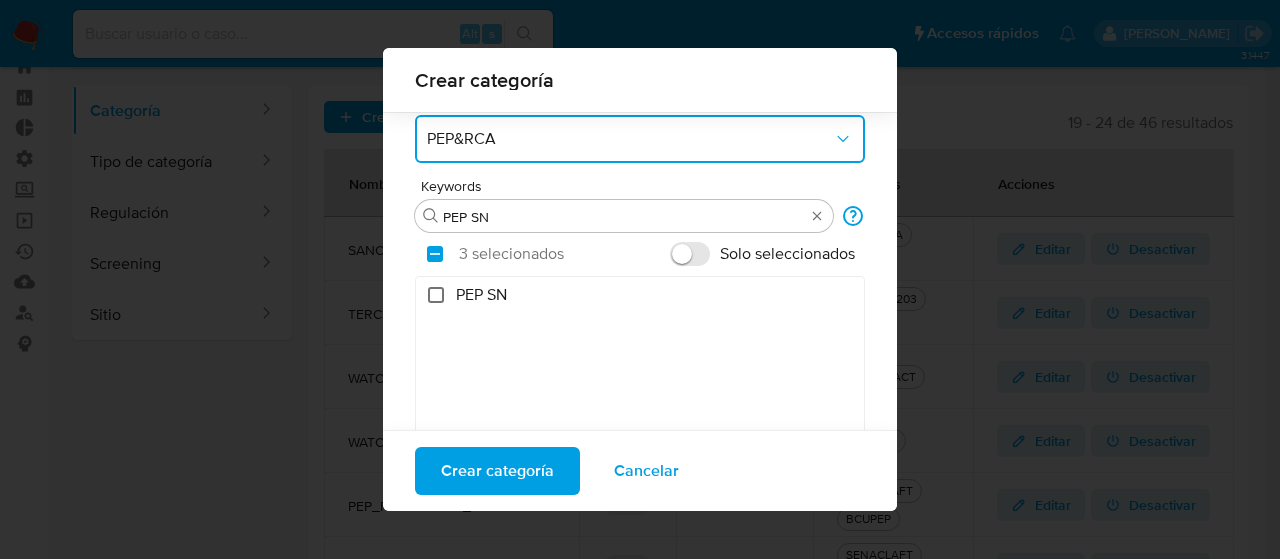 checkbox on "false" 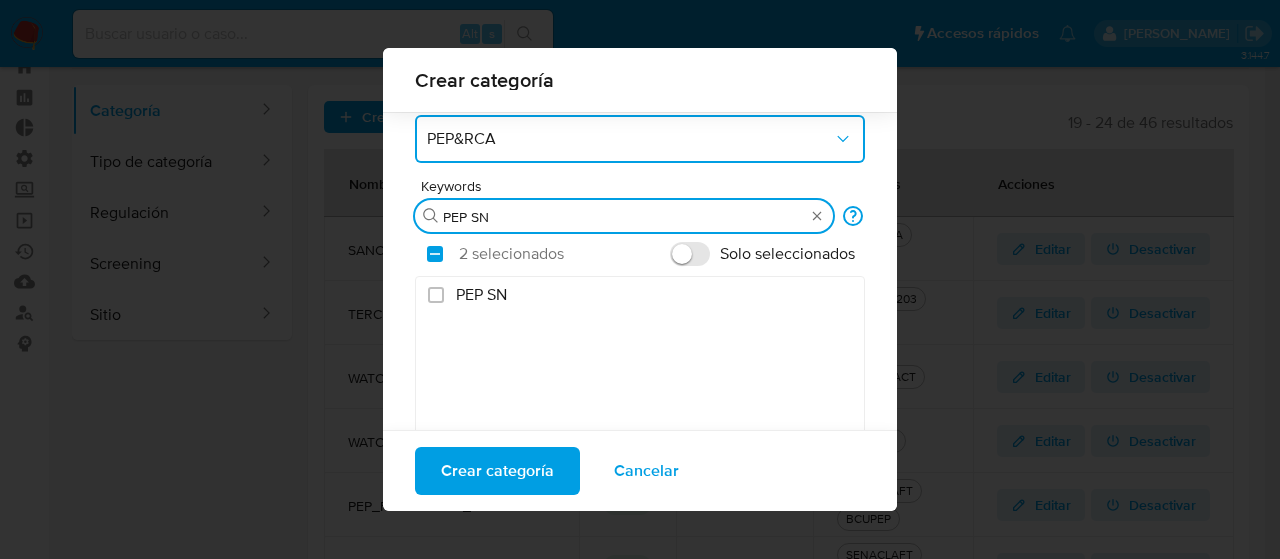 click on "PEP SN" at bounding box center [624, 217] 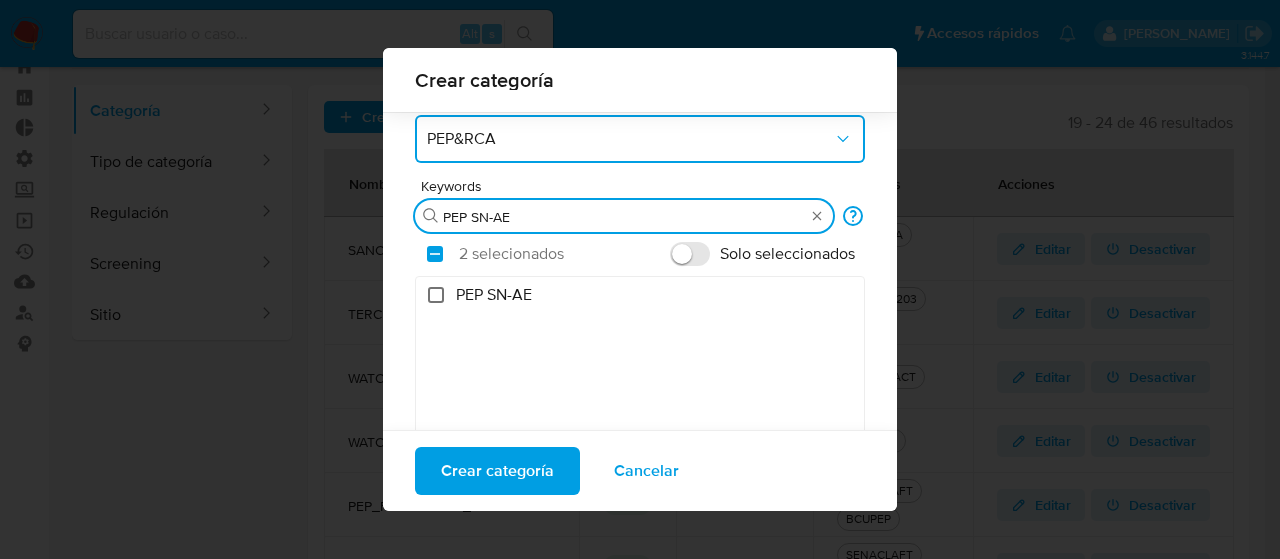 type on "PEP SN-AE" 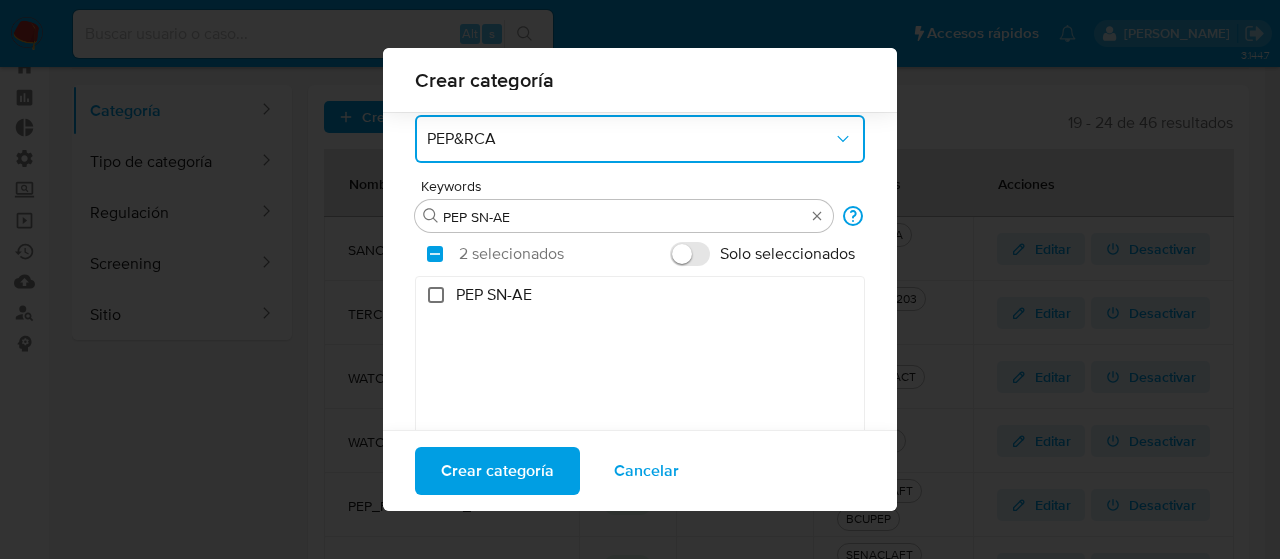 click on "PEP SN-AE" at bounding box center [436, 295] 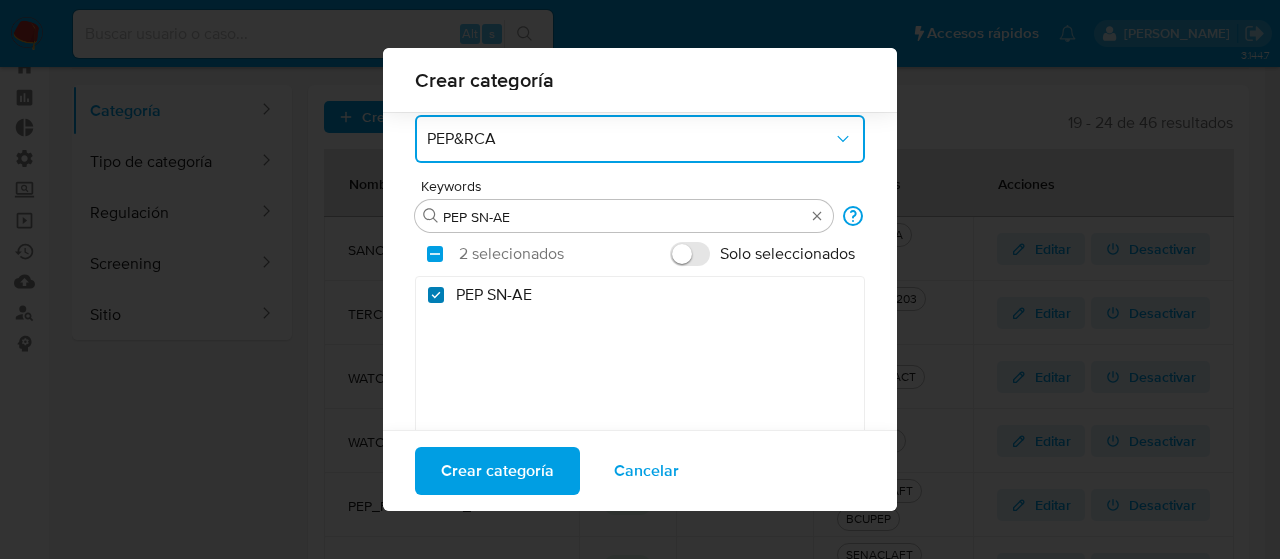 checkbox on "true" 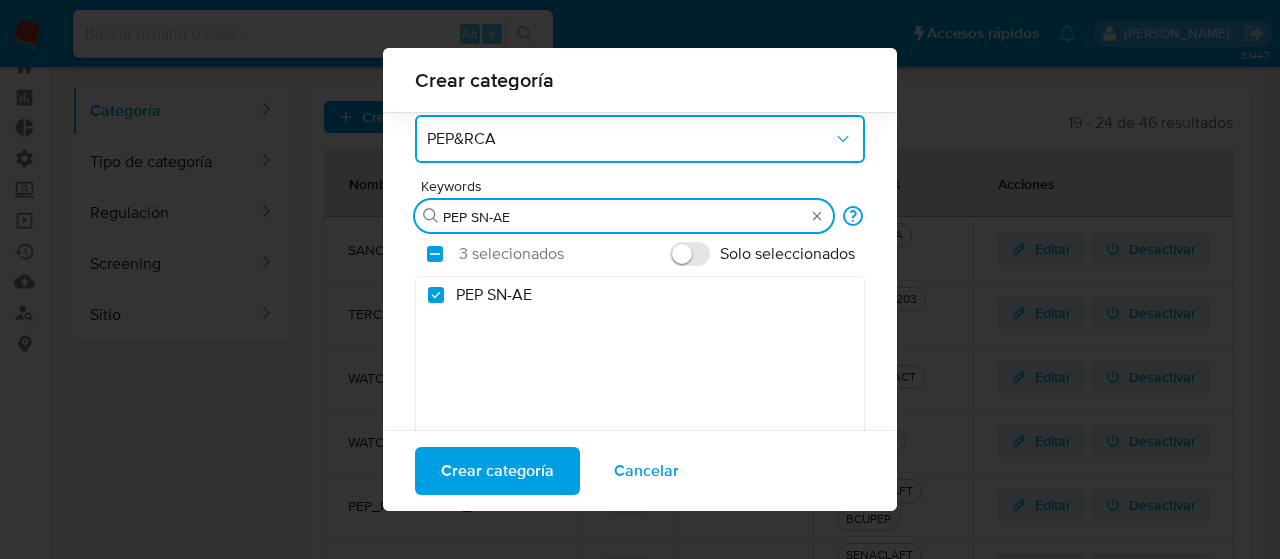 click on "PEP SN-AE" at bounding box center [624, 217] 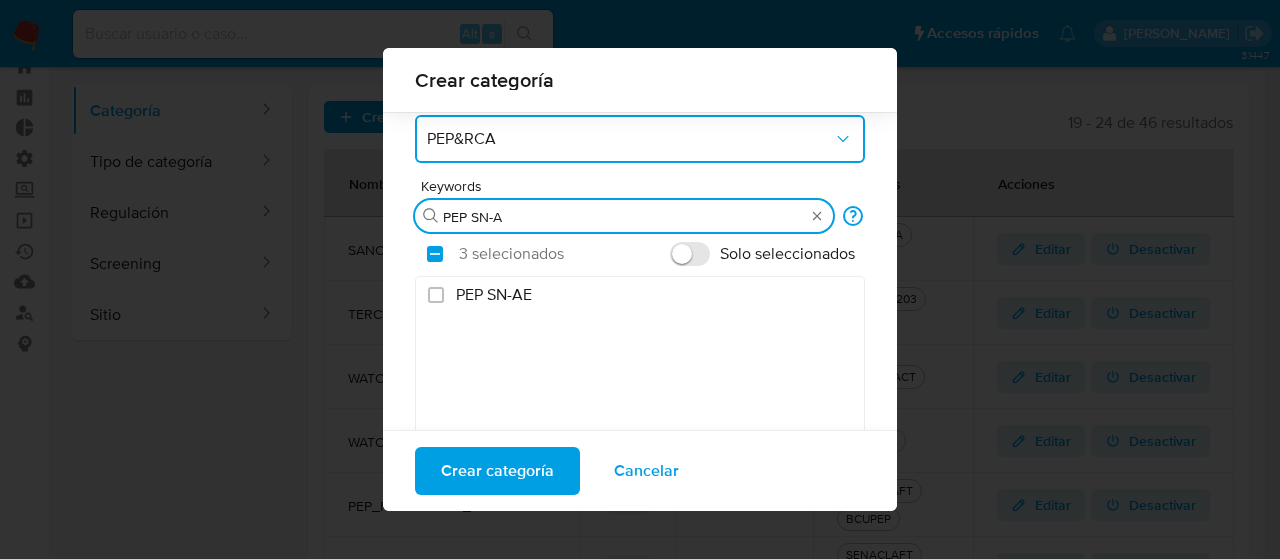 checkbox on "false" 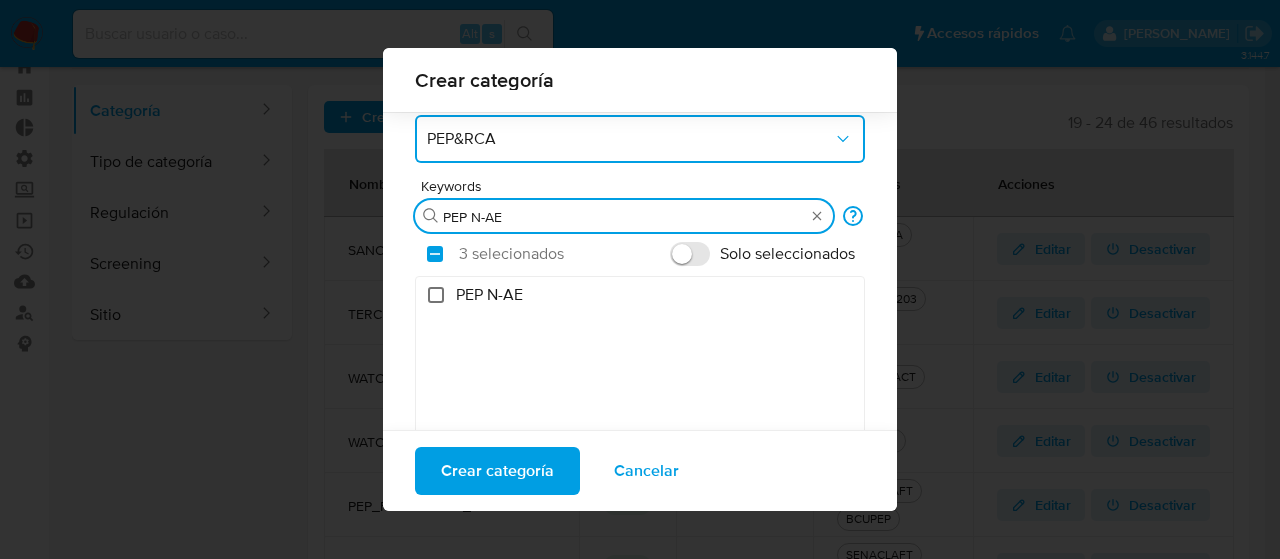 type on "PEP N-AE" 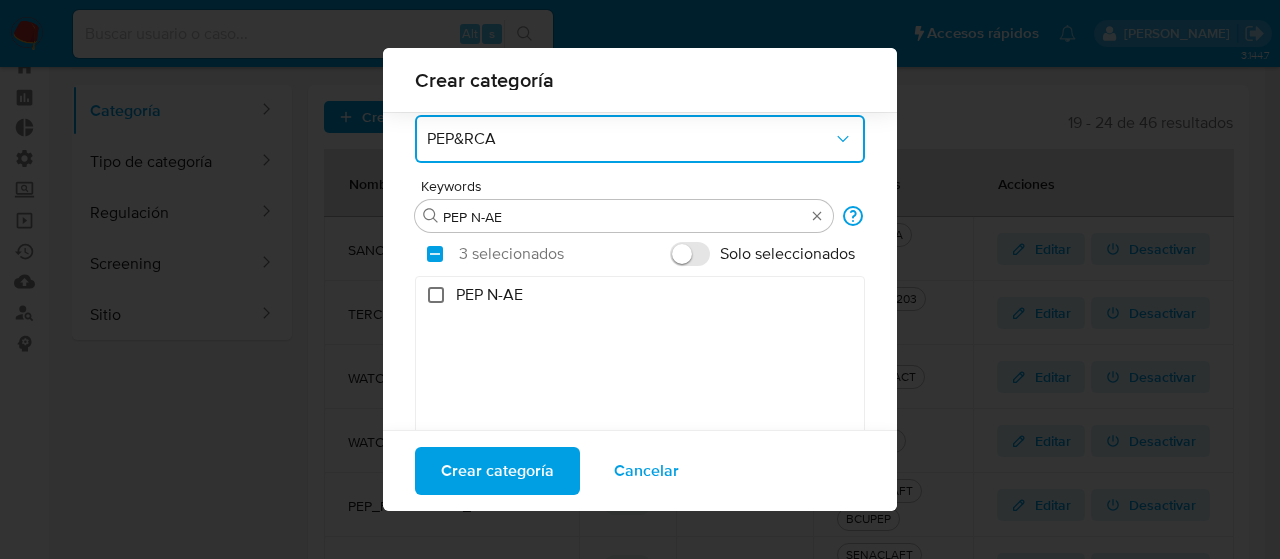 click on "PEP N-AE" at bounding box center [436, 295] 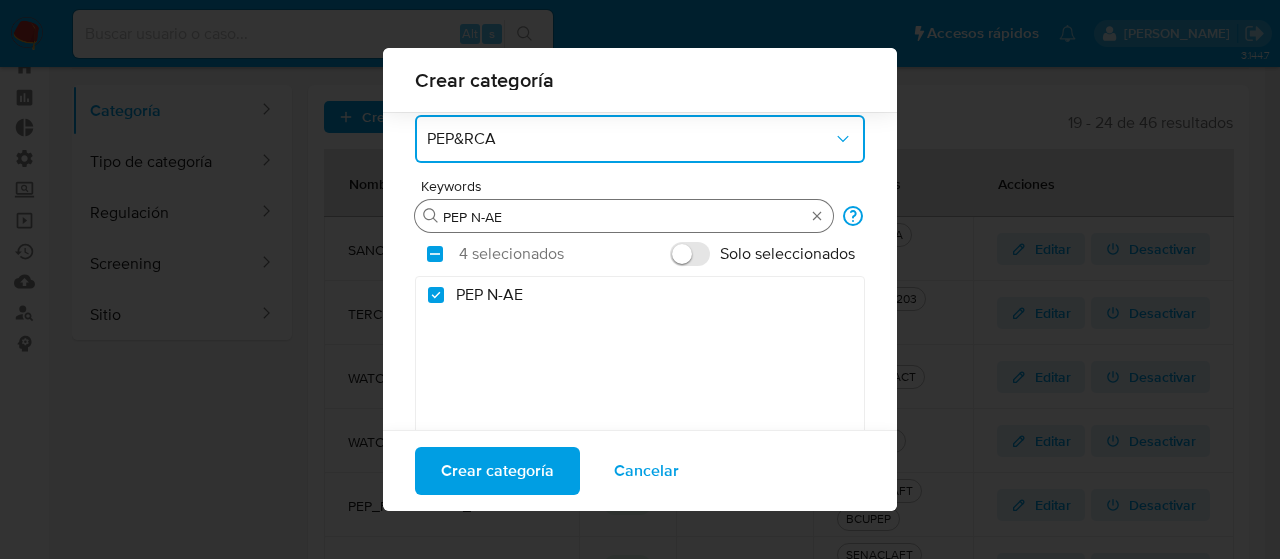 click on "PEP N-AE" at bounding box center (624, 217) 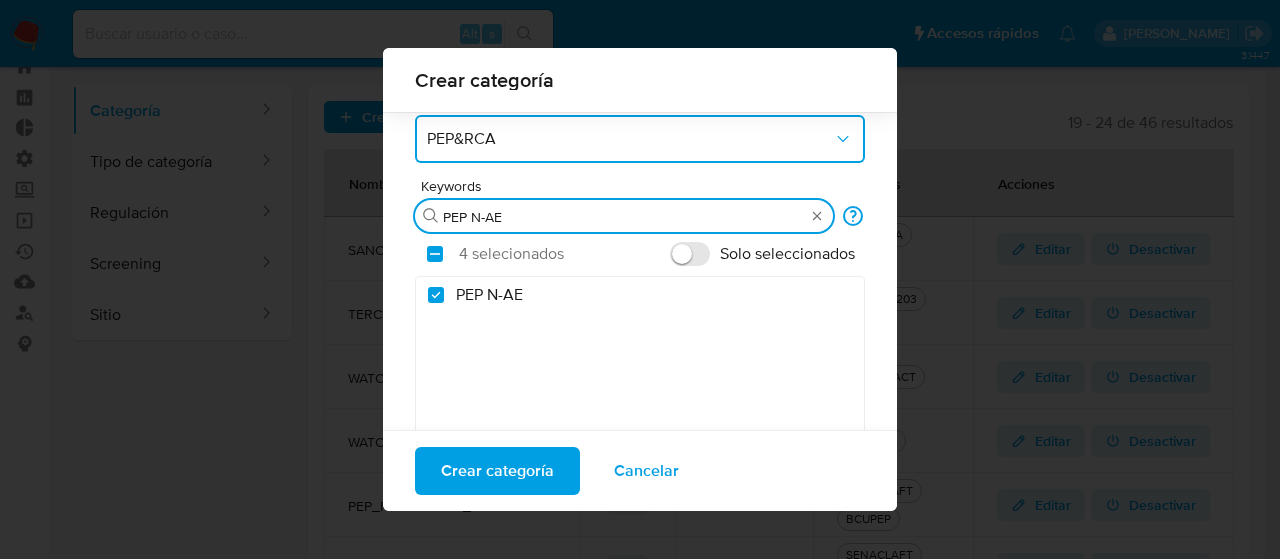 type on "PEP N-A" 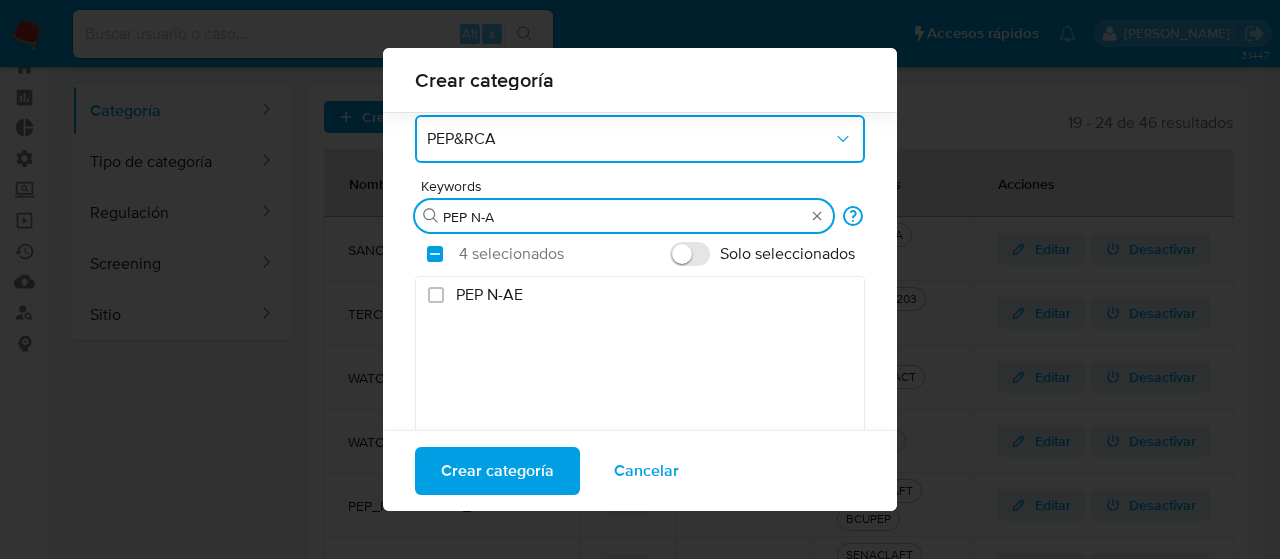 checkbox on "false" 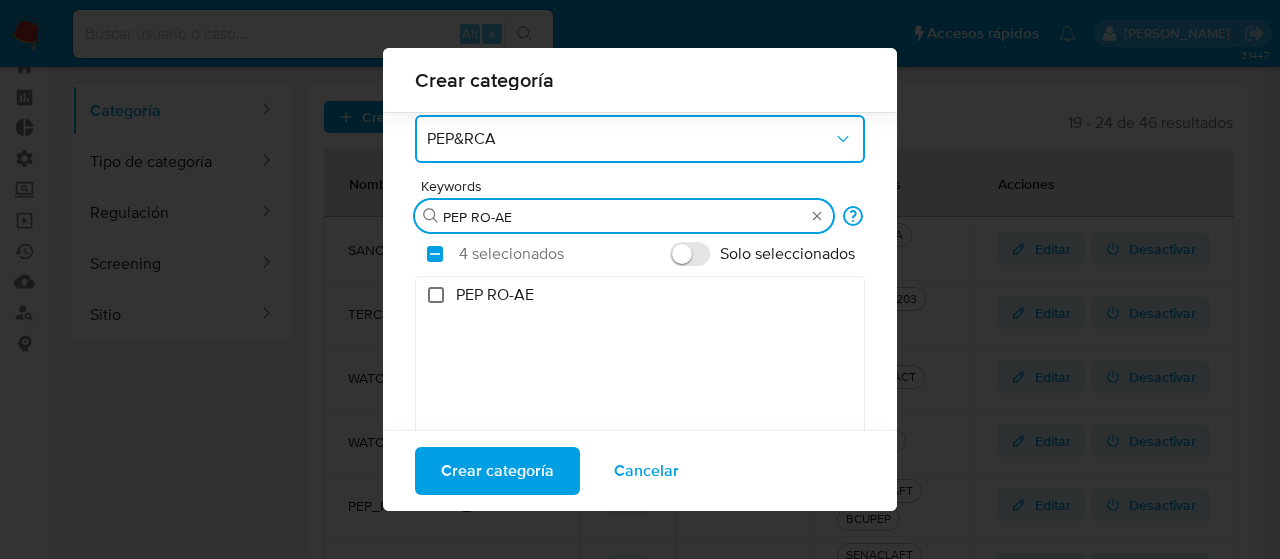 type on "PEP RO-AE" 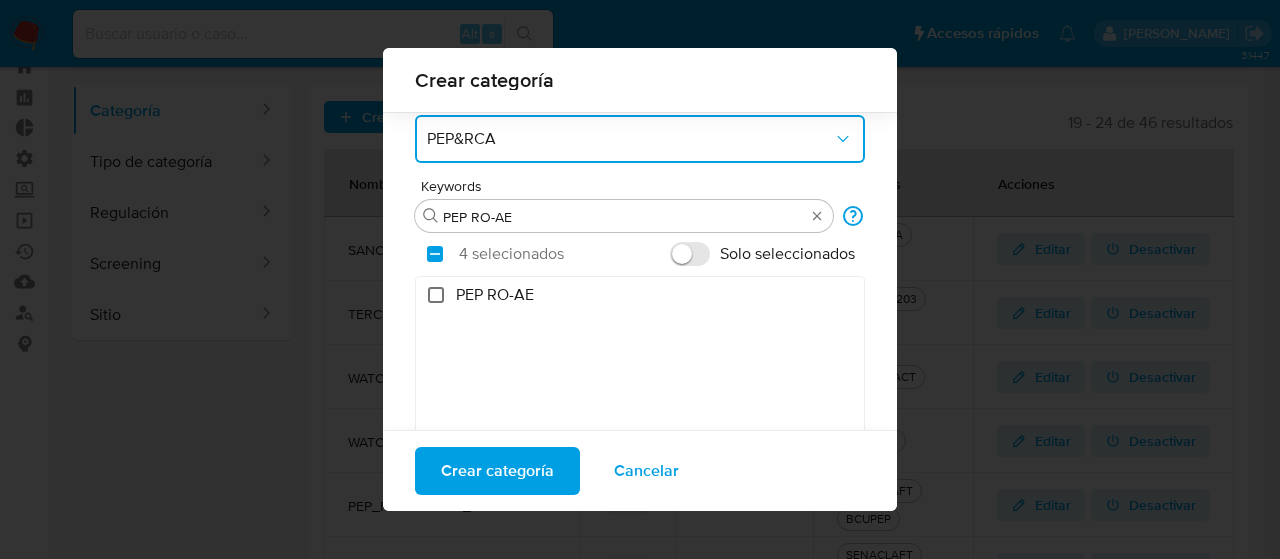 click on "PEP RO-AE" at bounding box center [436, 295] 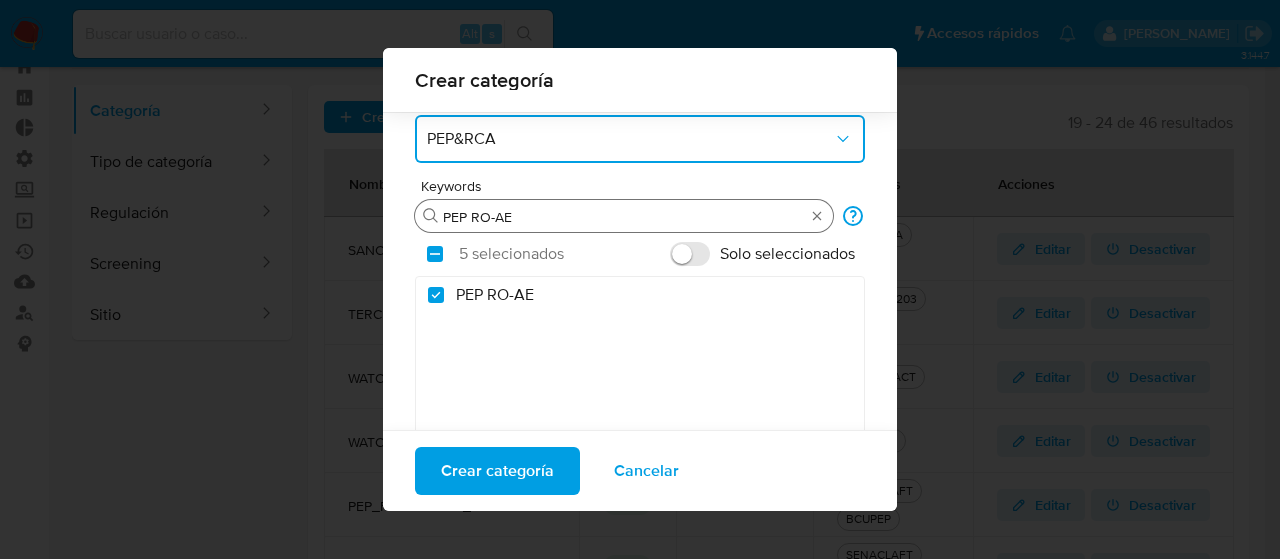 click on "PEP RO-AE" at bounding box center [624, 217] 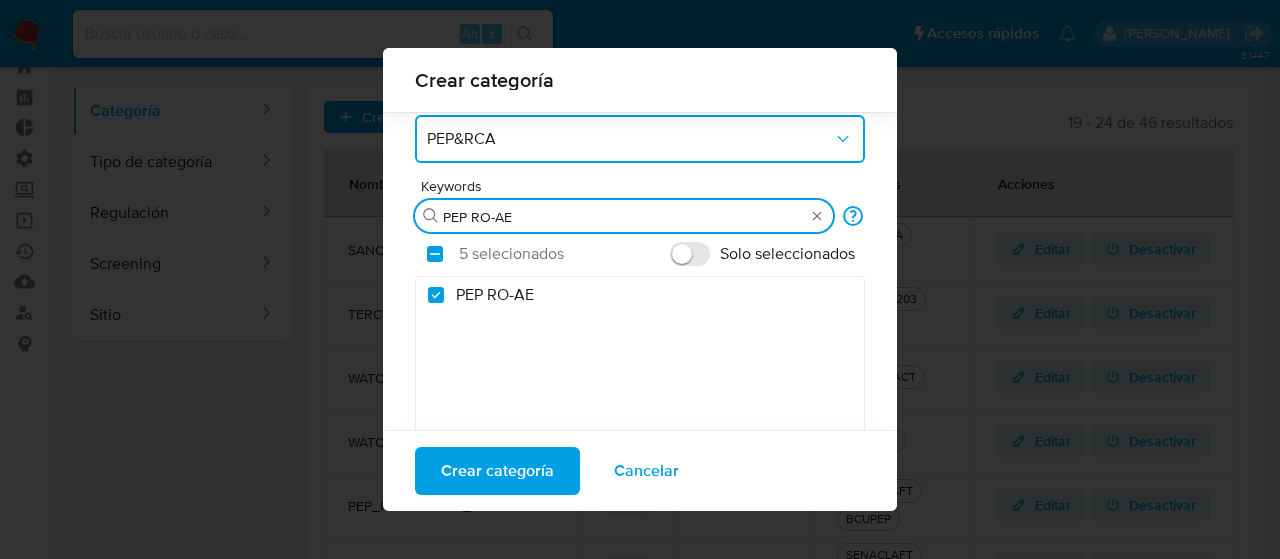 type on "PEP RO-A" 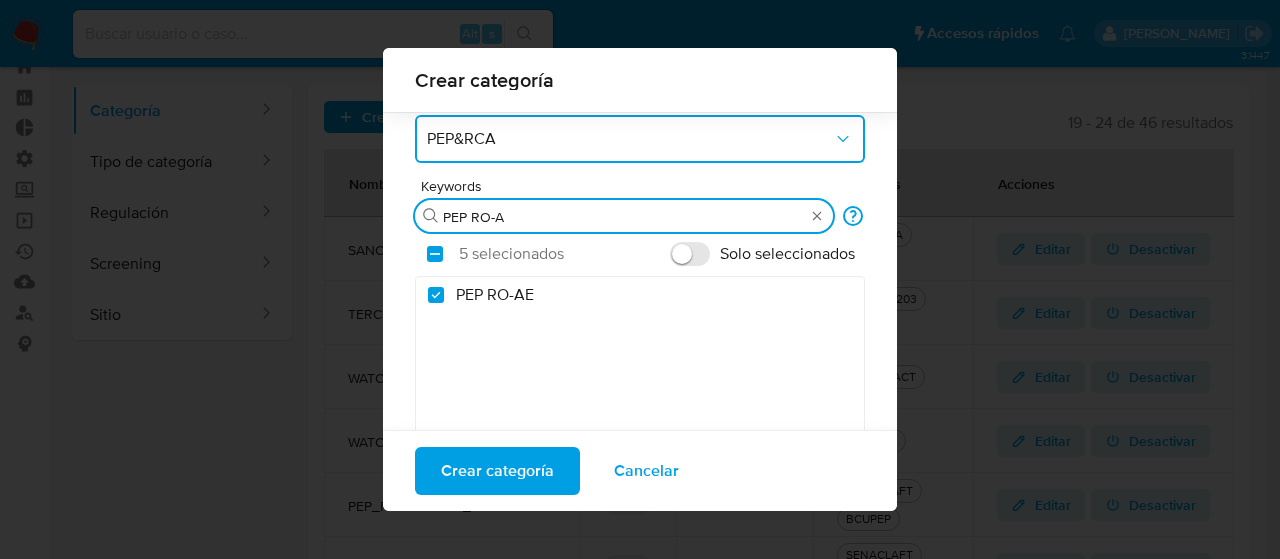 checkbox on "false" 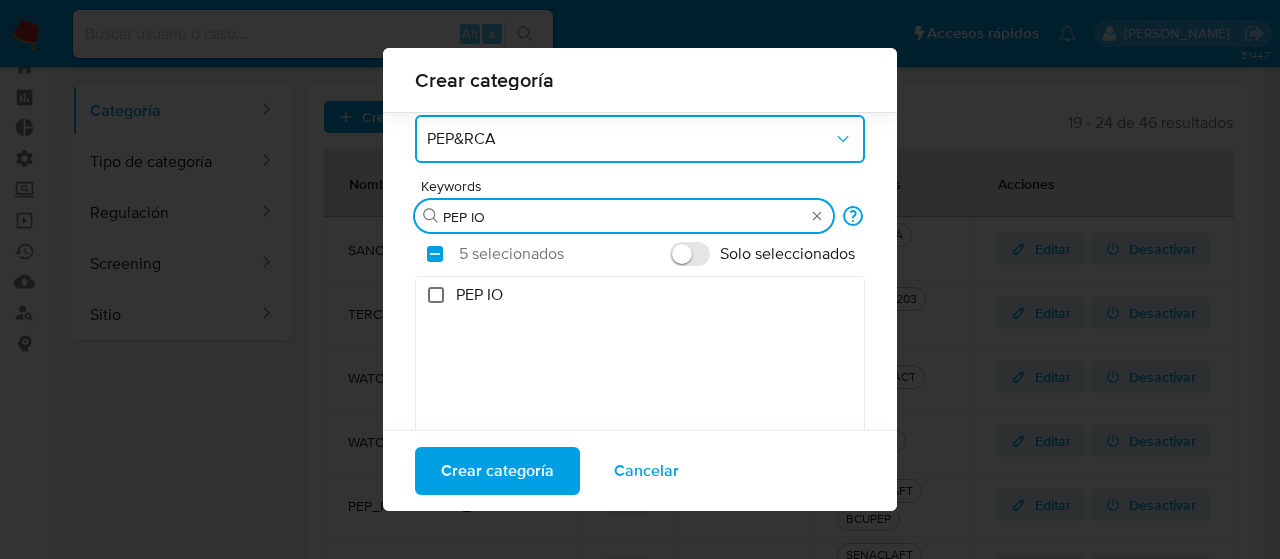 type on "PEP IO" 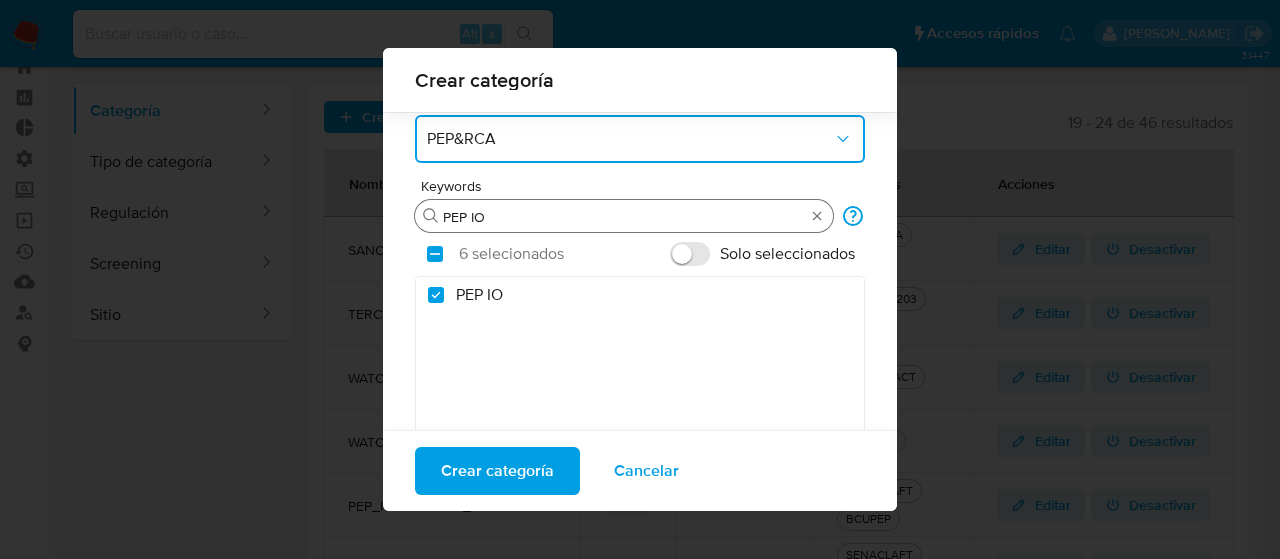 click on "PEP IO" at bounding box center [624, 217] 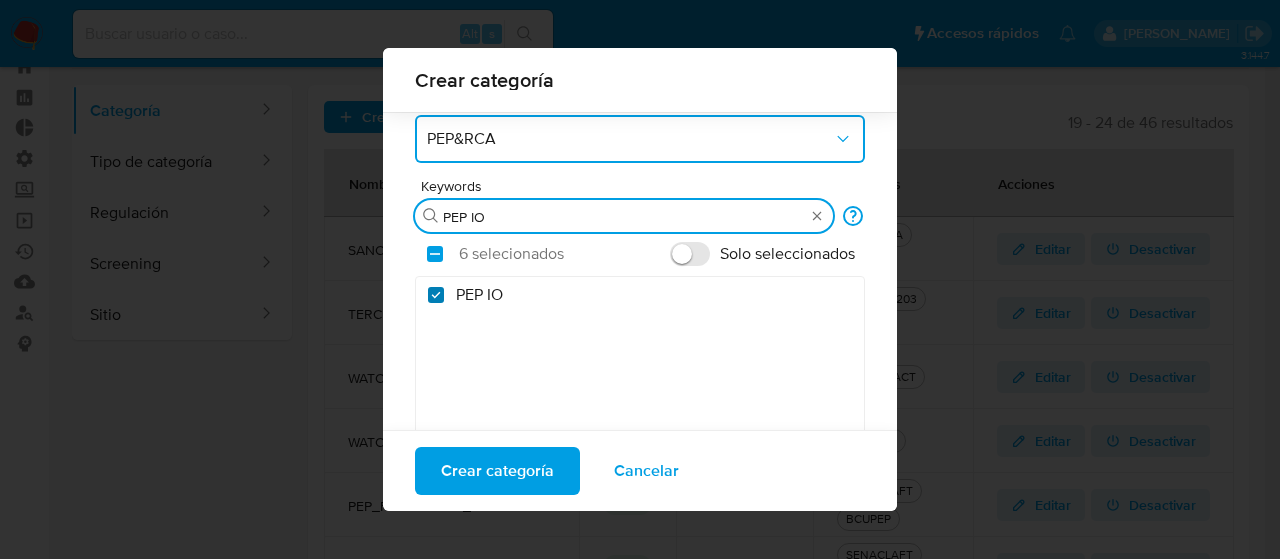 click on "PEP IO" at bounding box center [436, 295] 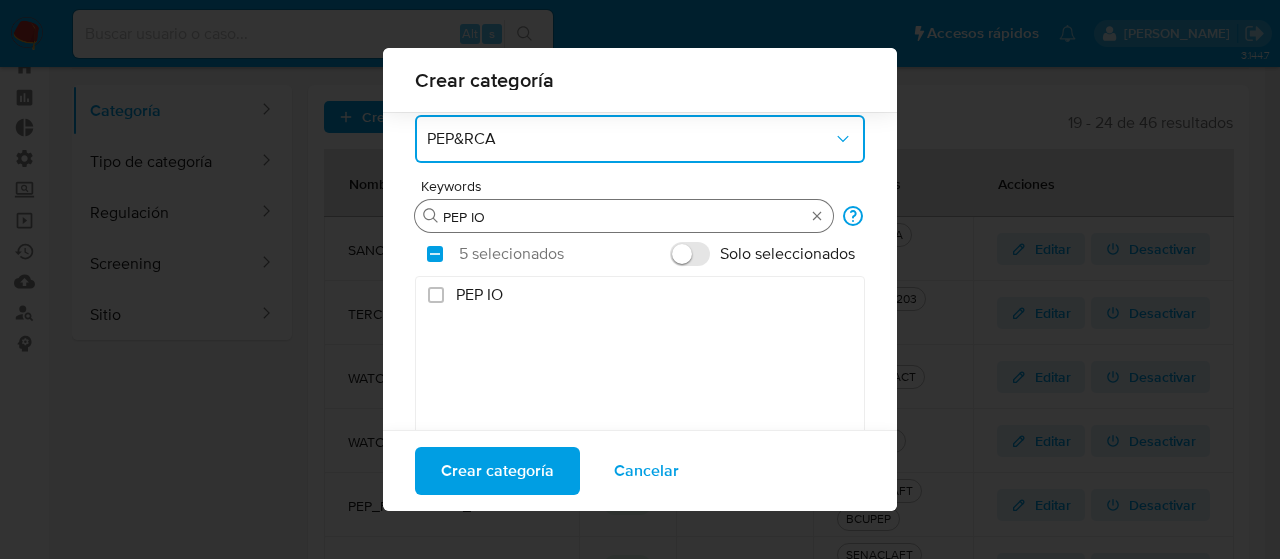 click on "PEP IO" at bounding box center (624, 217) 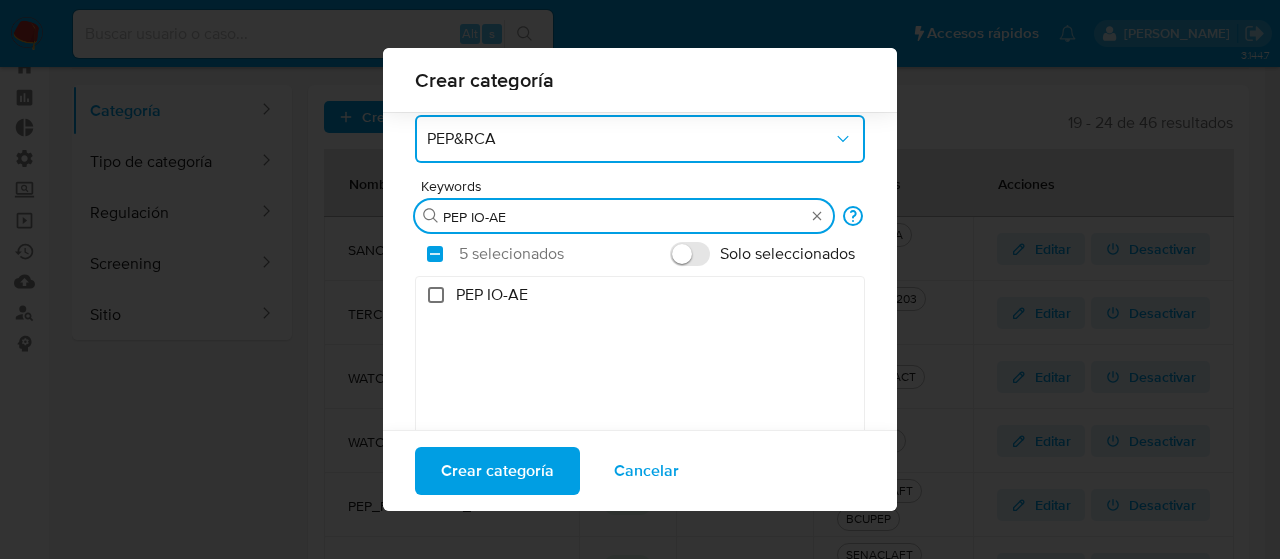 type on "PEP IO-AE" 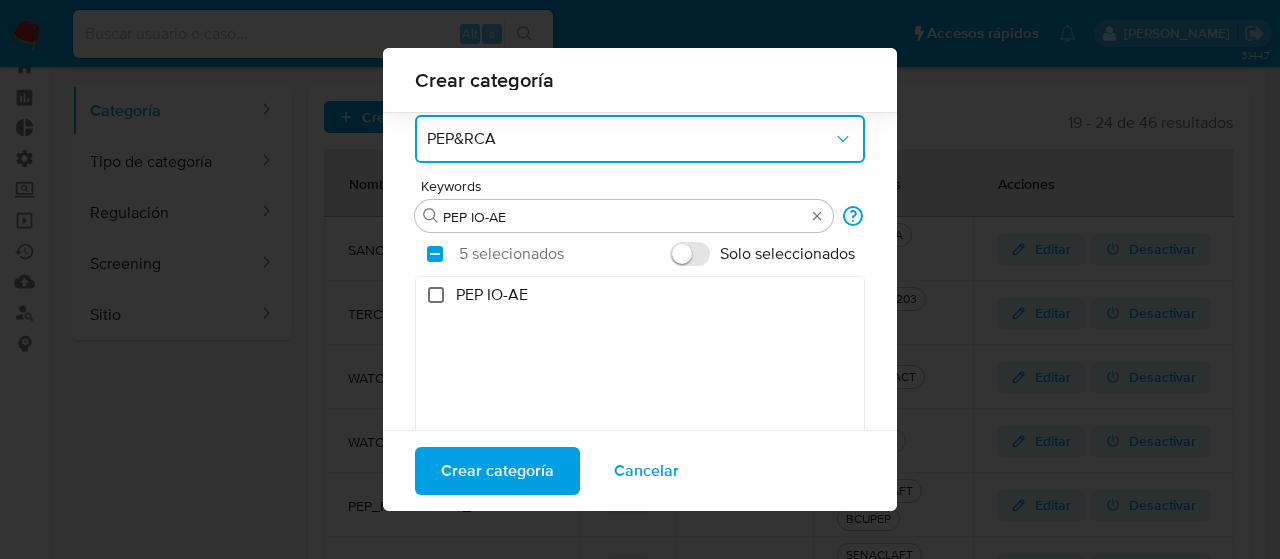 click on "PEP IO-AE" at bounding box center [436, 295] 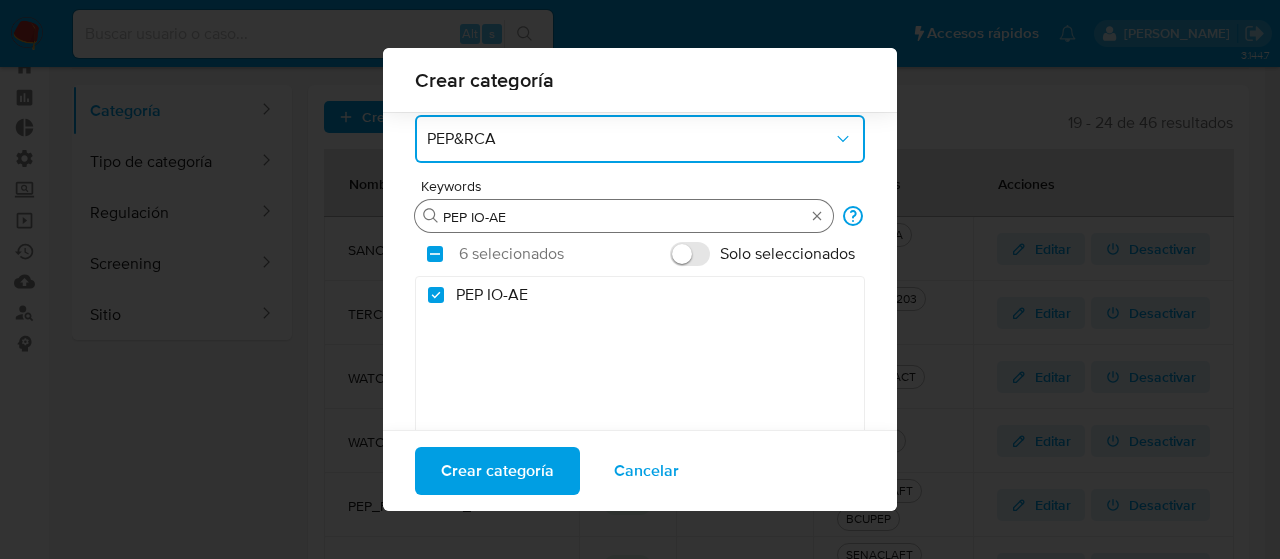 click on "PEP IO-AE" at bounding box center [624, 217] 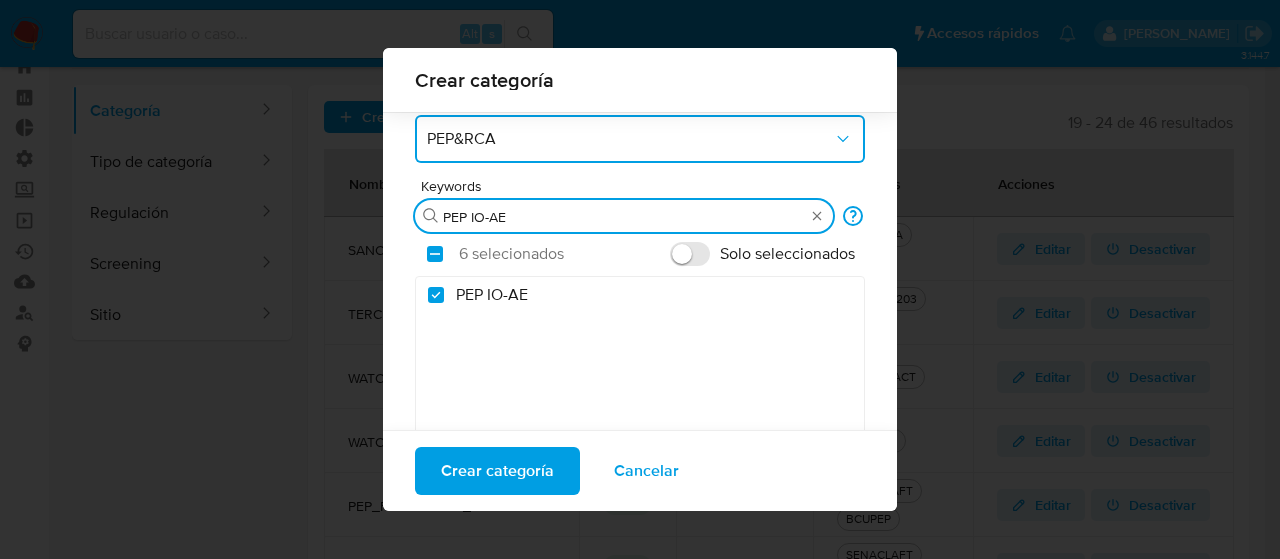 type on "PEP IO-A" 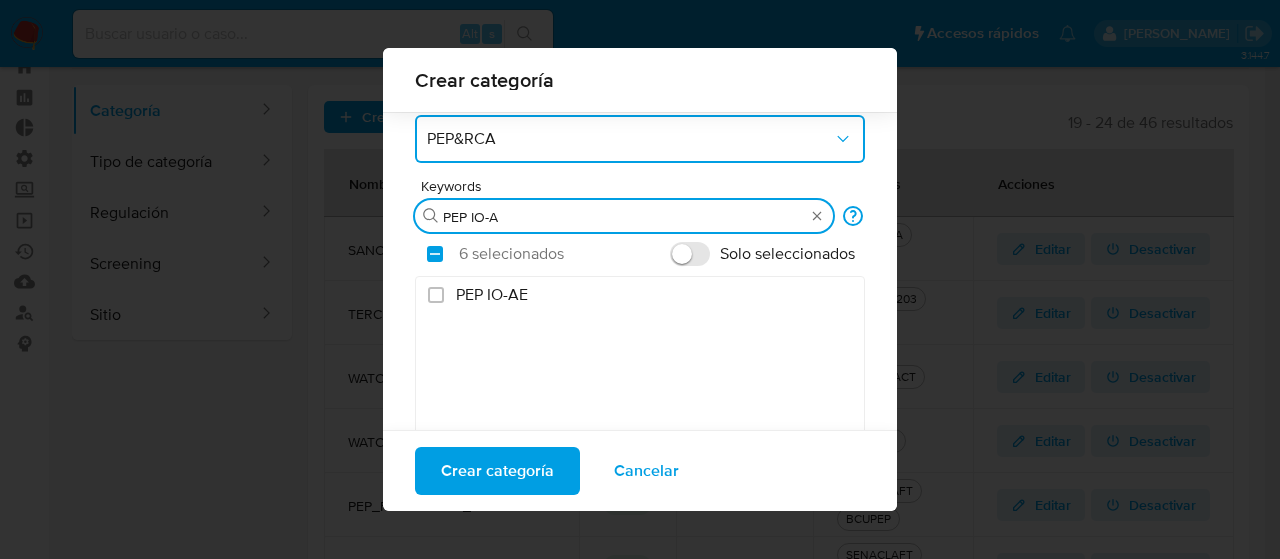 checkbox on "false" 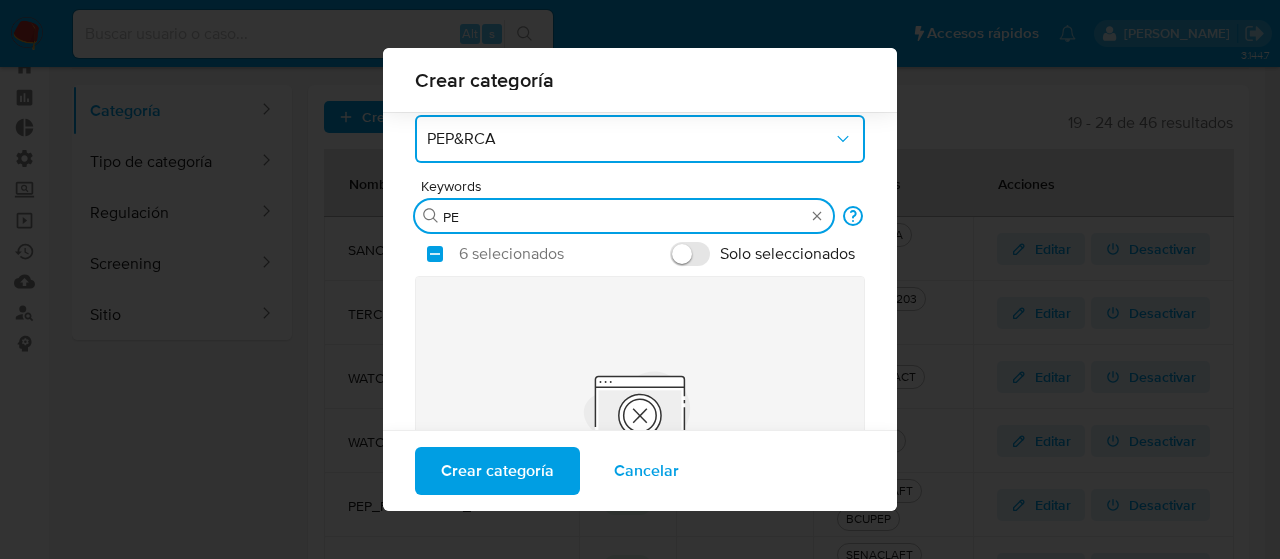 type on "P" 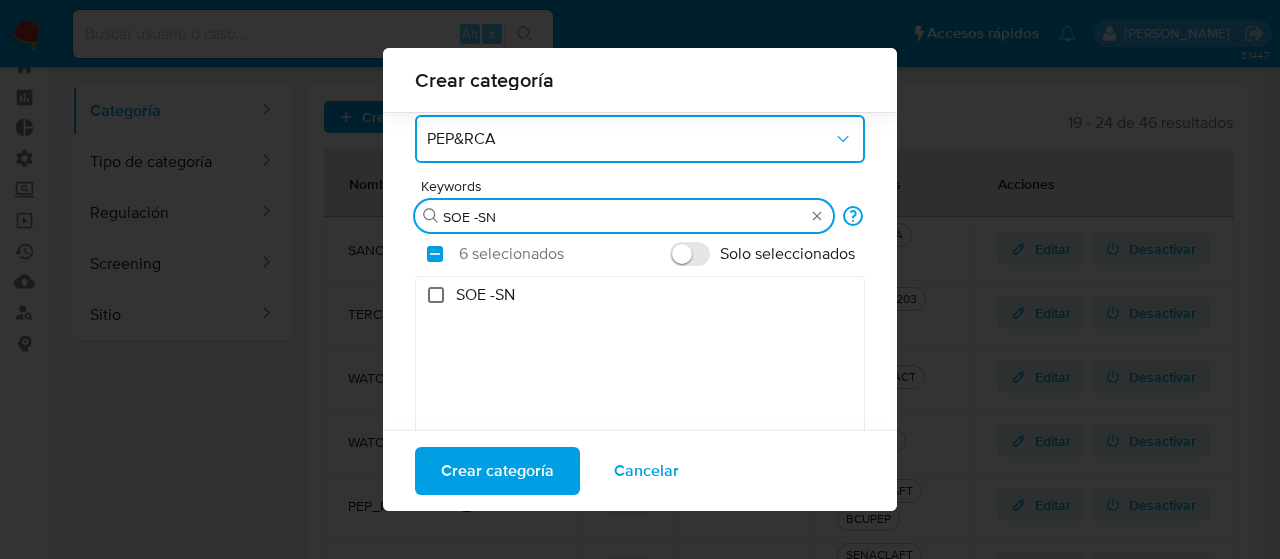 type on "SOE -SN" 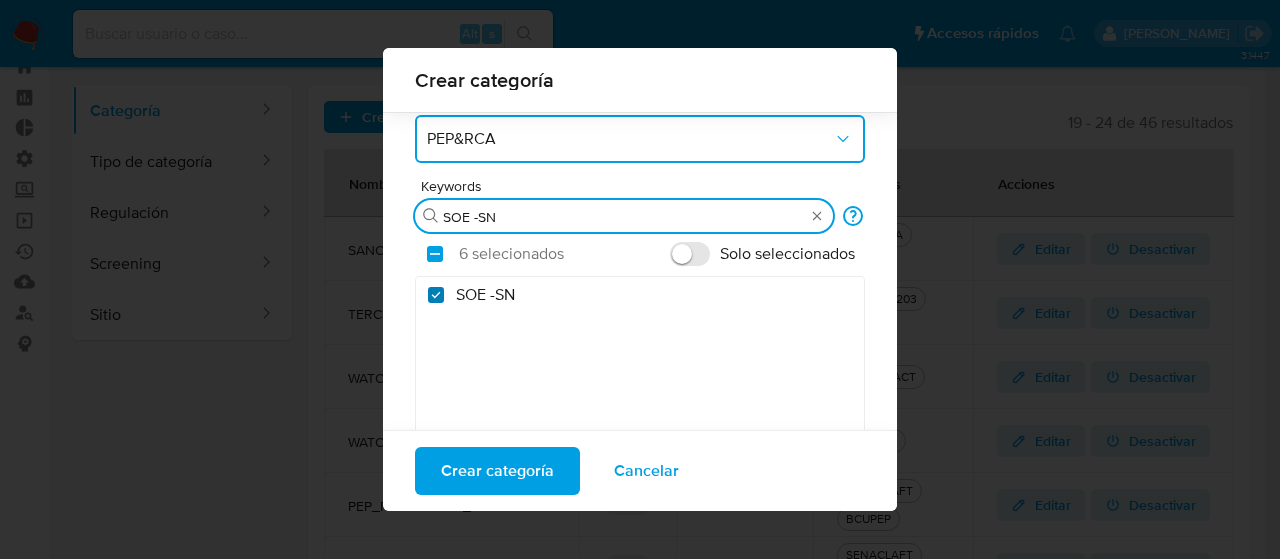 checkbox on "true" 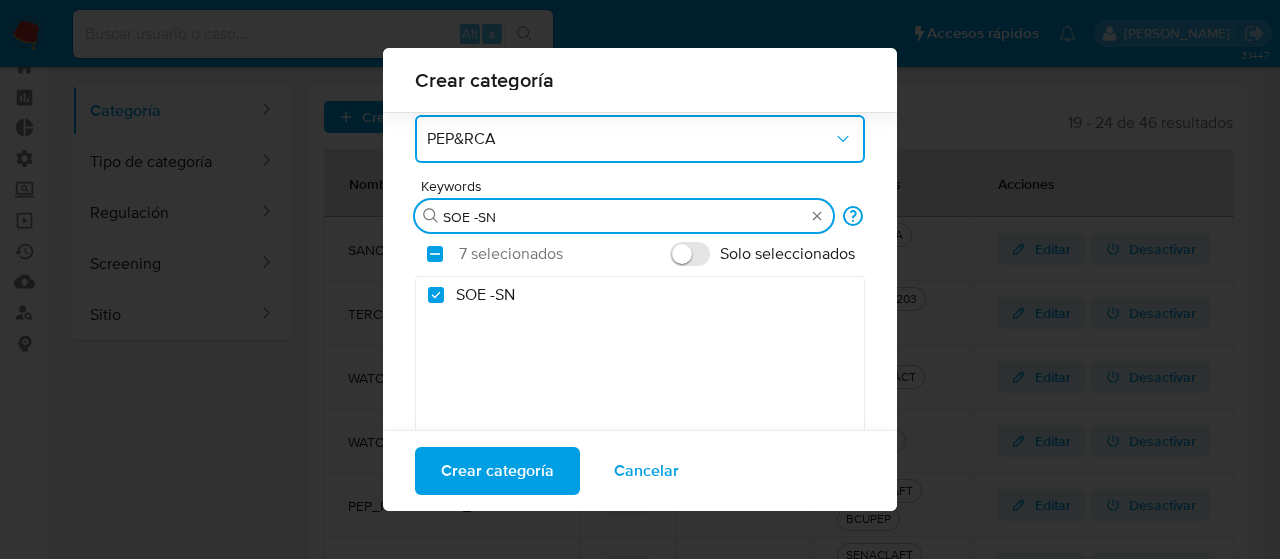 drag, startPoint x: 575, startPoint y: 219, endPoint x: 521, endPoint y: 213, distance: 54.33231 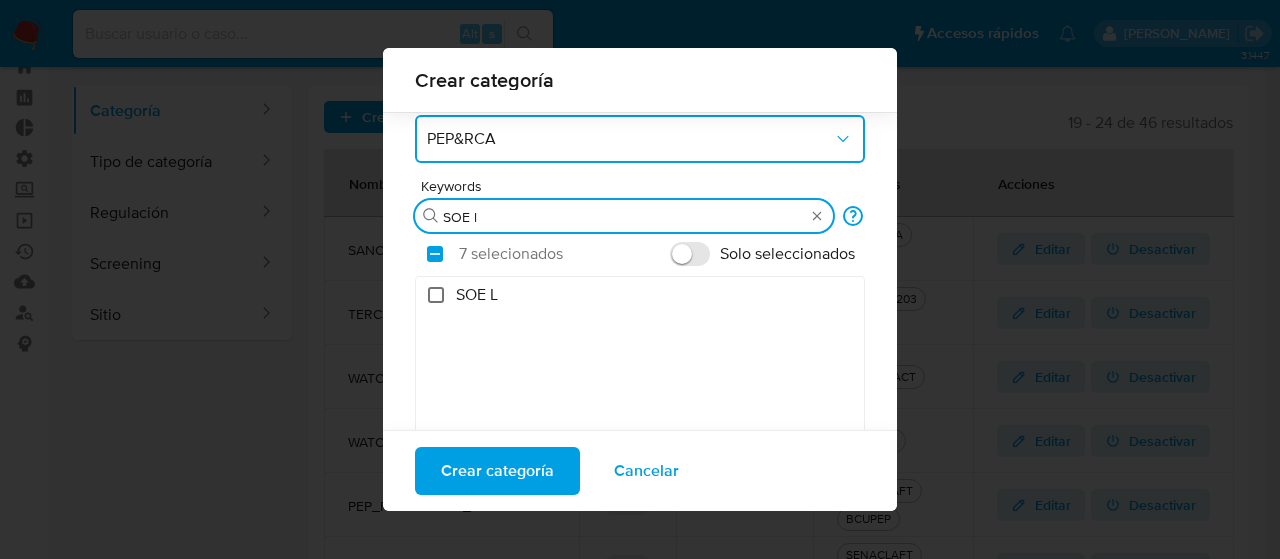 type on "SOE l" 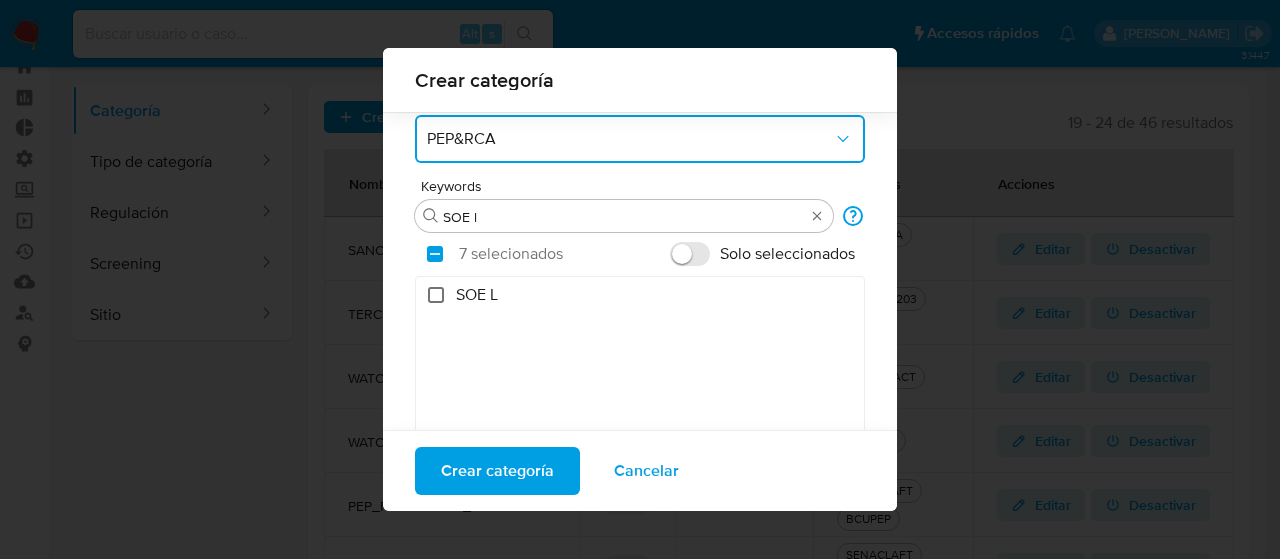 click on "SOE L" at bounding box center (436, 295) 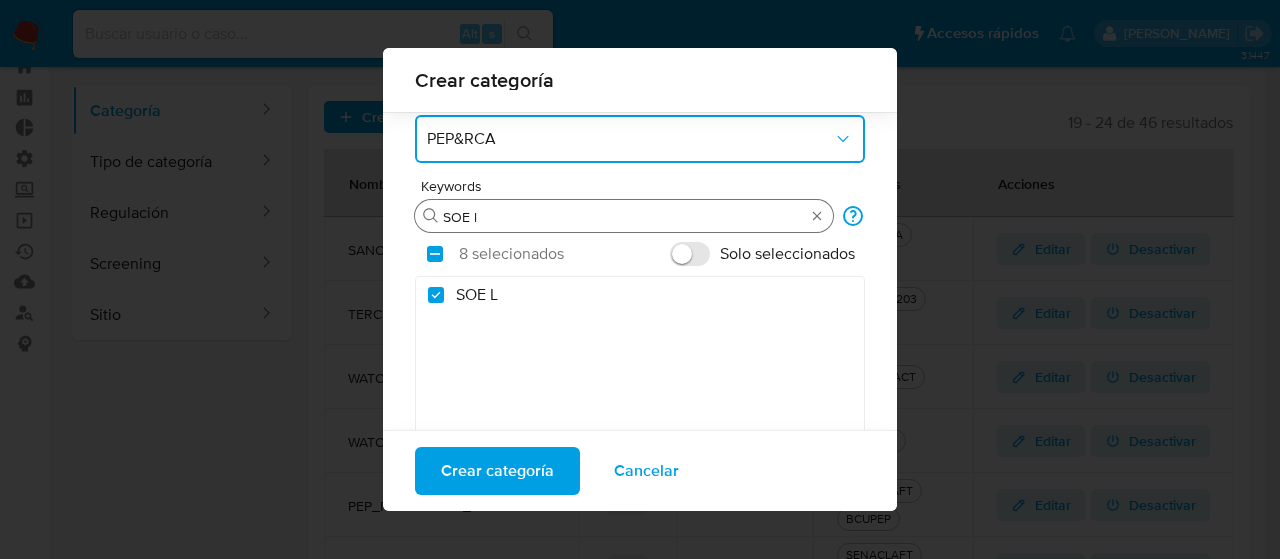 click on "SOE l" at bounding box center [624, 217] 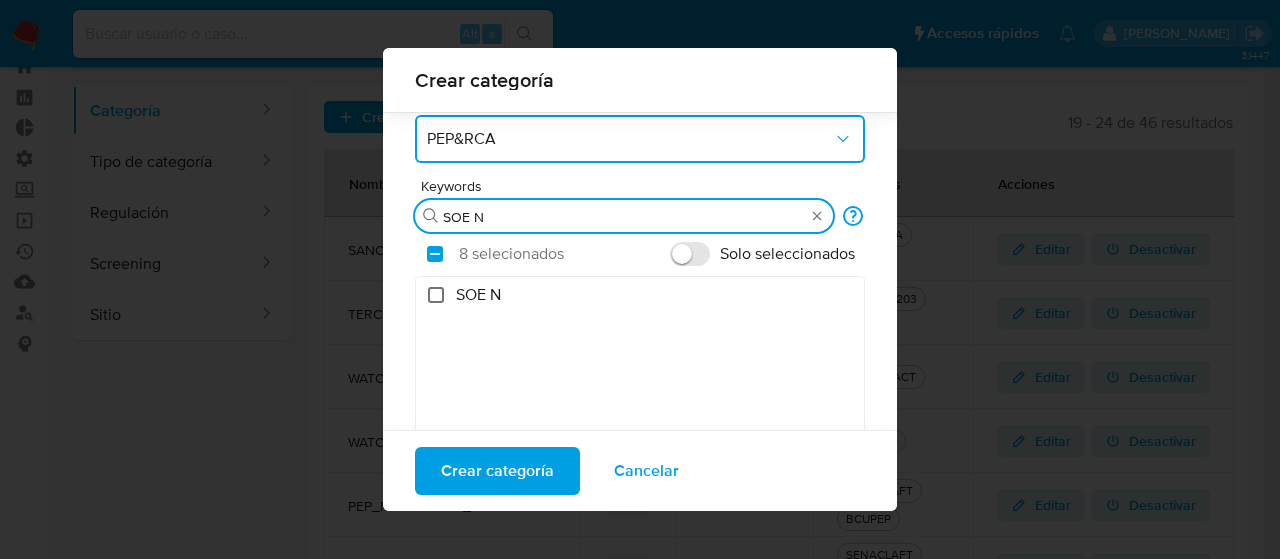 type on "SOE N" 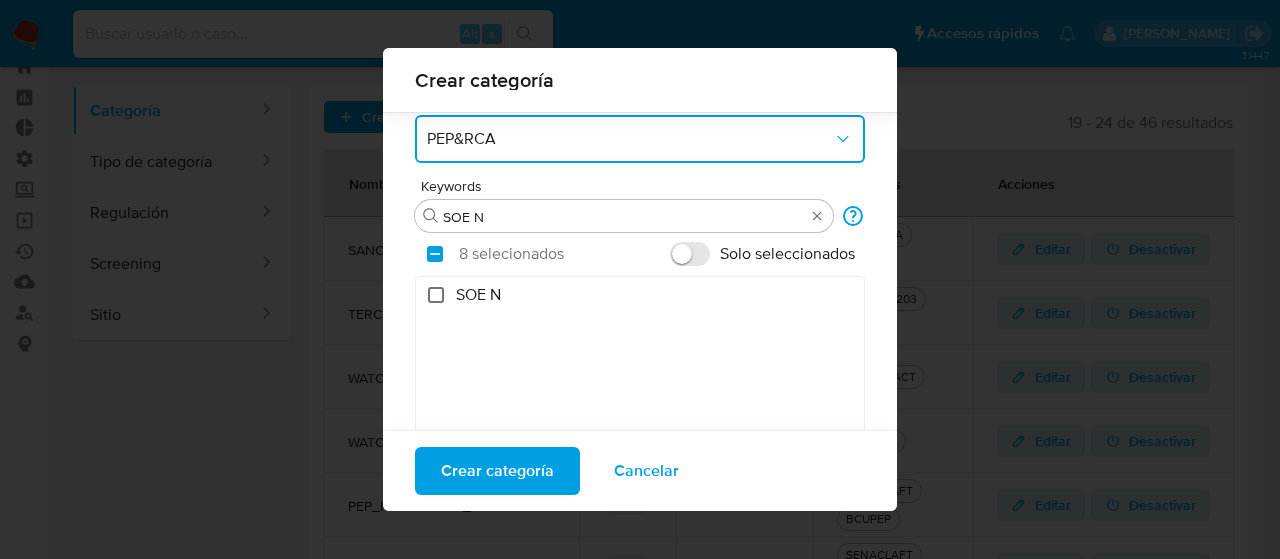 click on "SOE N" at bounding box center (436, 295) 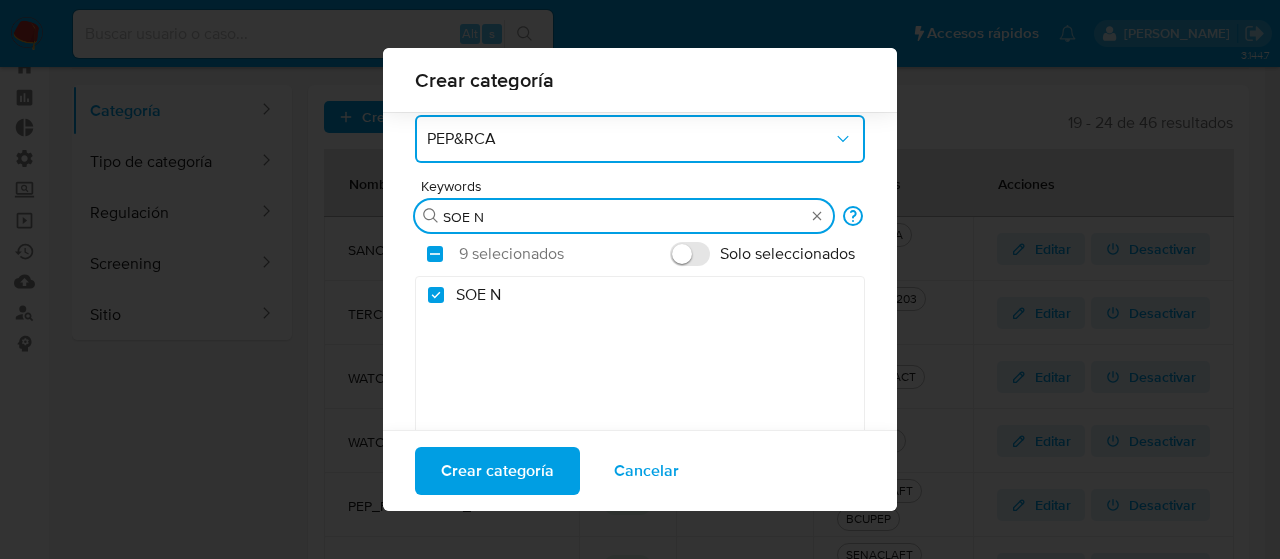click on "SOE N" at bounding box center (624, 217) 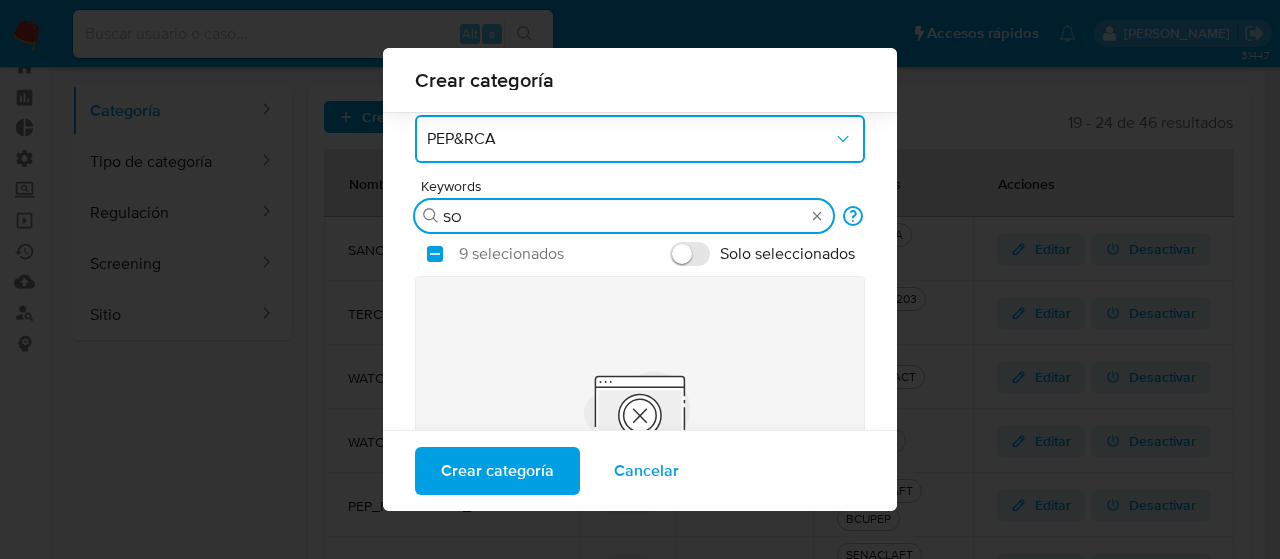 type on "S" 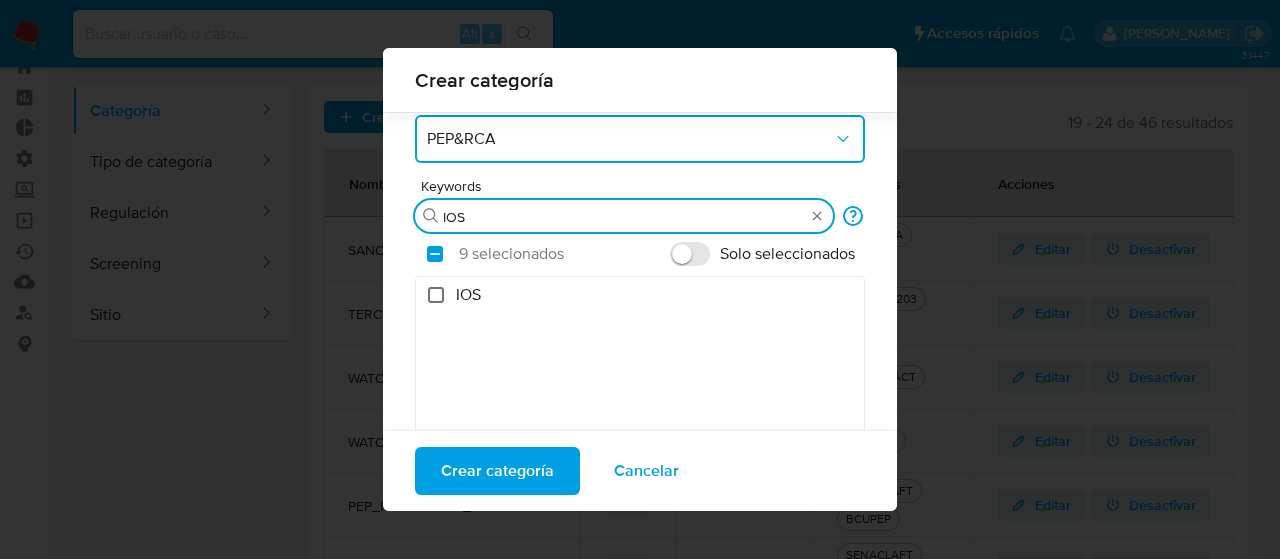 type on "IOS" 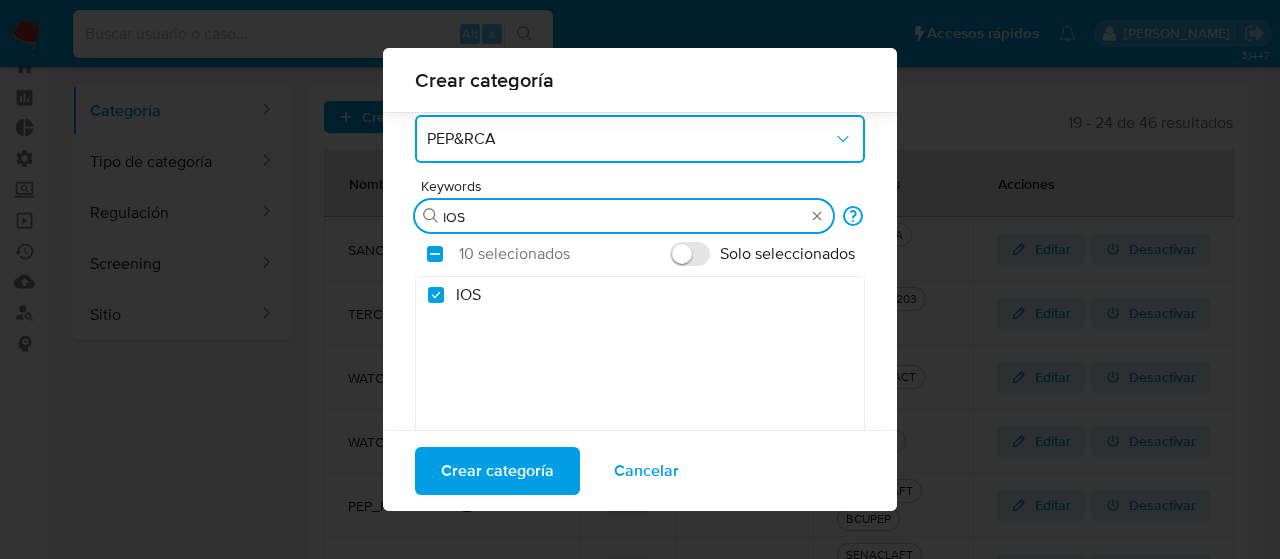drag, startPoint x: 545, startPoint y: 213, endPoint x: 433, endPoint y: 201, distance: 112.64102 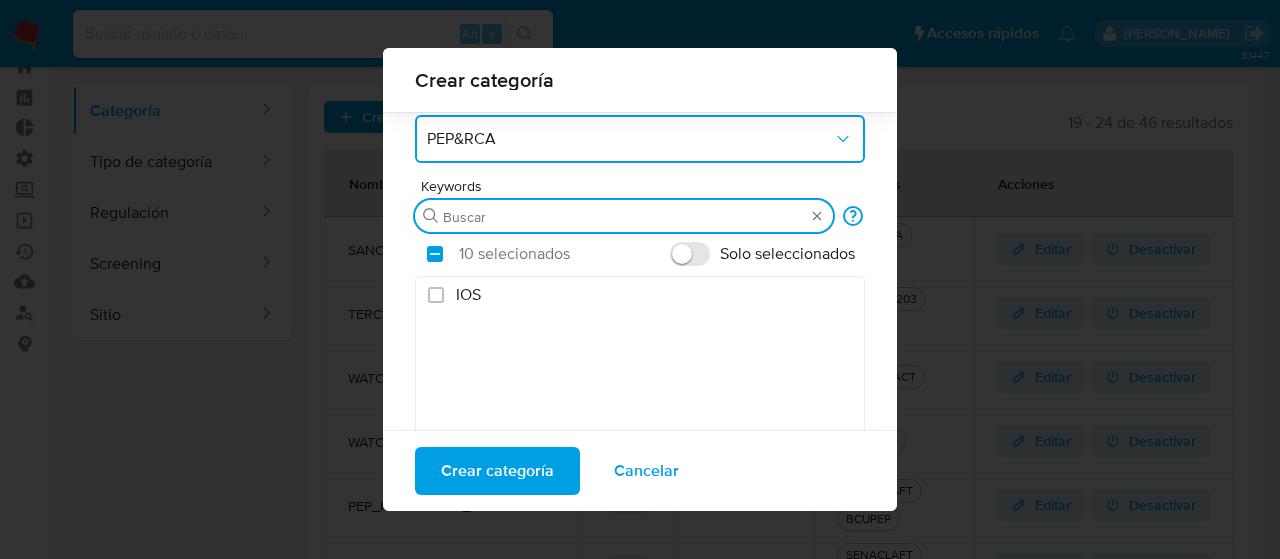 checkbox on "false" 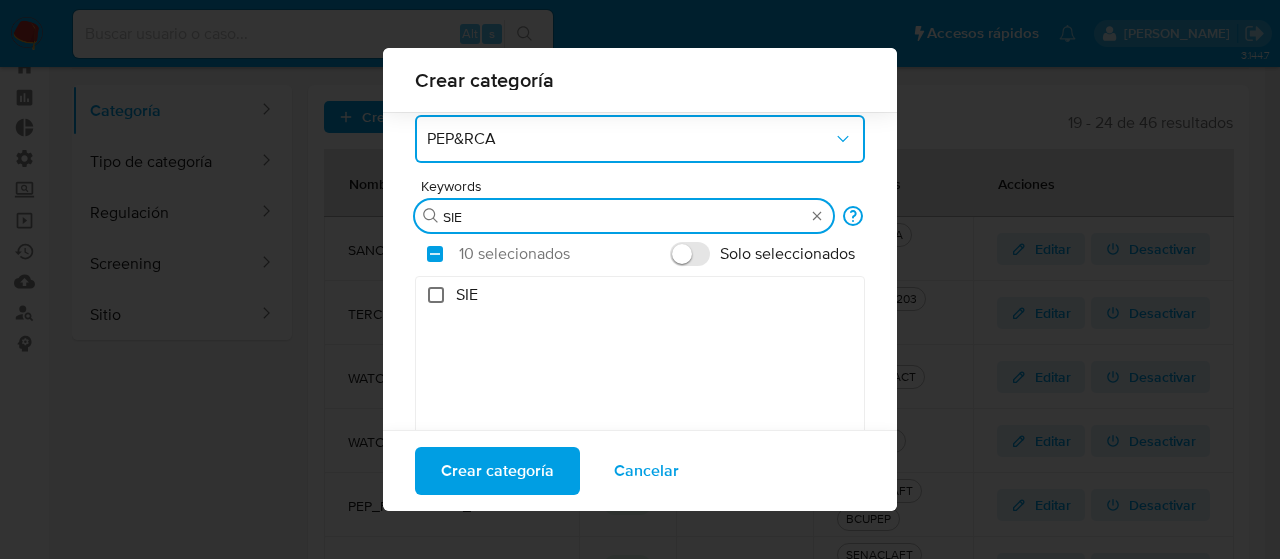 type on "SIE" 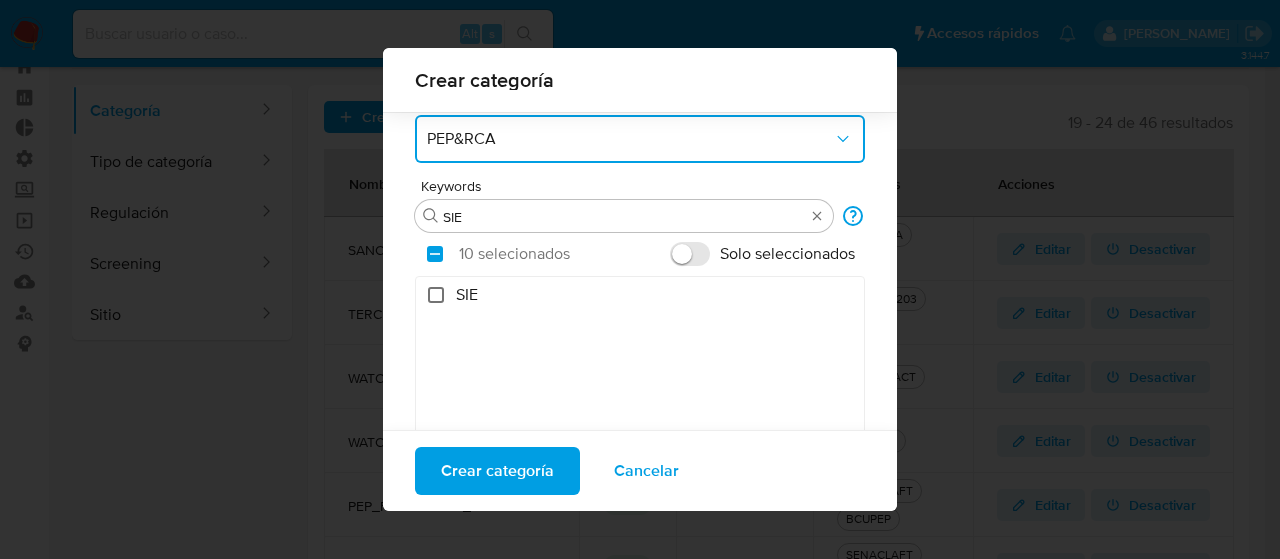 click on "SIE" at bounding box center [436, 295] 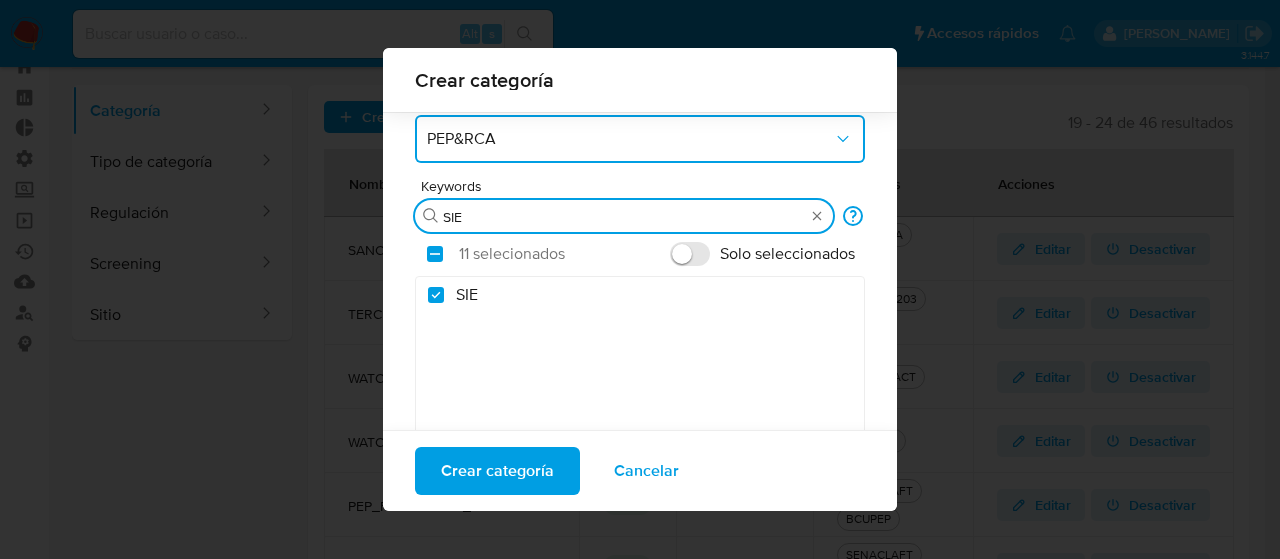 click on "SIE" at bounding box center [624, 217] 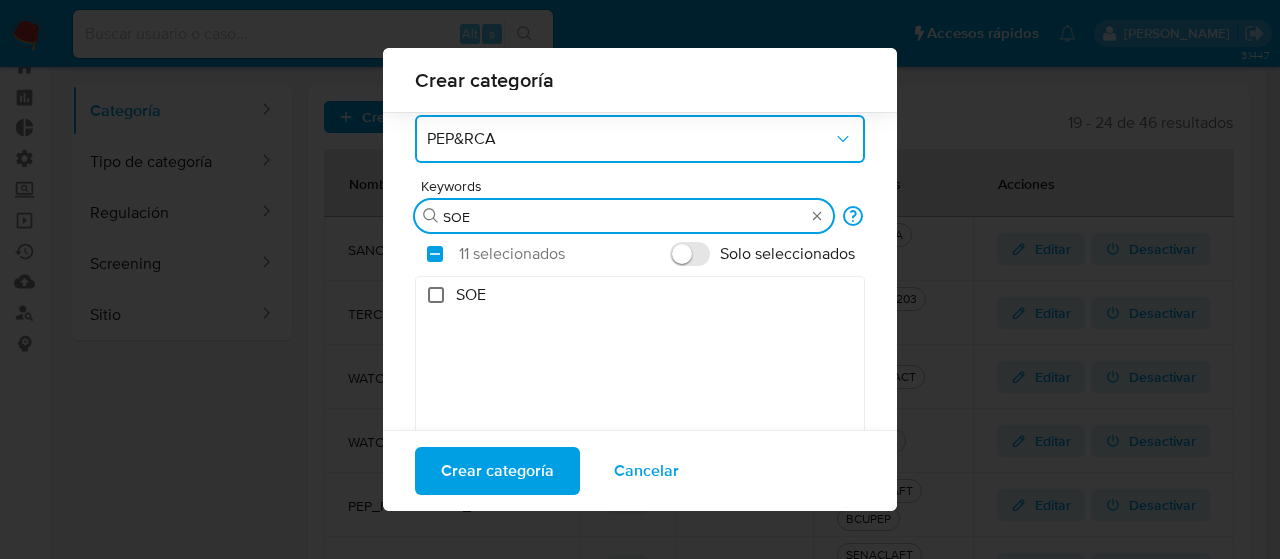 type on "SOE" 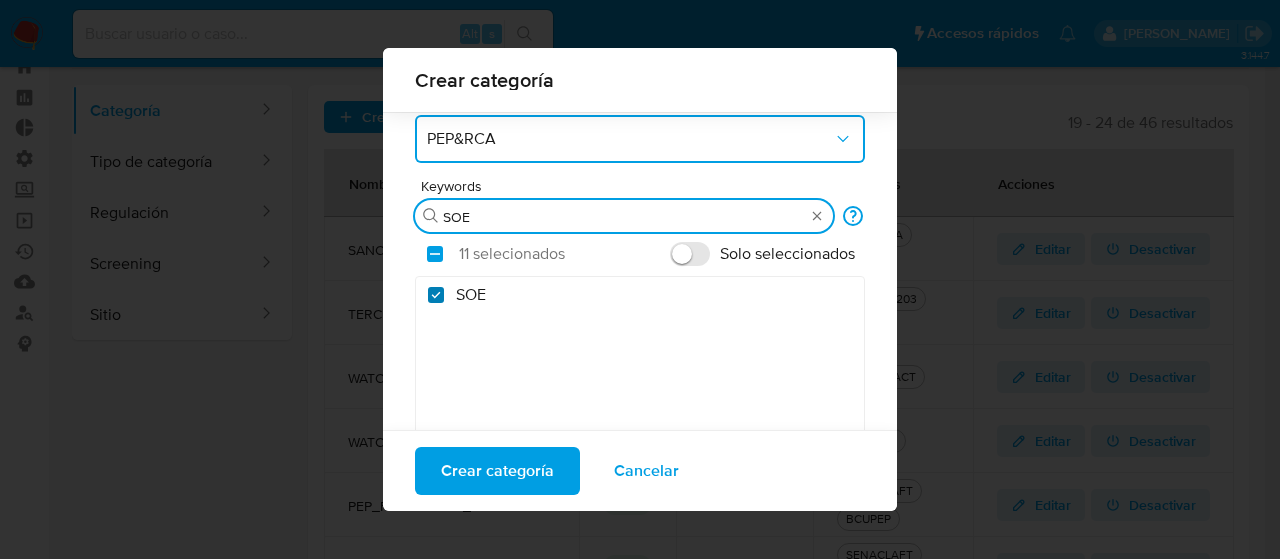 checkbox on "true" 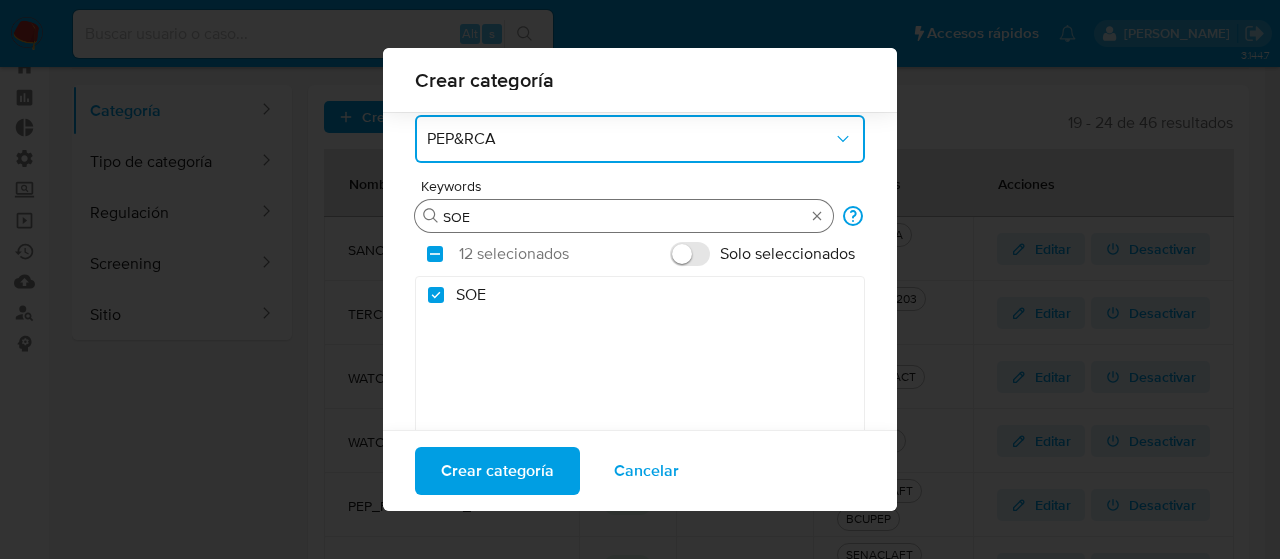 click on "Buscar SOE" at bounding box center [624, 216] 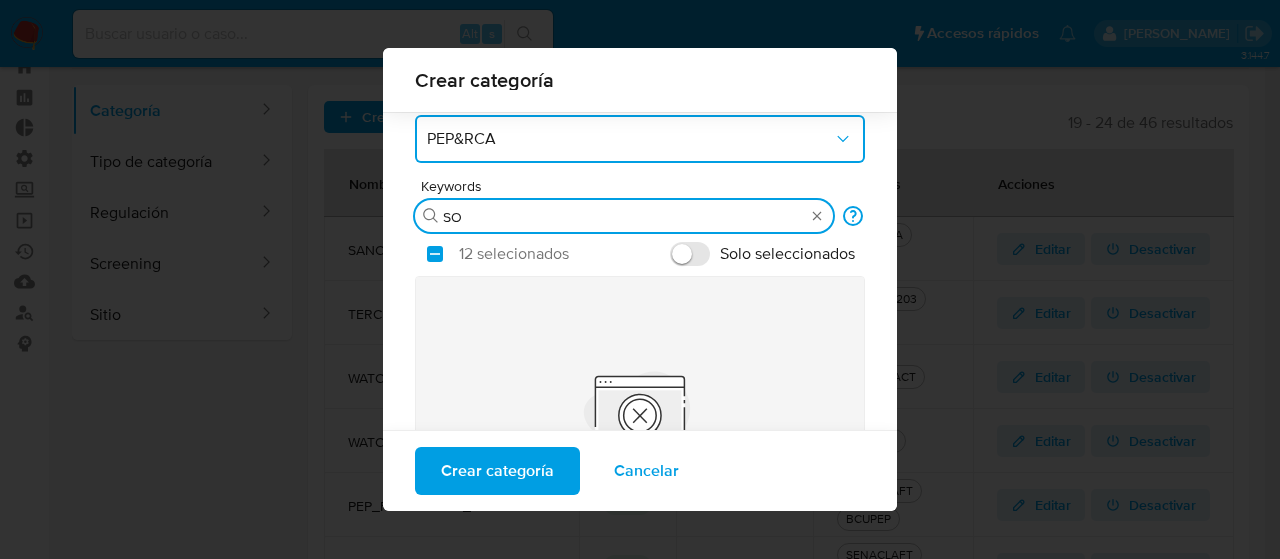 type on "S" 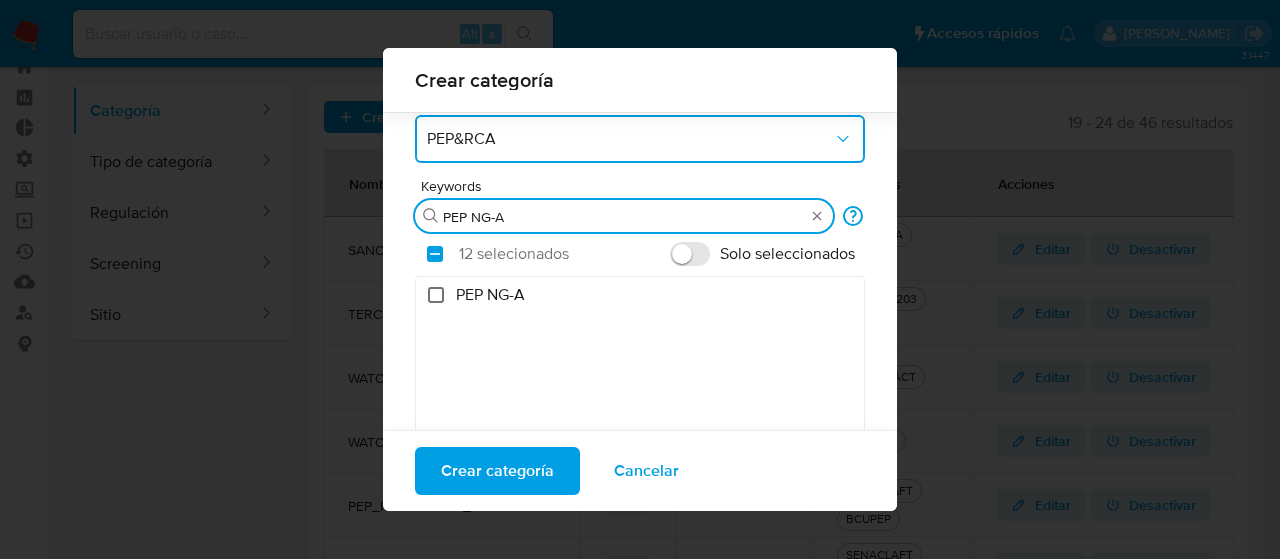 type on "PEP NG-A" 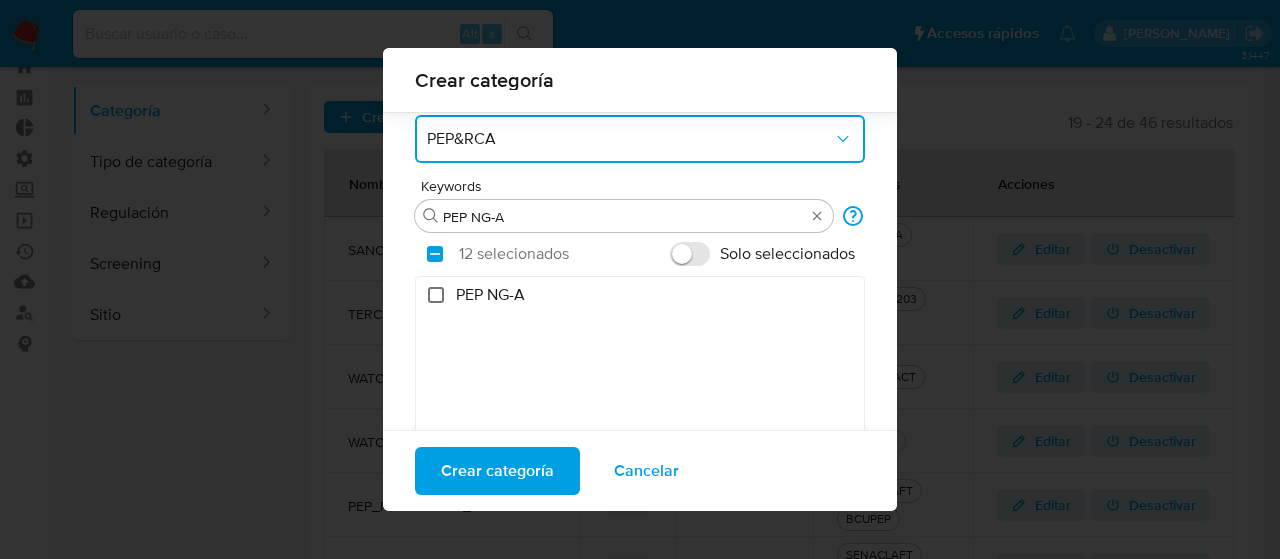 click on "PEP NG-A" at bounding box center [436, 295] 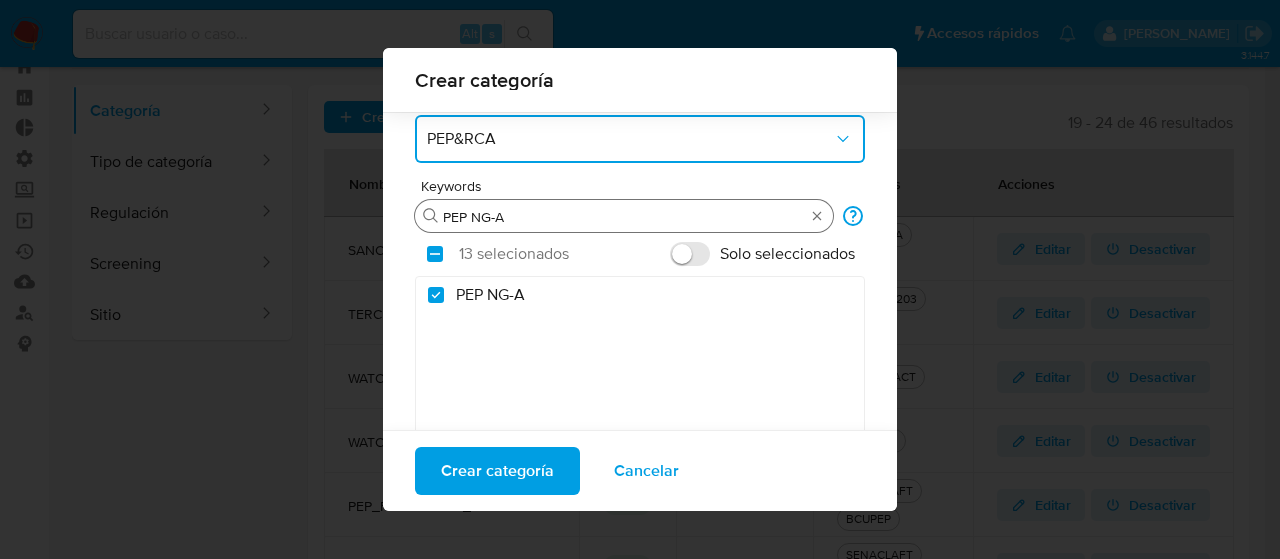 click on "PEP NG-A" at bounding box center [624, 217] 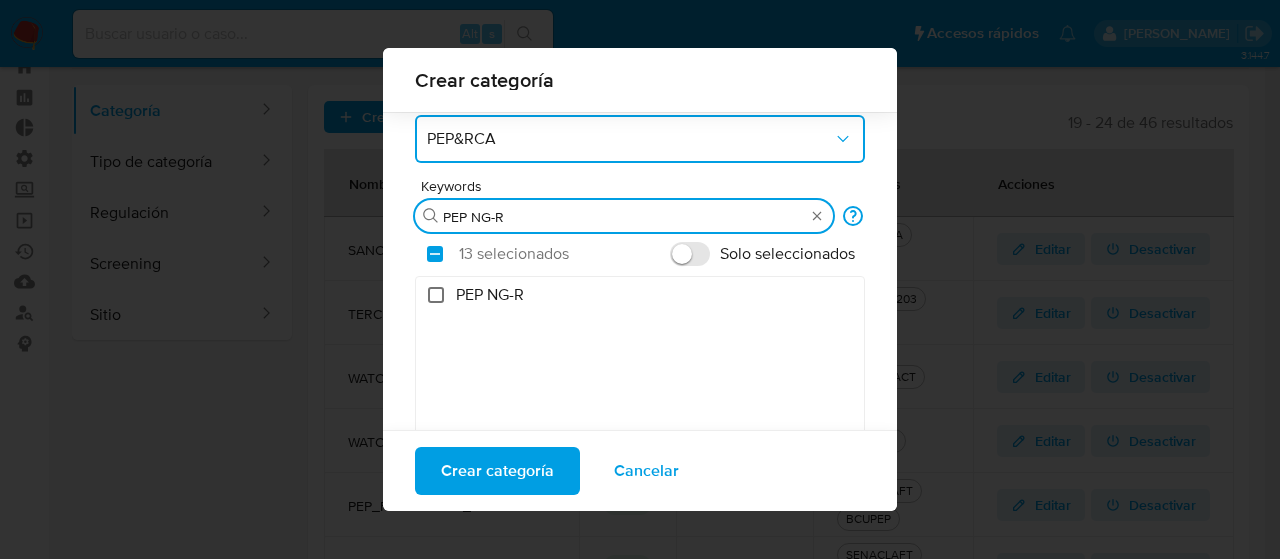 type on "PEP NG-R" 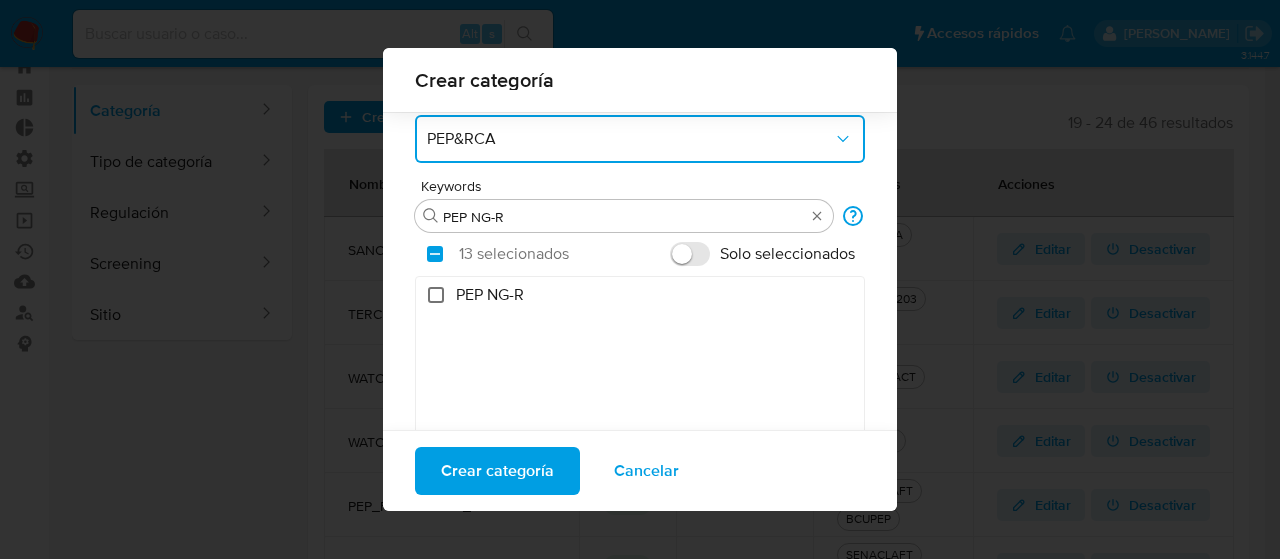 click on "PEP NG-R" at bounding box center [436, 295] 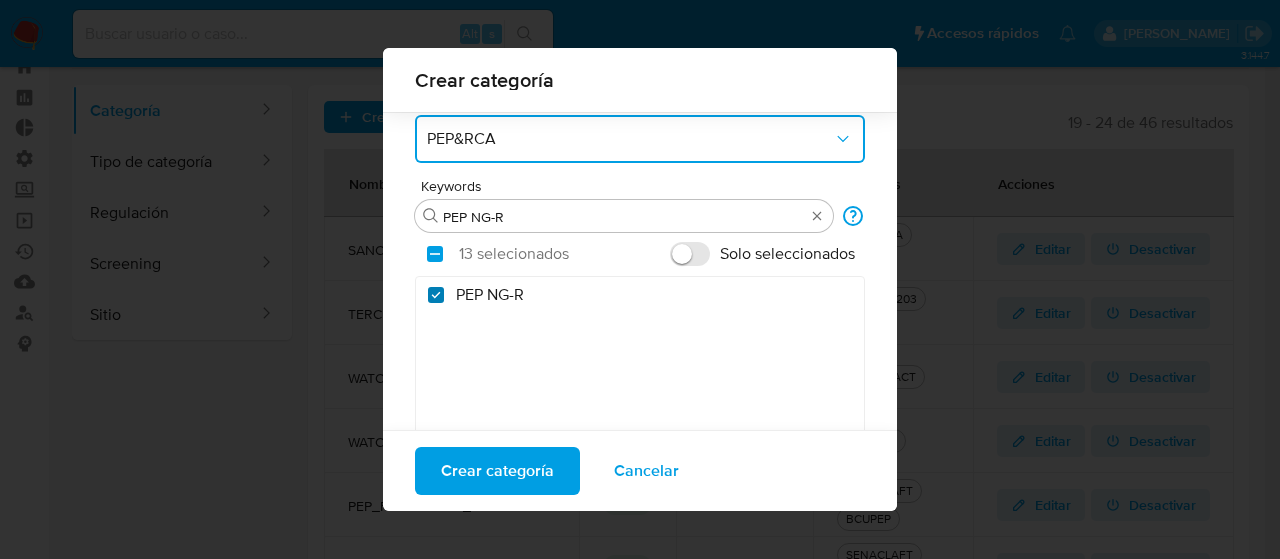 checkbox on "true" 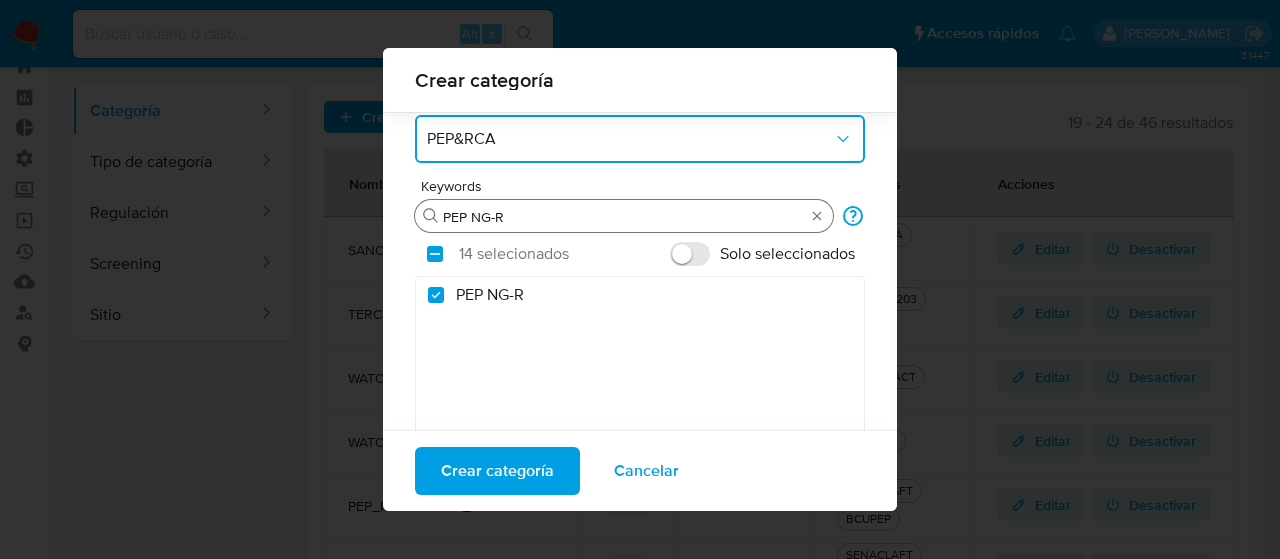 click on "Buscar PEP NG-R" at bounding box center (624, 216) 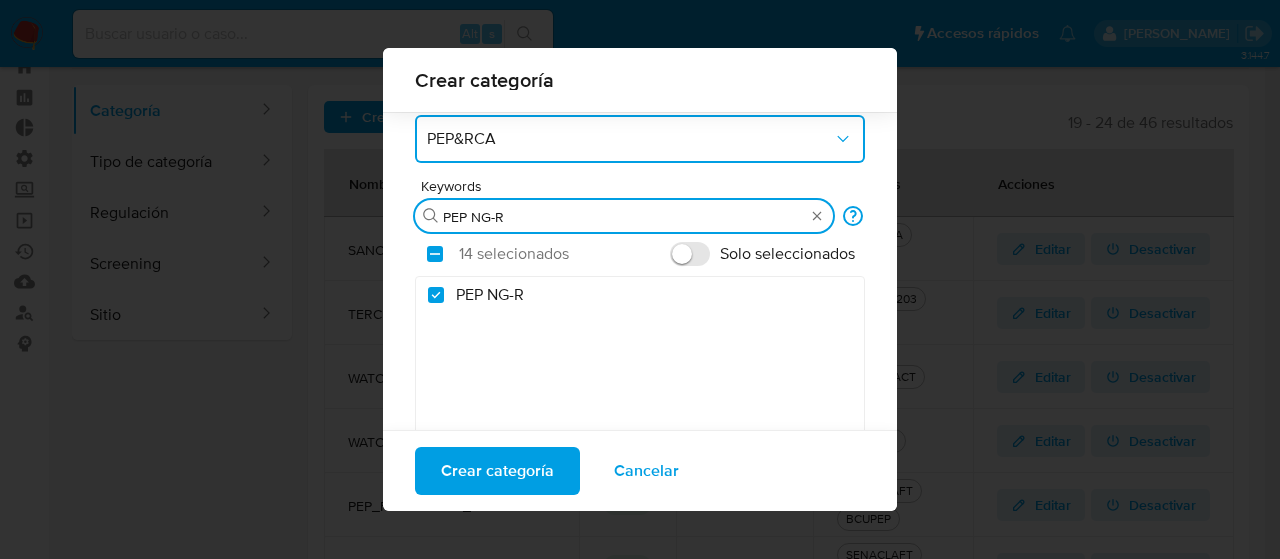 click on "PEP NG-R" at bounding box center [624, 217] 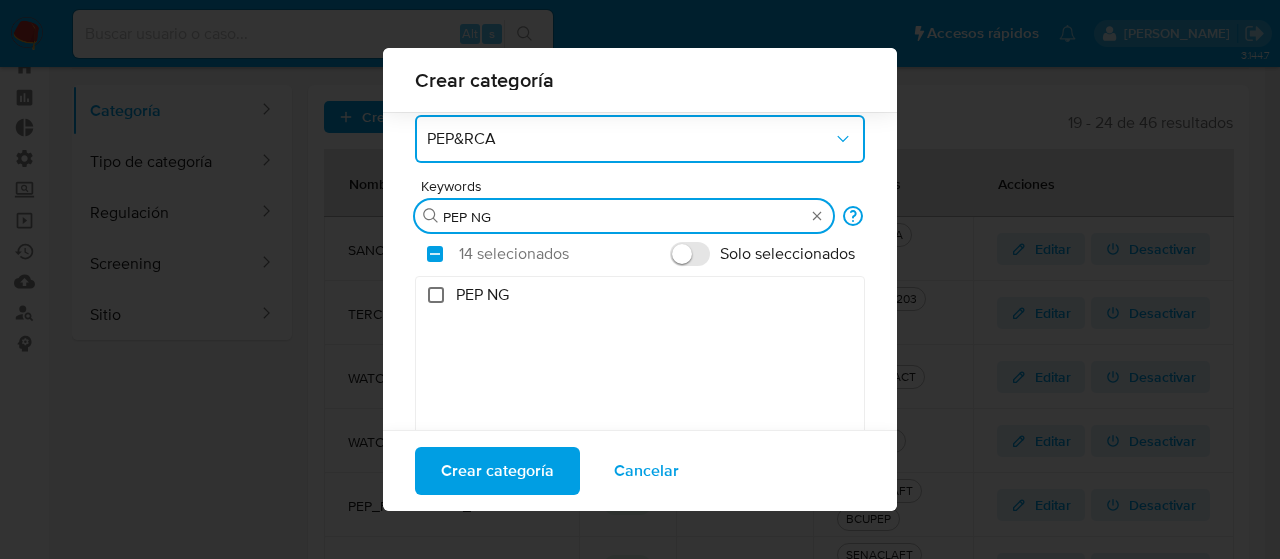 type on "PEP NG" 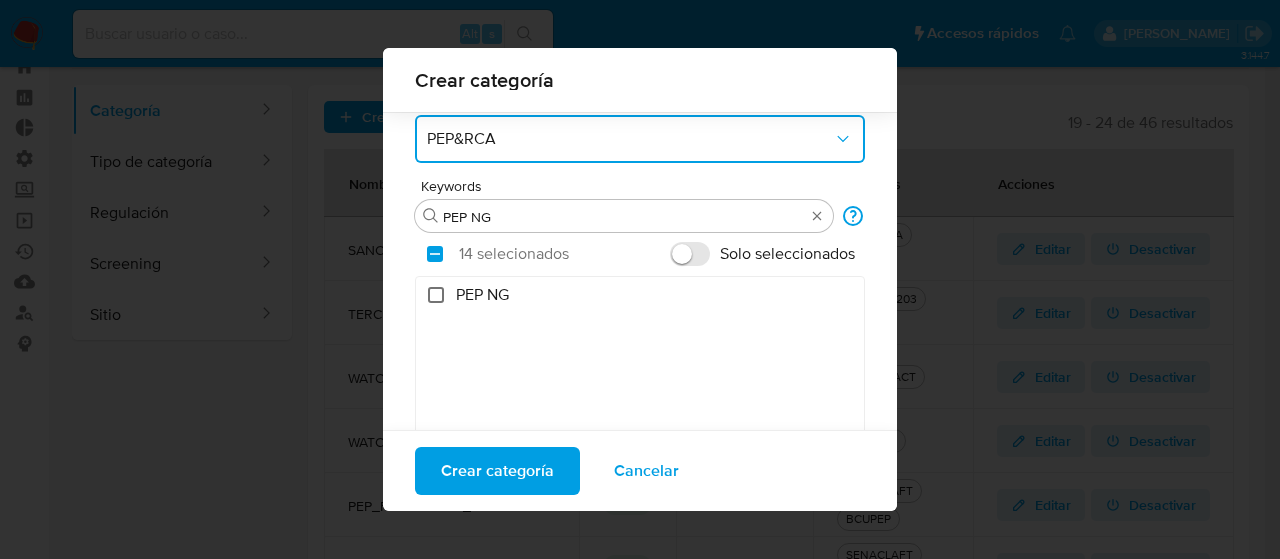 click on "PEP NG" at bounding box center [436, 295] 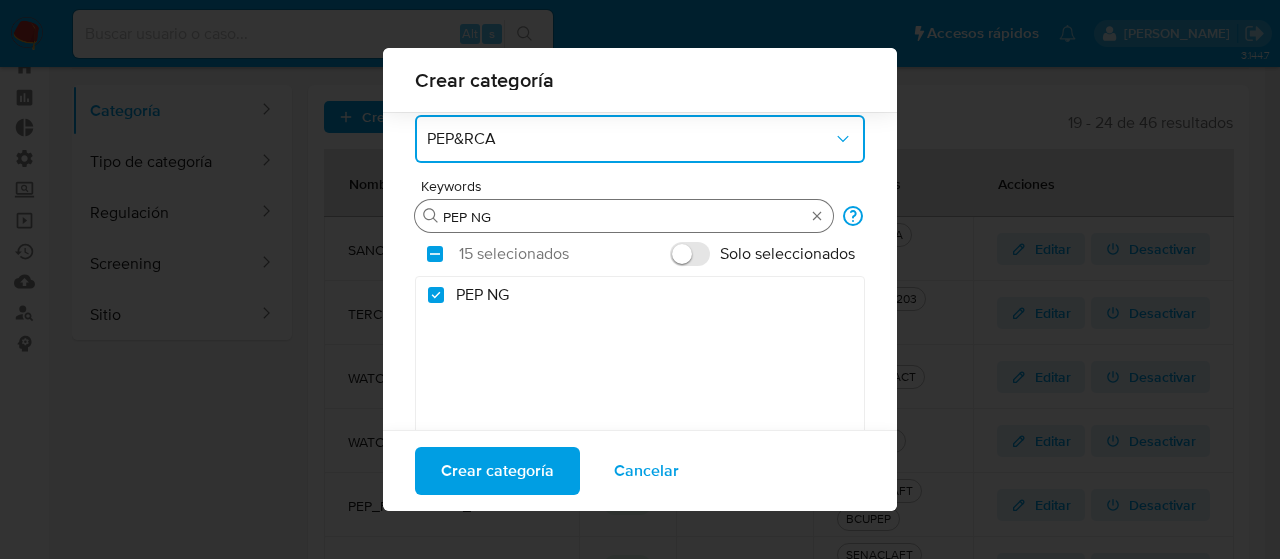 click on "PEP NG" at bounding box center (624, 217) 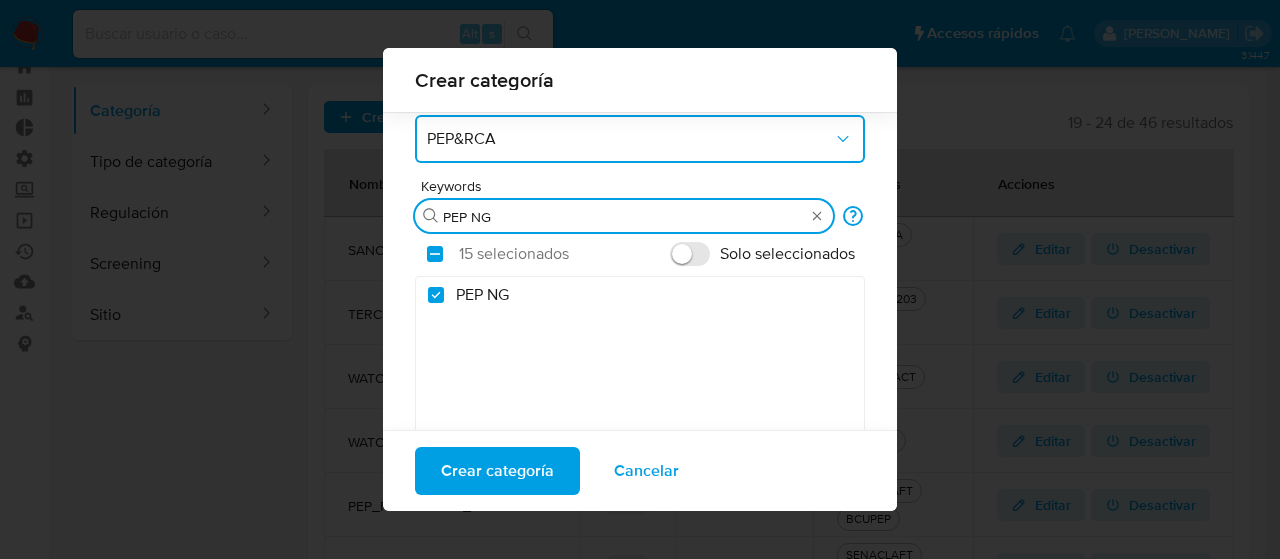 type on "PEP N" 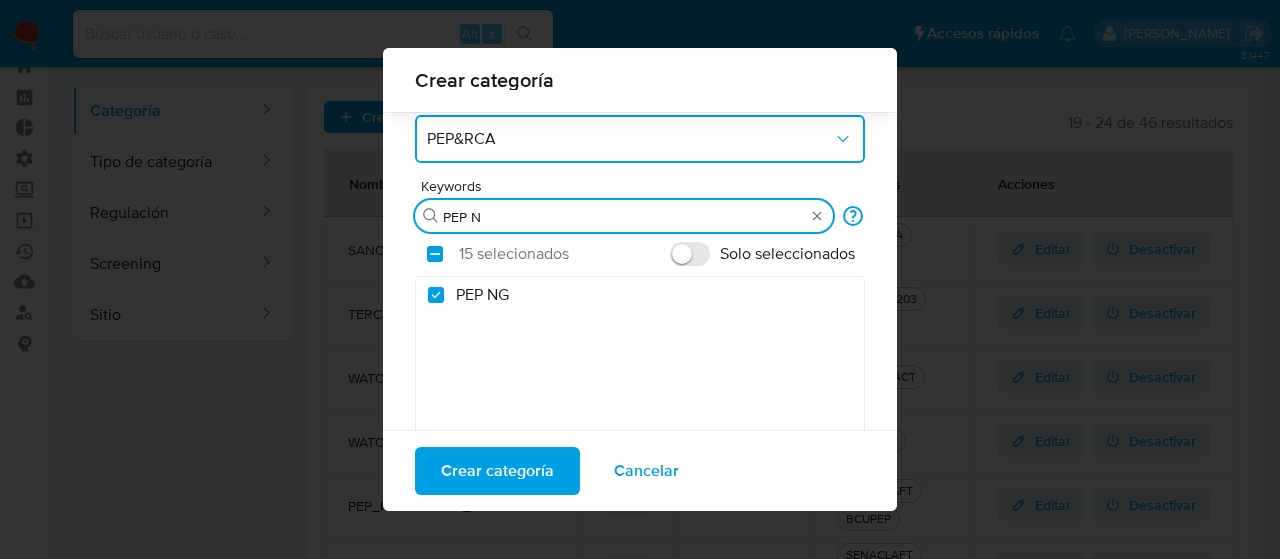 checkbox on "false" 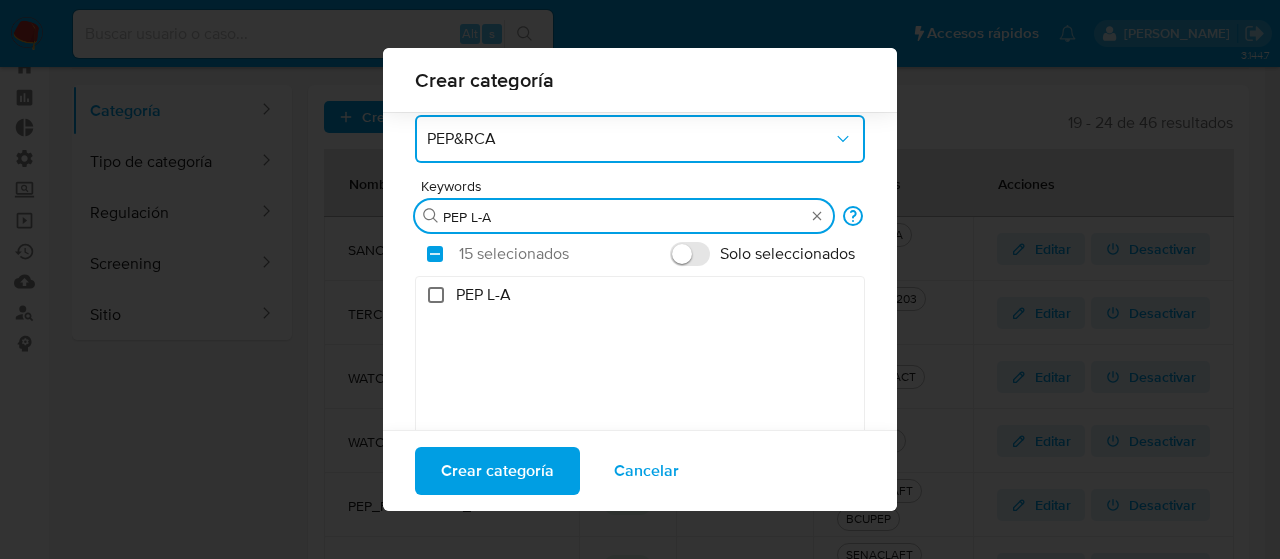 type on "PEP L-A" 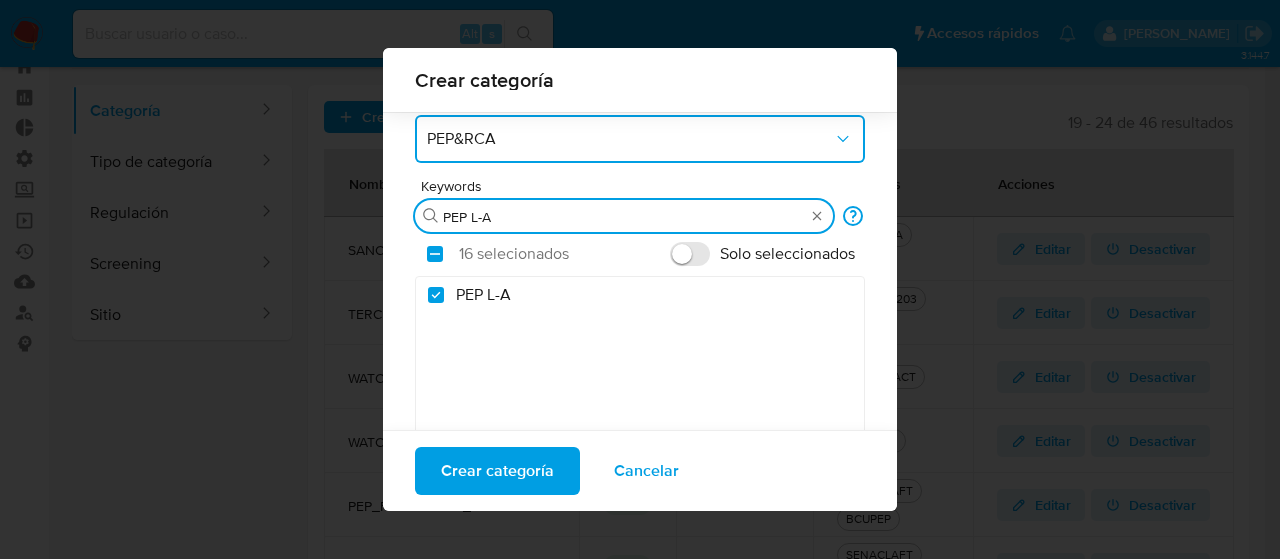 click on "PEP L-A" at bounding box center [624, 217] 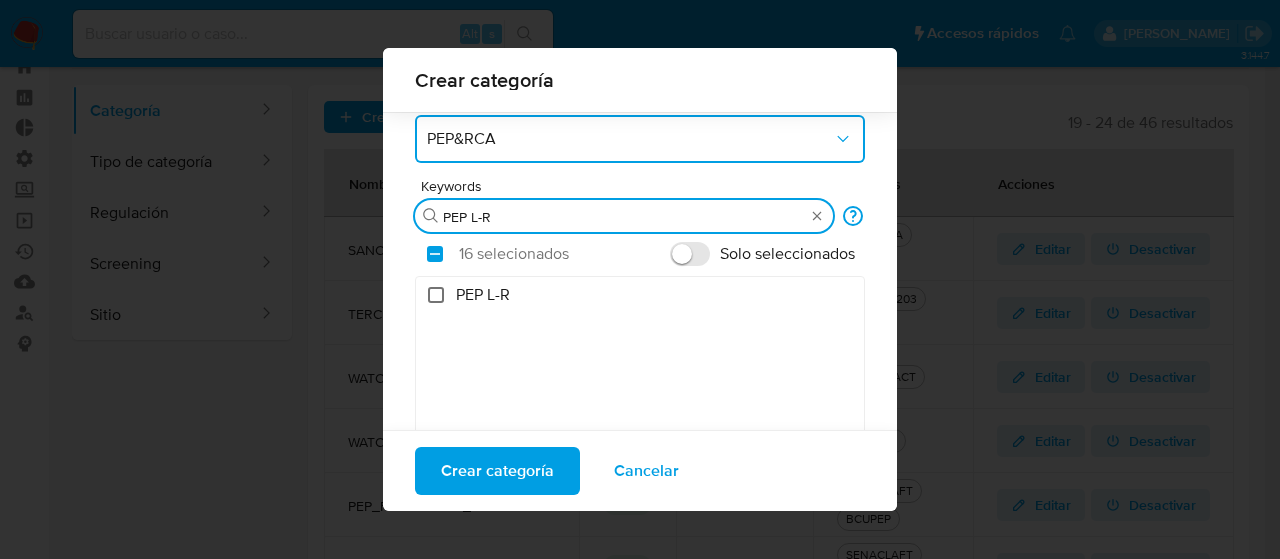 type on "PEP L-R" 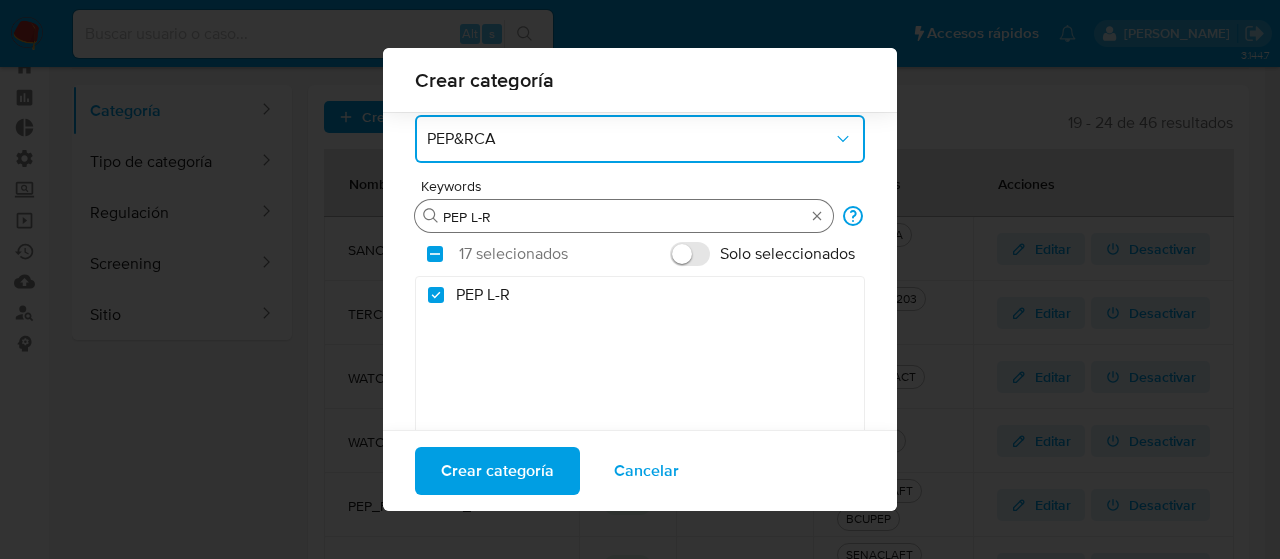 click on "PEP L-R" at bounding box center [624, 217] 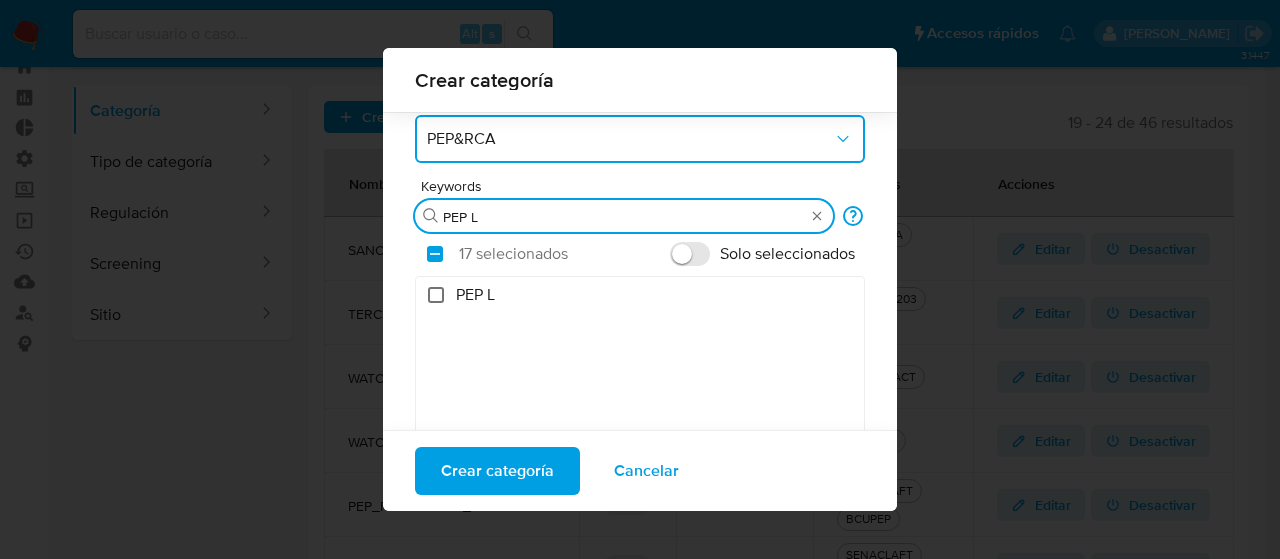 type on "PEP L" 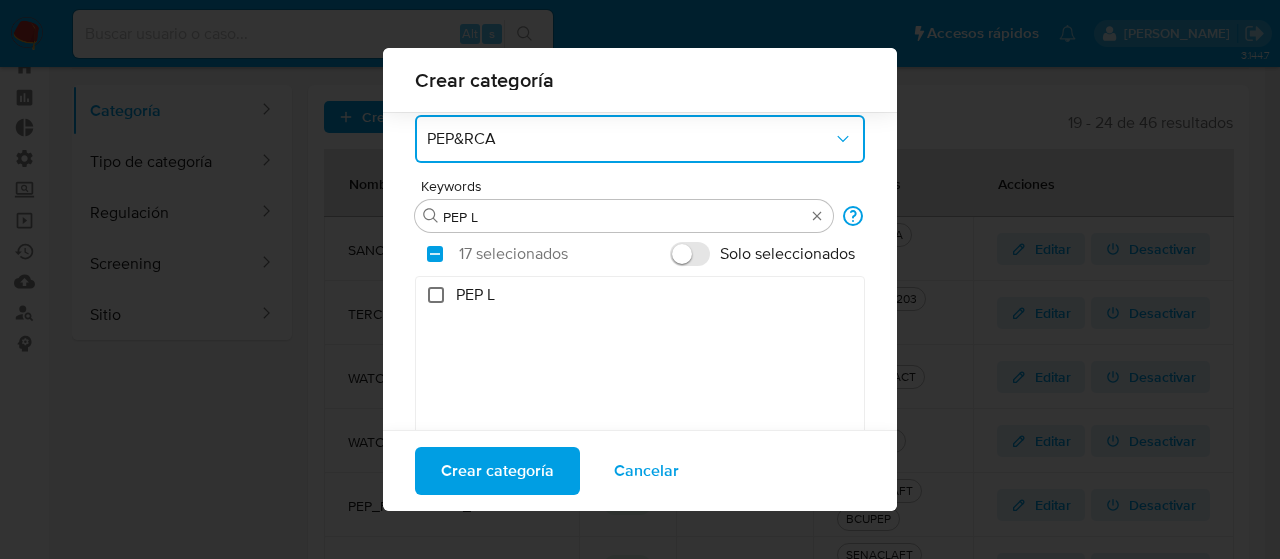 click on "PEP L" at bounding box center [436, 295] 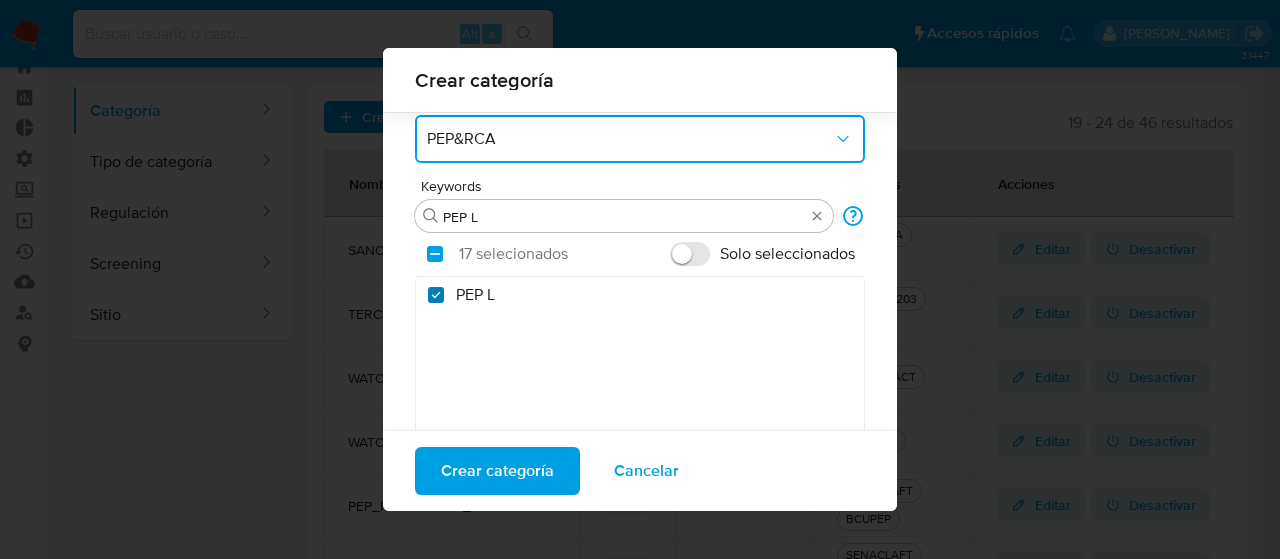 checkbox on "true" 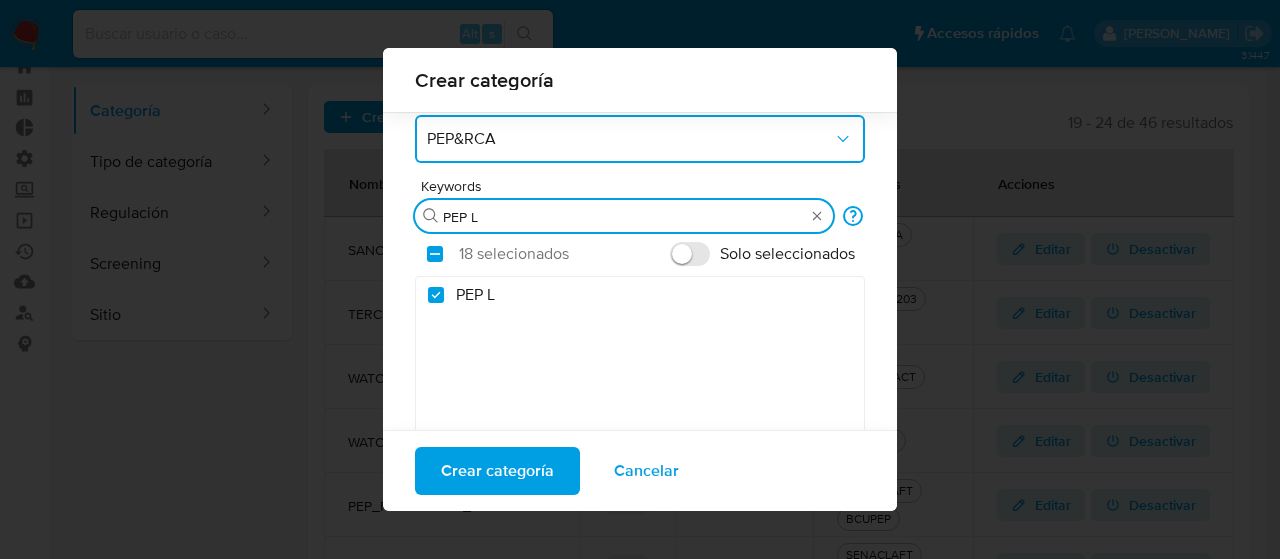 click on "PEP L" at bounding box center (624, 217) 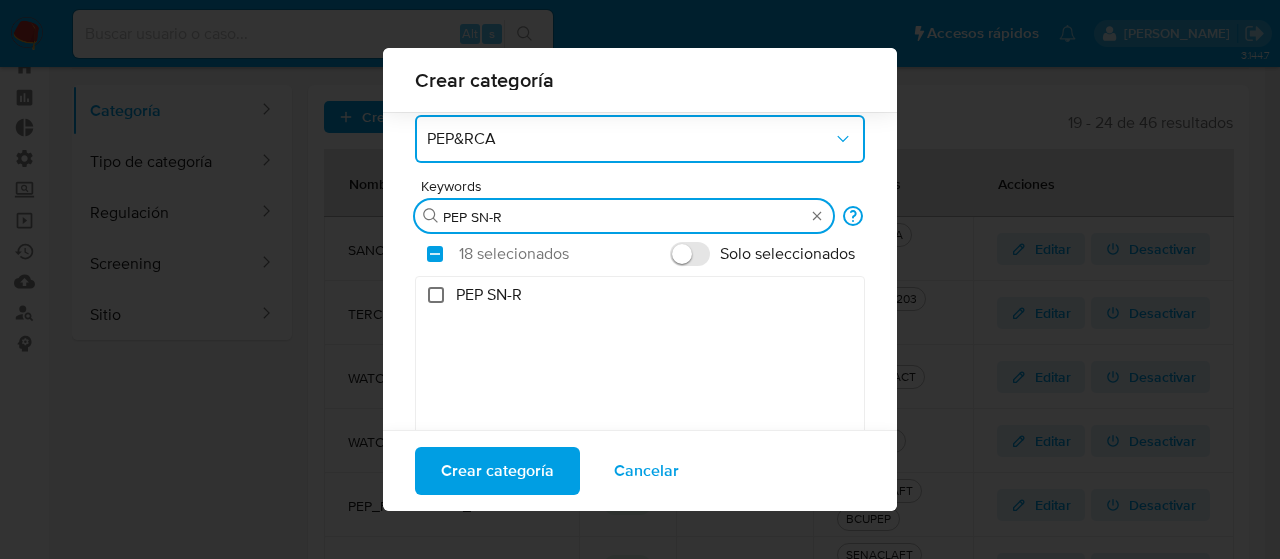 type on "PEP SN-R" 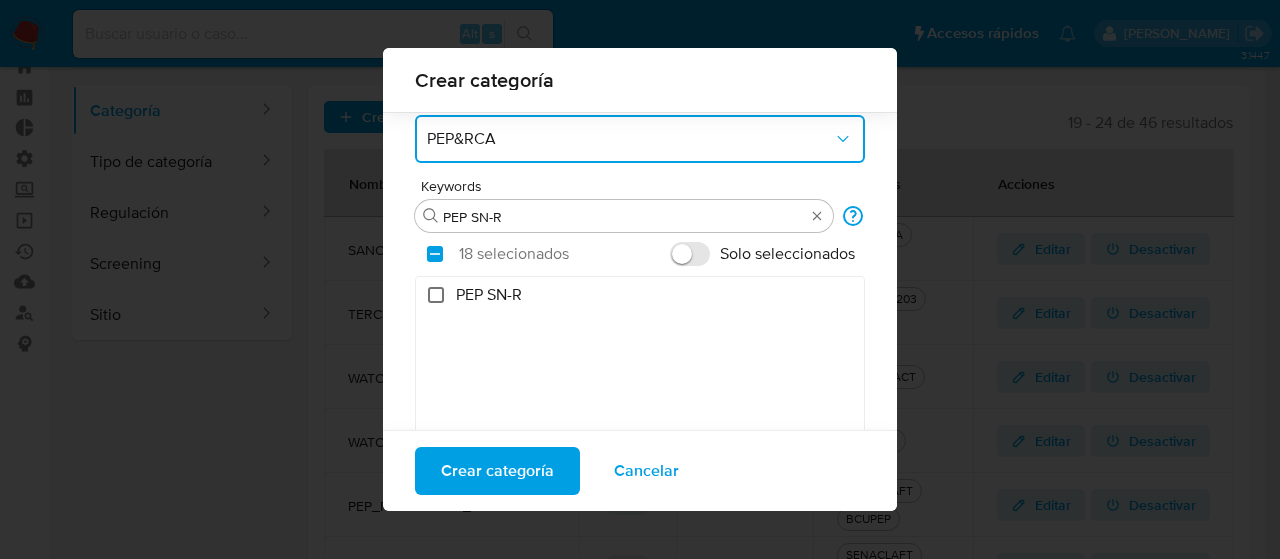 click on "PEP SN-R" at bounding box center [436, 295] 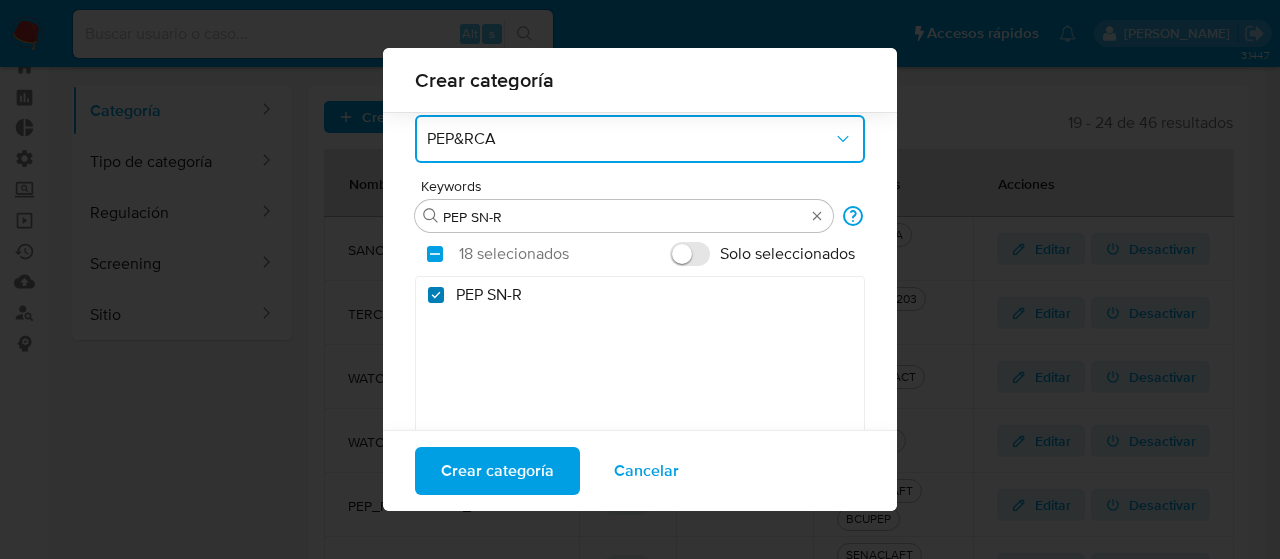 checkbox on "true" 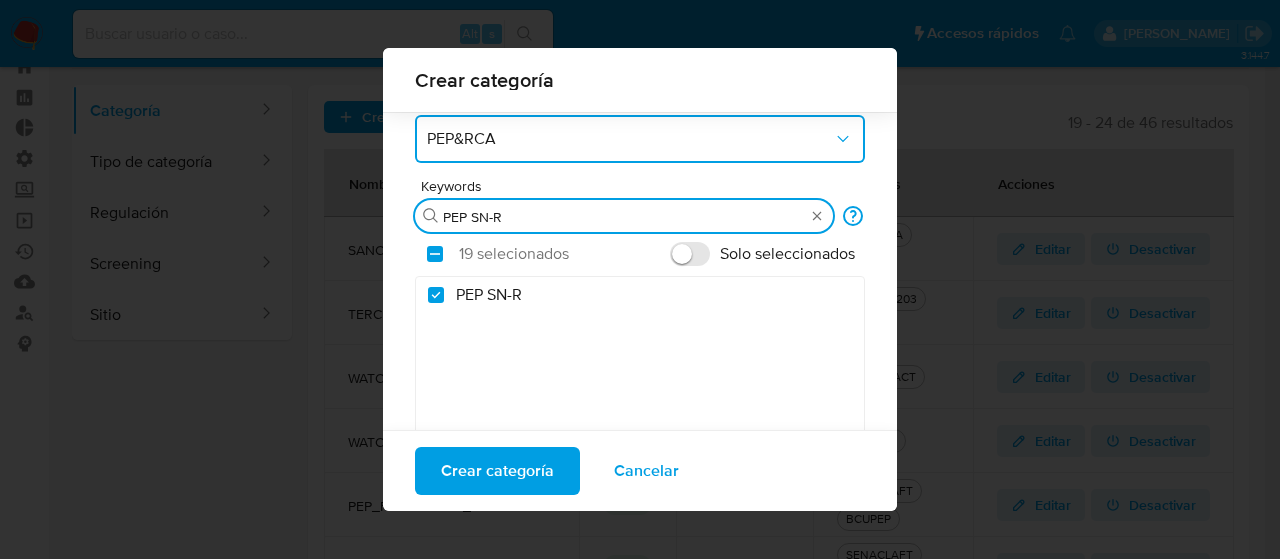 click on "PEP SN-R" at bounding box center (624, 217) 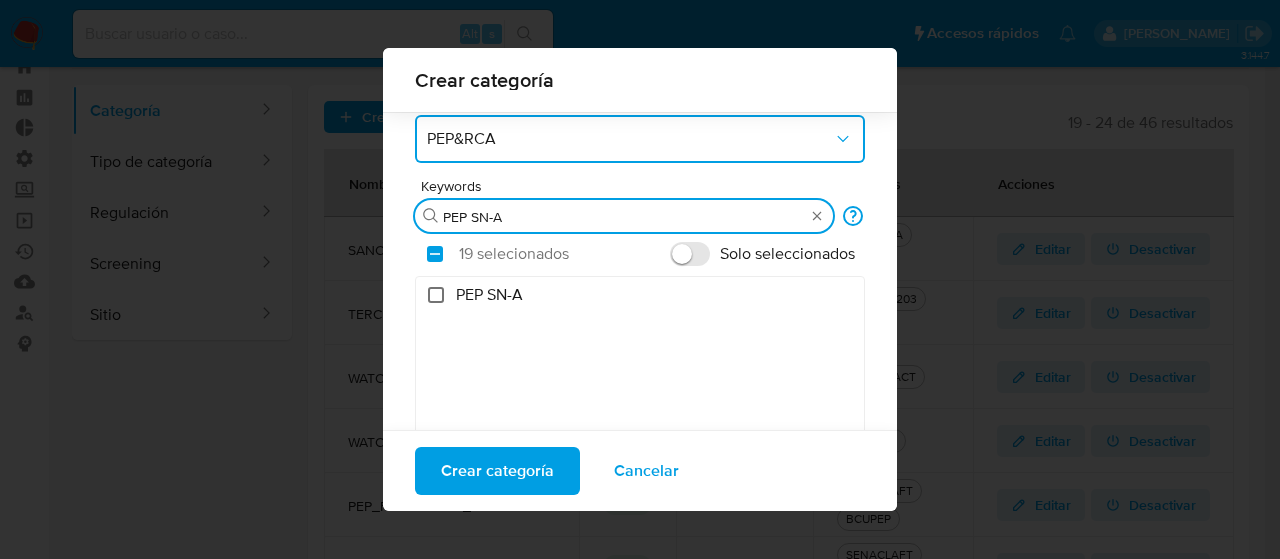 type on "PEP SN-A" 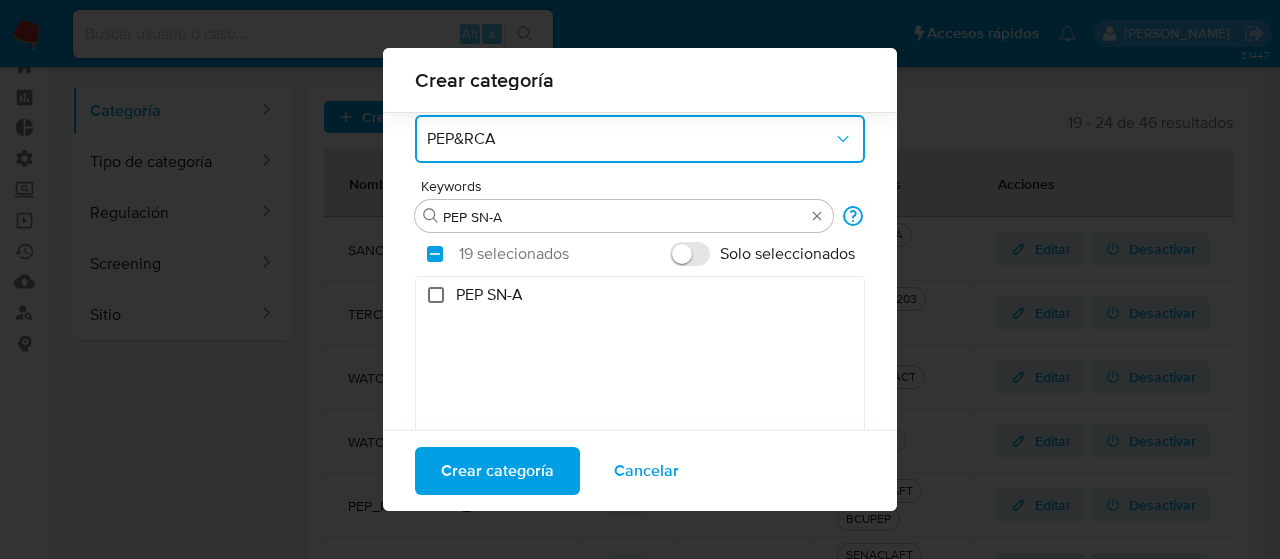 click on "PEP SN-A" at bounding box center [436, 295] 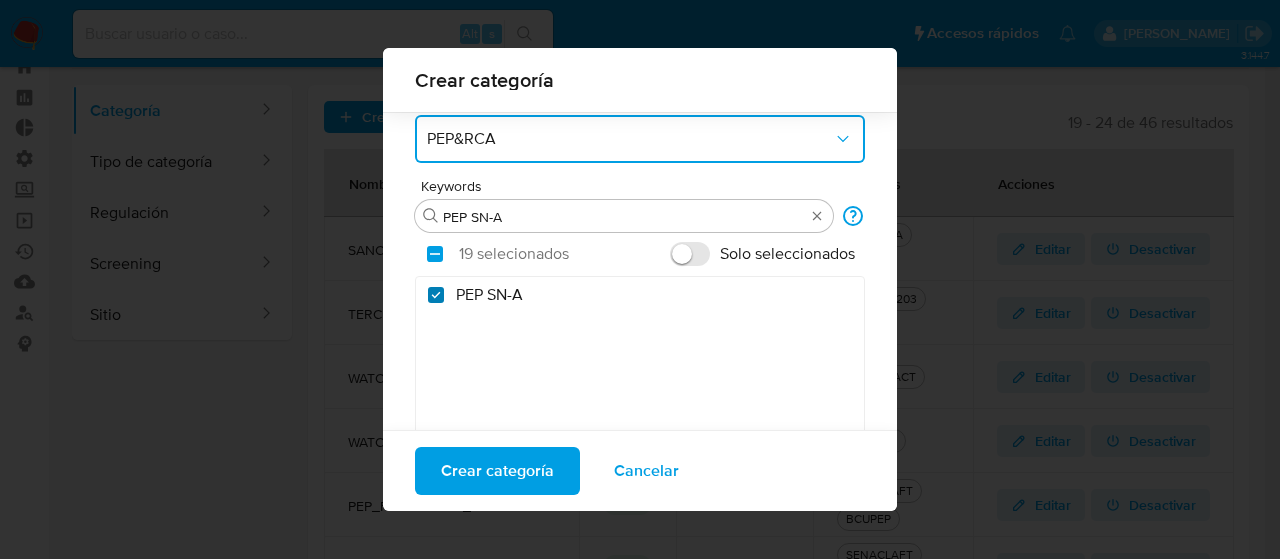 checkbox on "true" 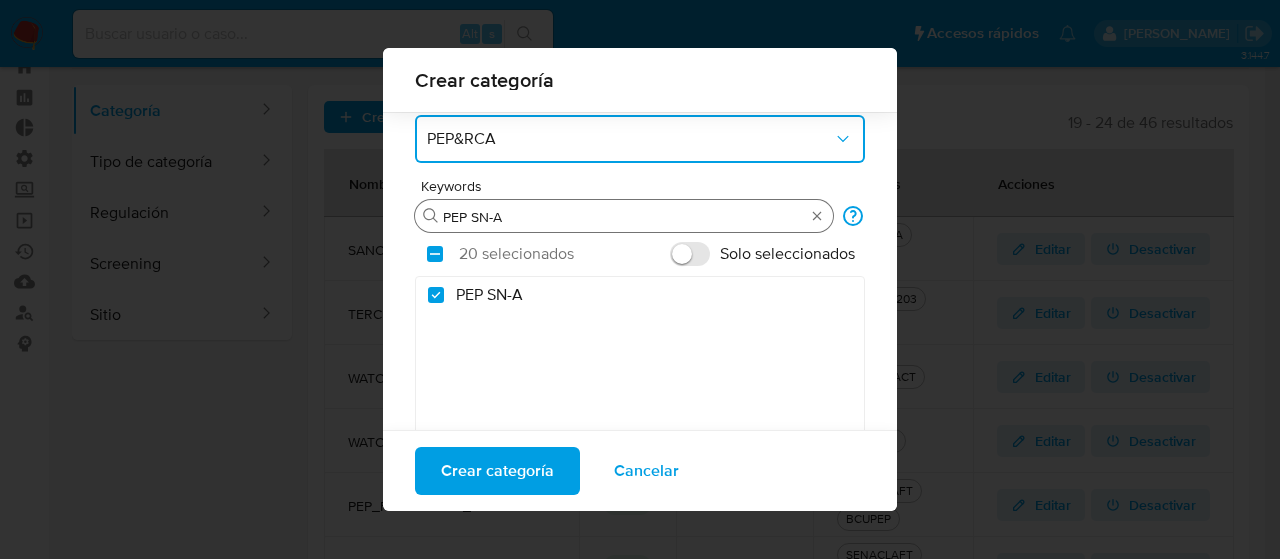click on "PEP SN-A" at bounding box center [624, 217] 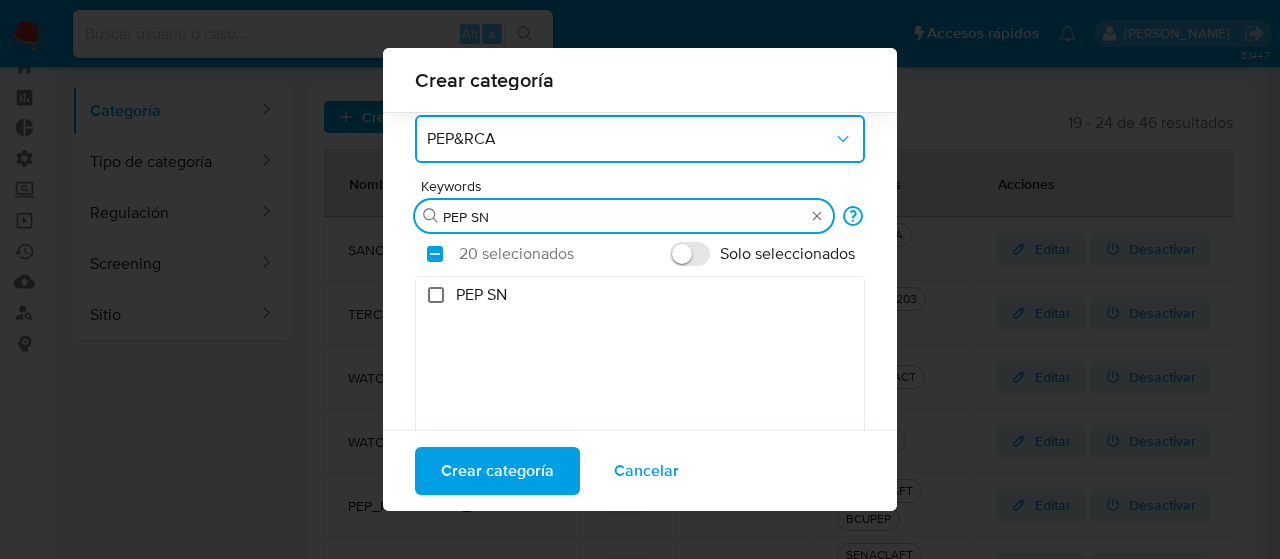type on "PEP SN" 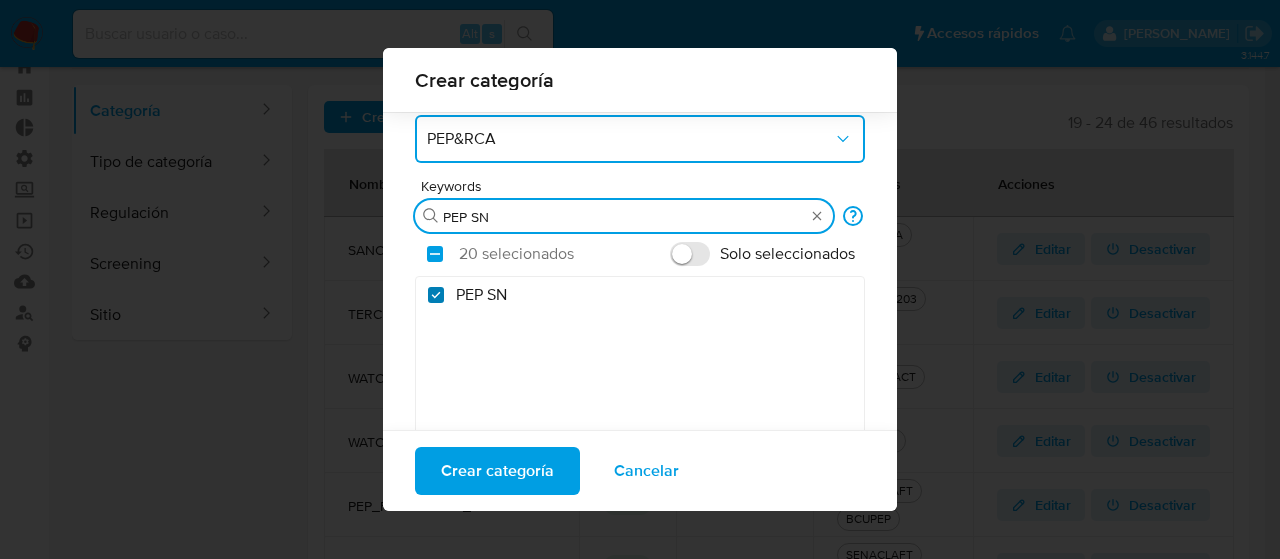checkbox on "true" 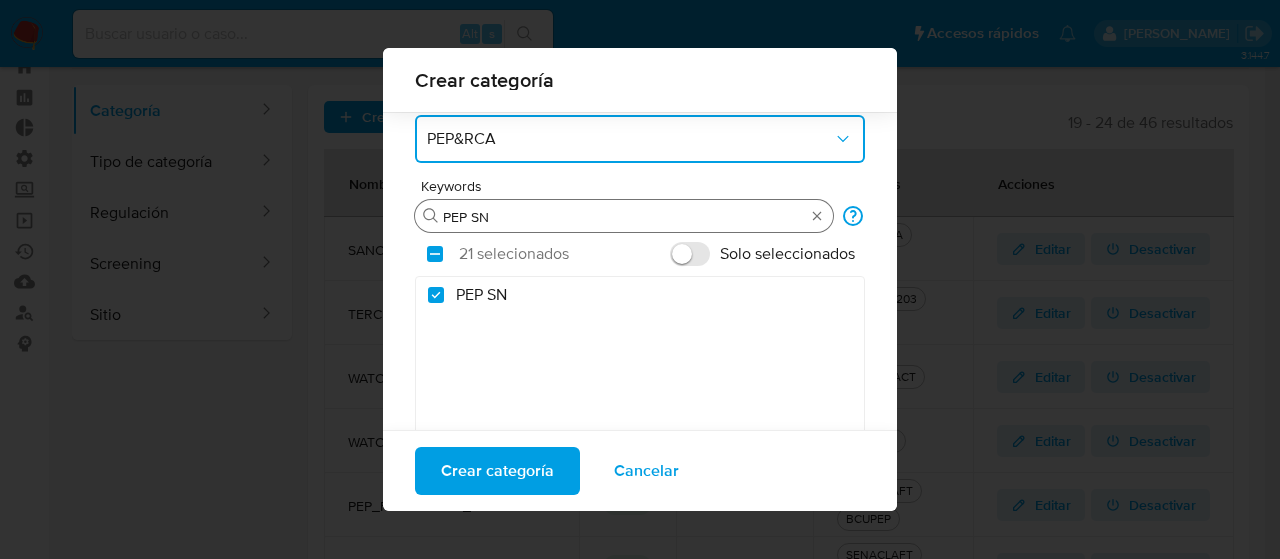 click on "PEP SN" at bounding box center [624, 217] 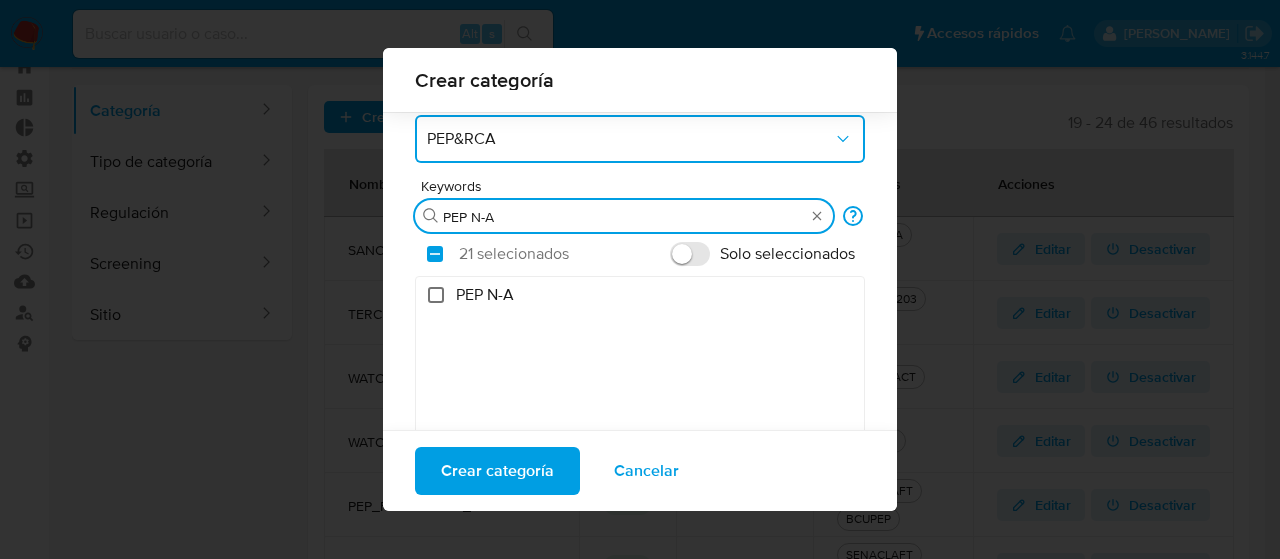 type on "PEP N-A" 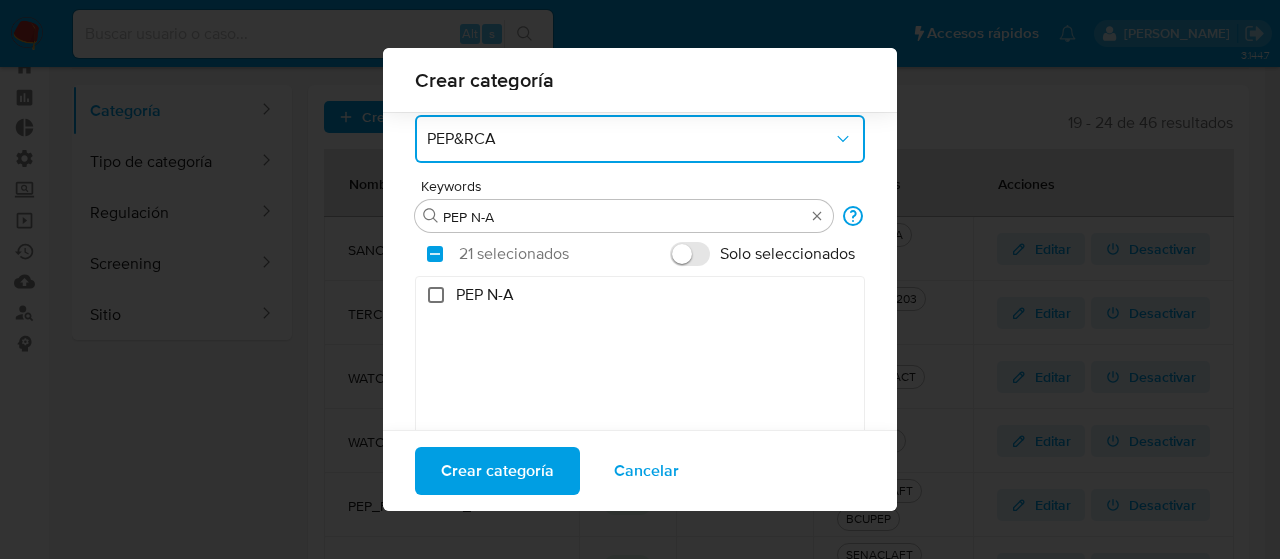 click on "PEP N-A" at bounding box center (436, 295) 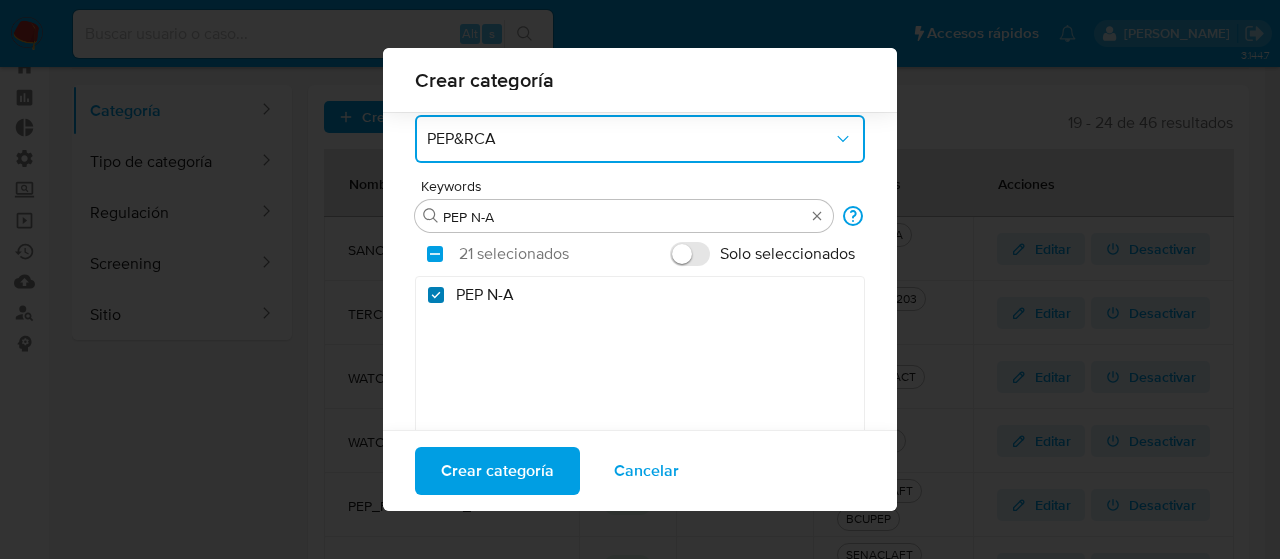 checkbox on "true" 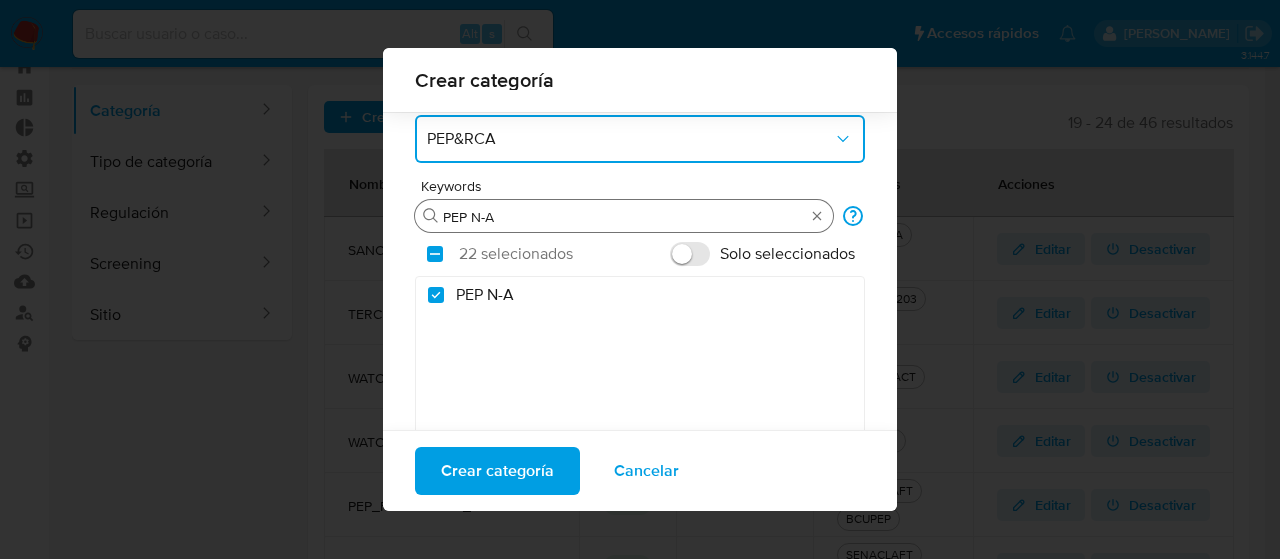click on "PEP N-A" at bounding box center (624, 217) 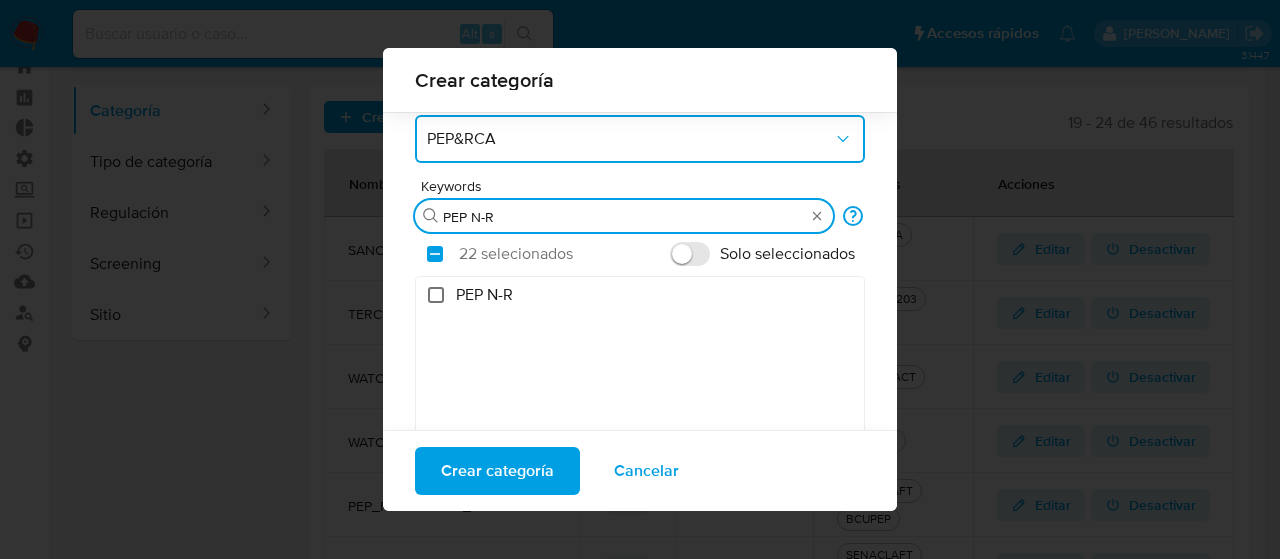 type on "PEP N-R" 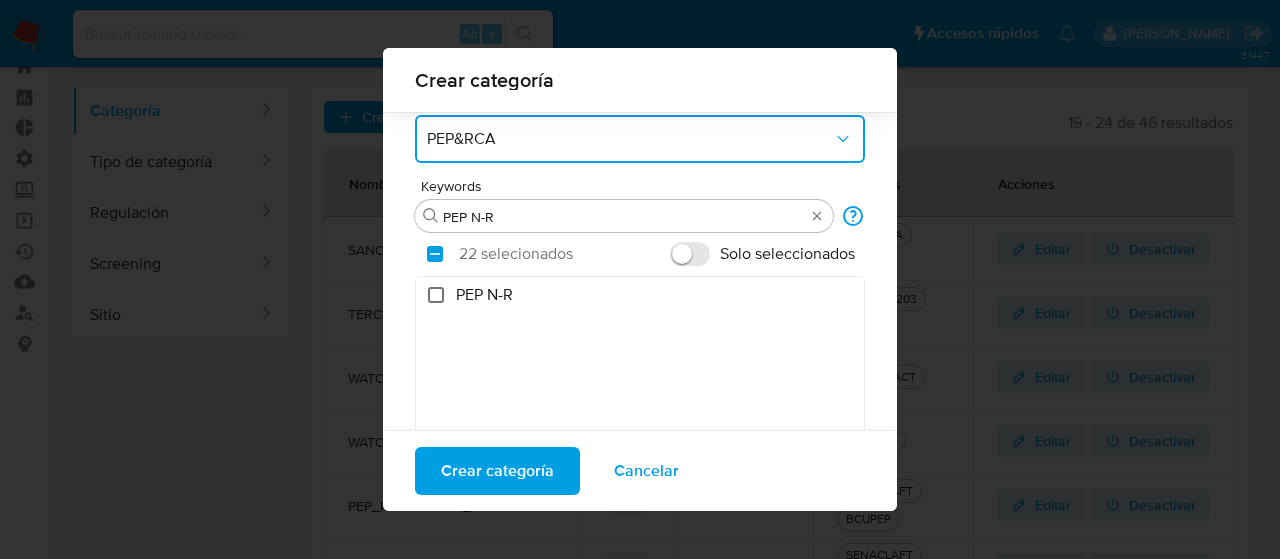click on "PEP N-R" at bounding box center [436, 295] 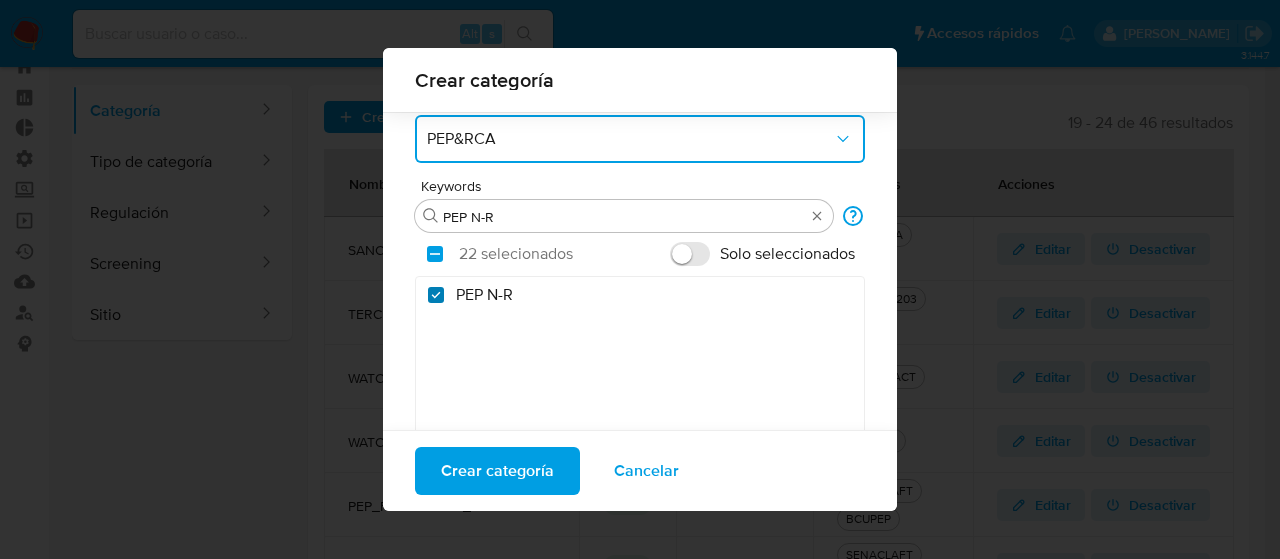 checkbox on "true" 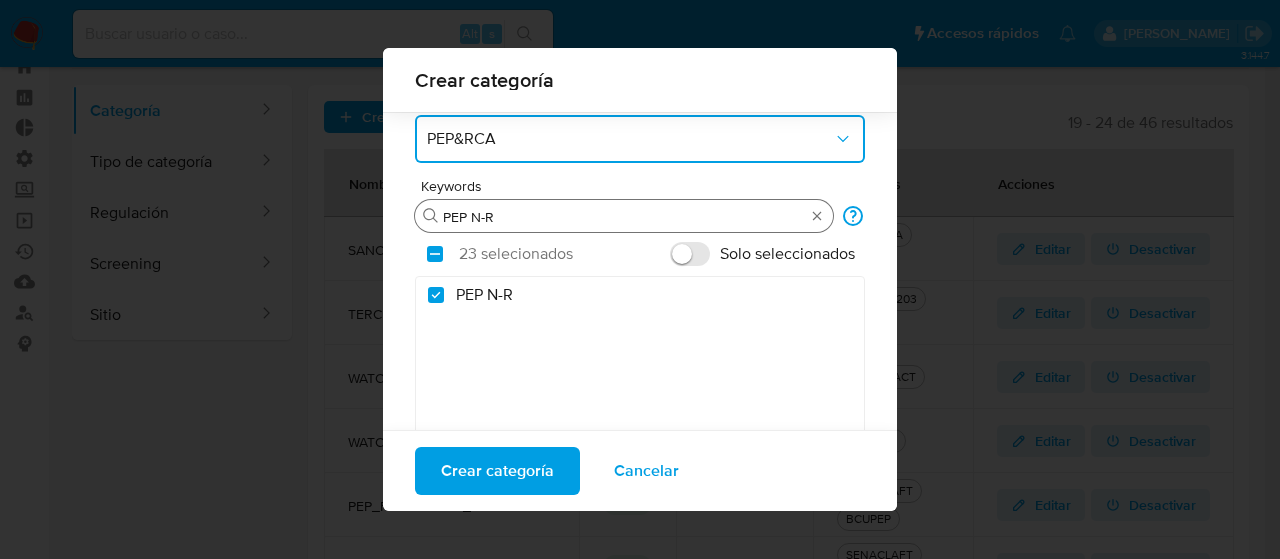 click on "PEP N-R" at bounding box center (624, 217) 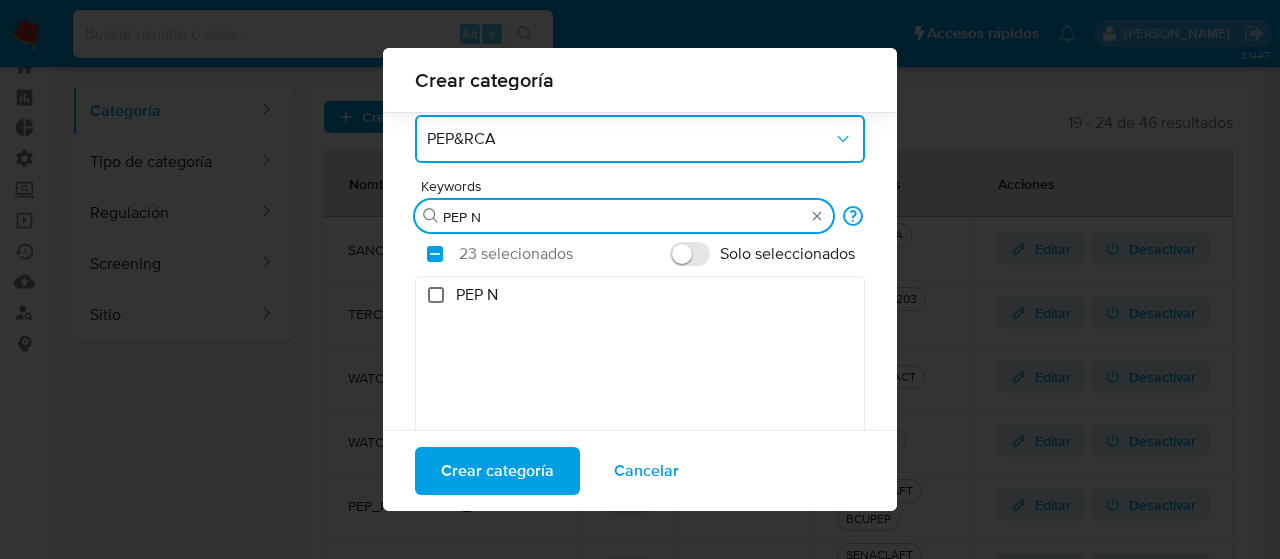 type on "PEP N" 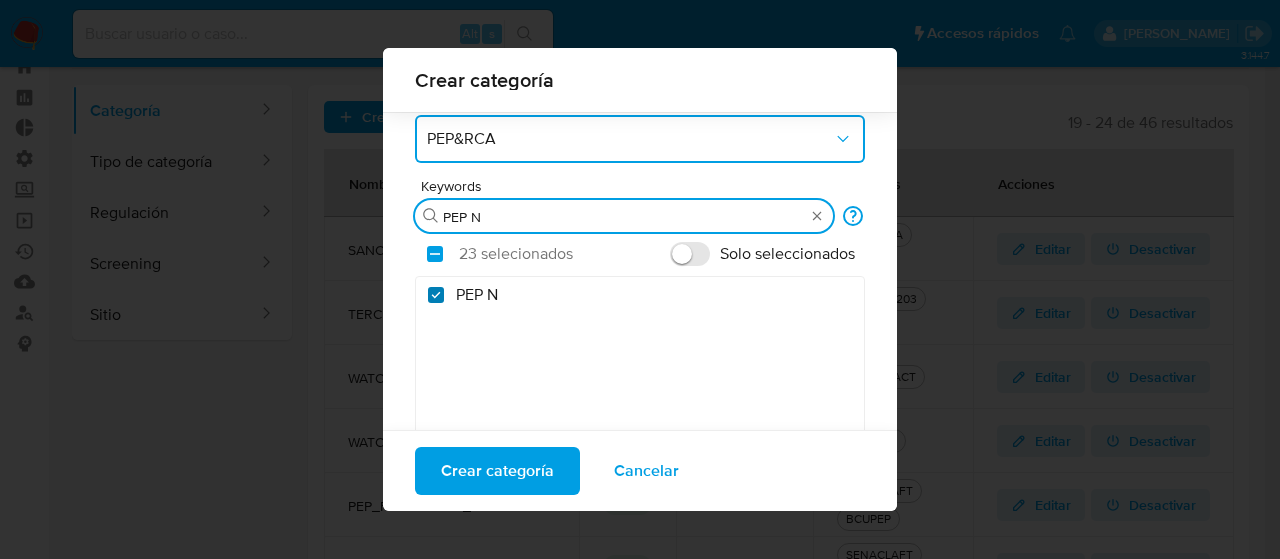 checkbox on "true" 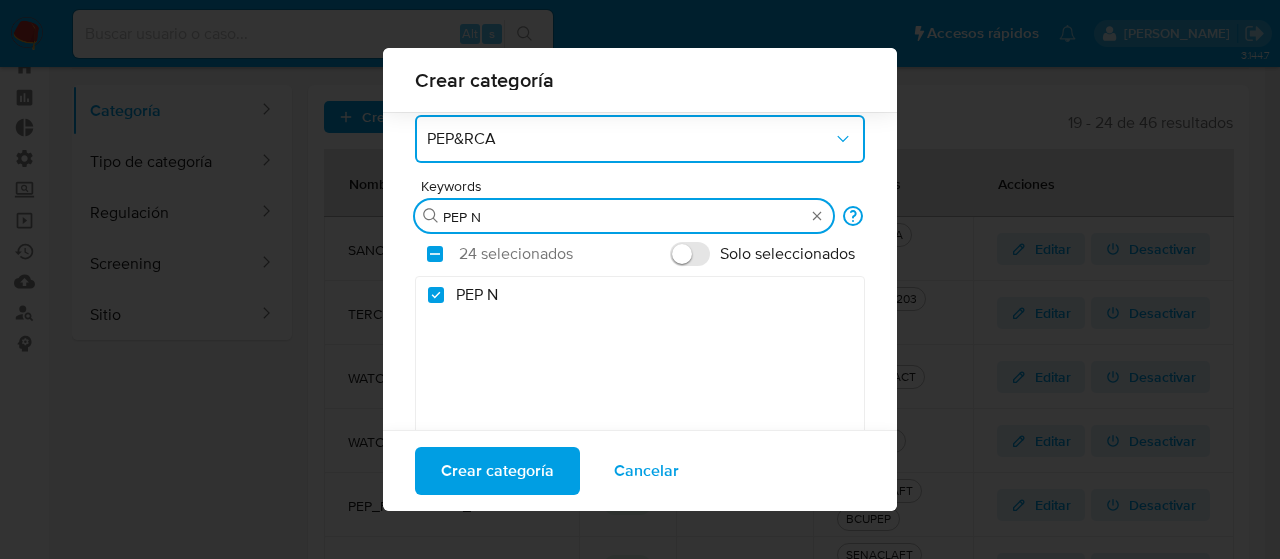 click on "PEP N" at bounding box center [624, 217] 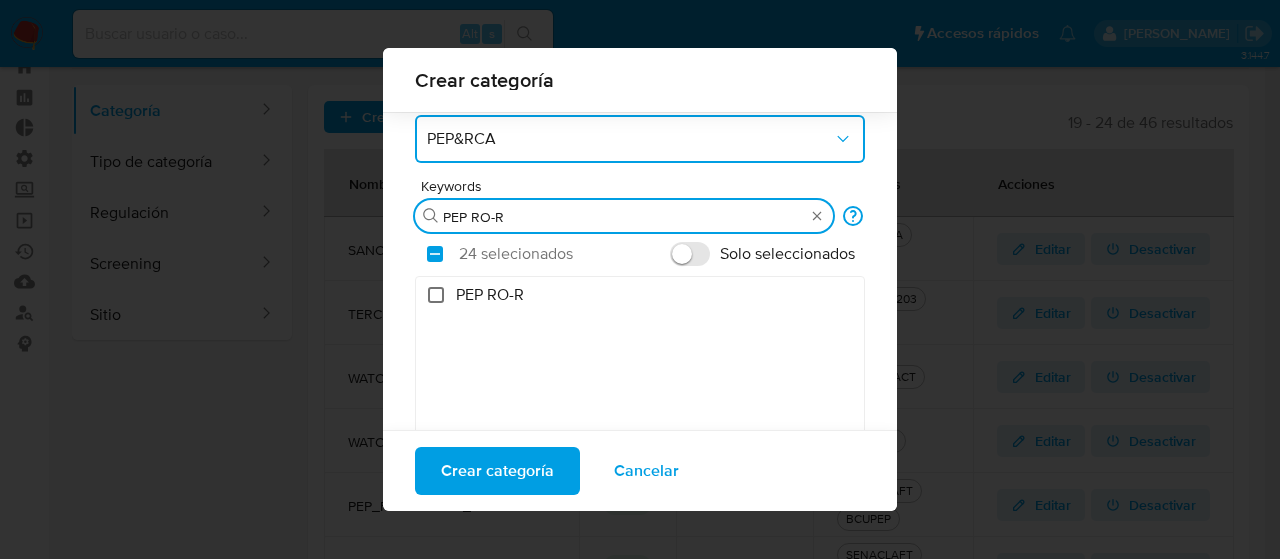 type on "PEP RO-R" 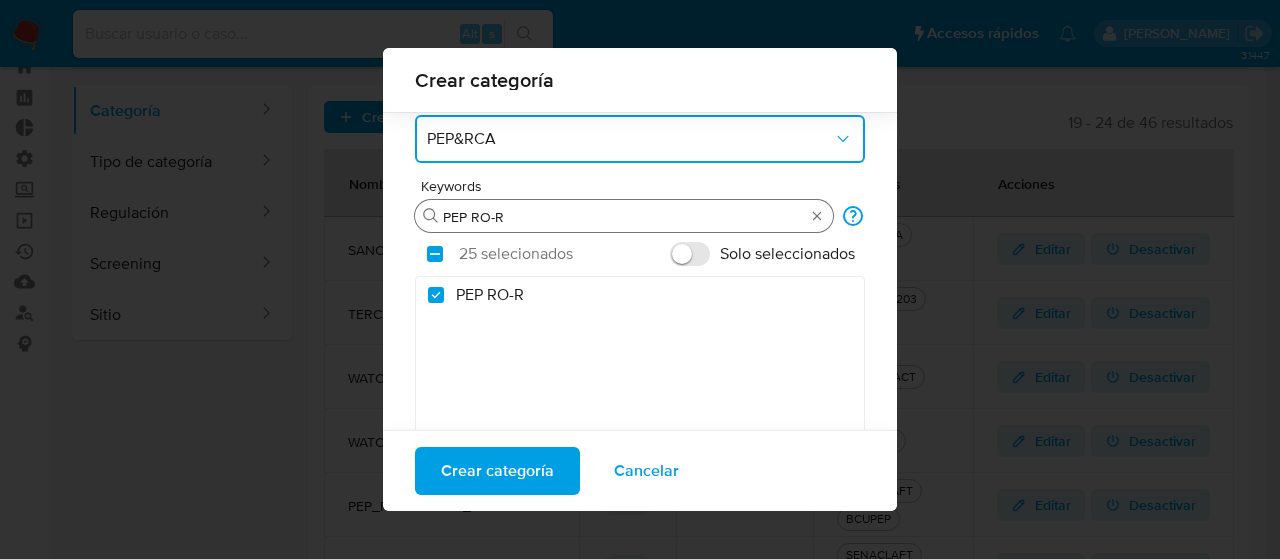click on "PEP RO-R" at bounding box center (624, 217) 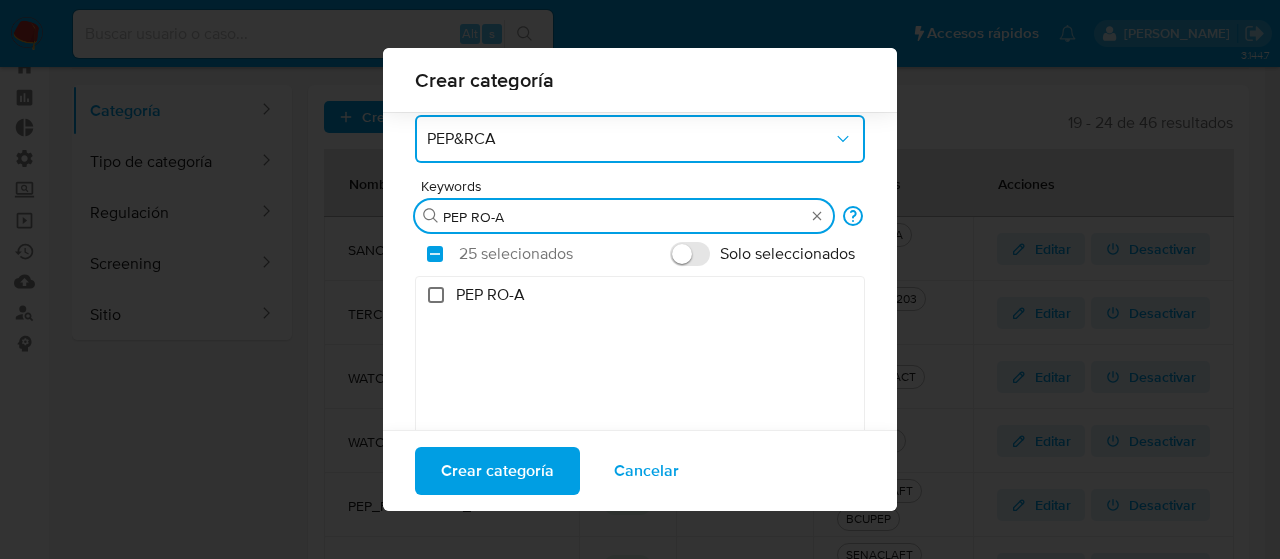 type on "PEP RO-A" 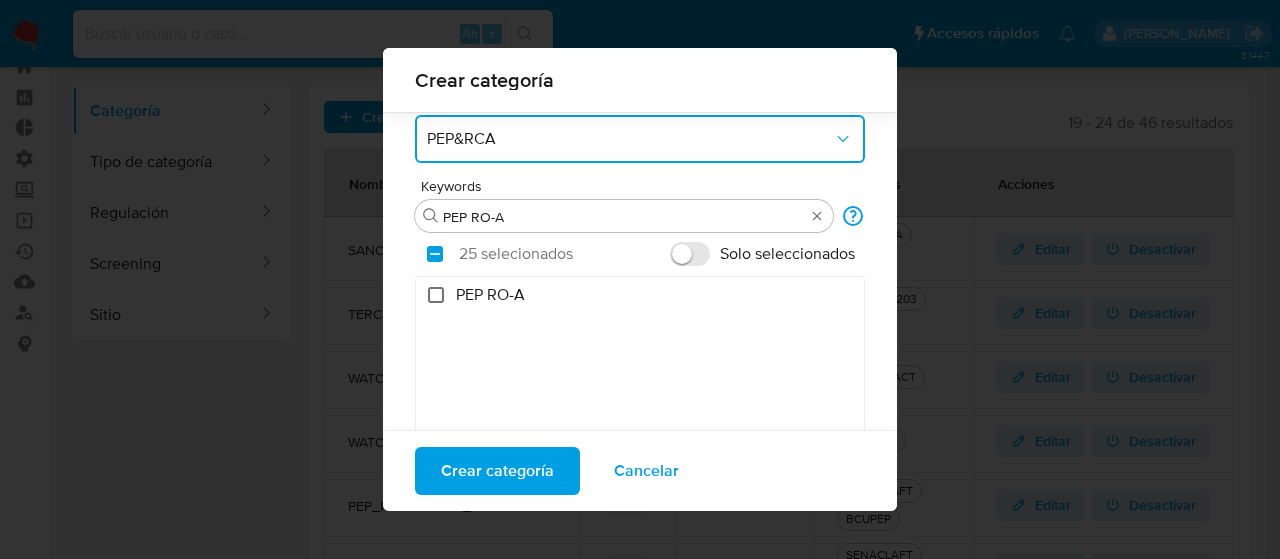 click on "PEP RO-A" at bounding box center [436, 295] 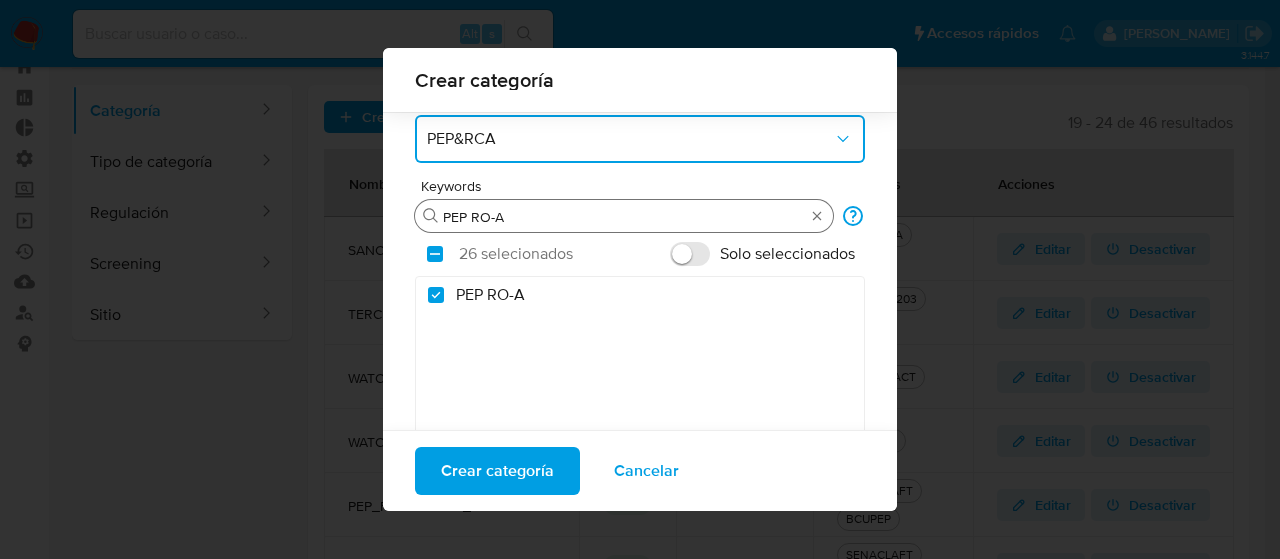 click on "PEP RO-A" at bounding box center [624, 217] 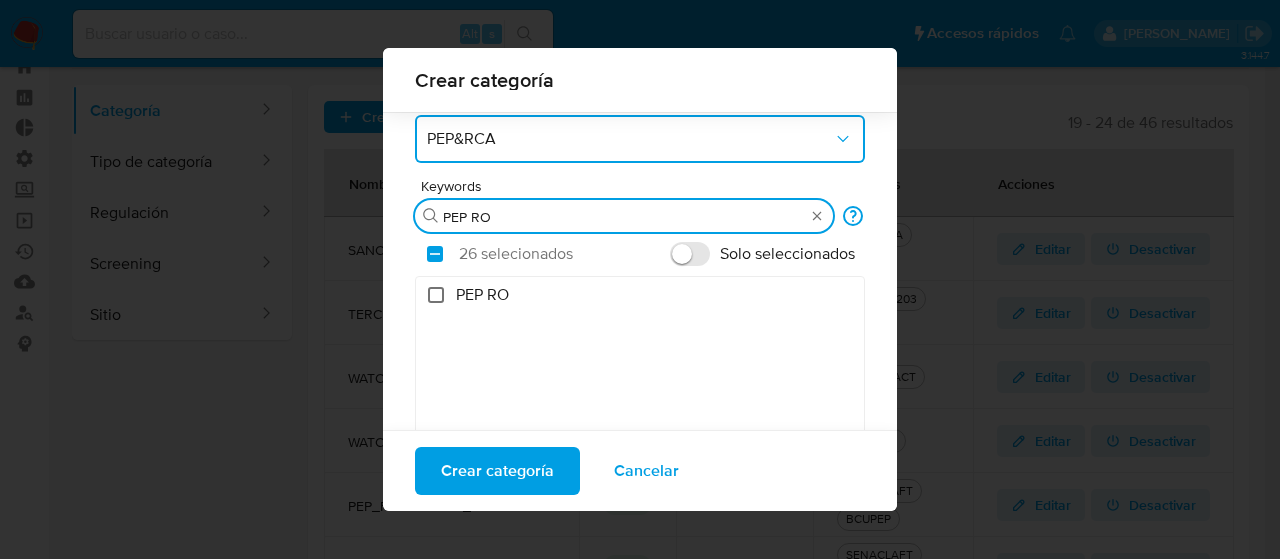 type on "PEP RO" 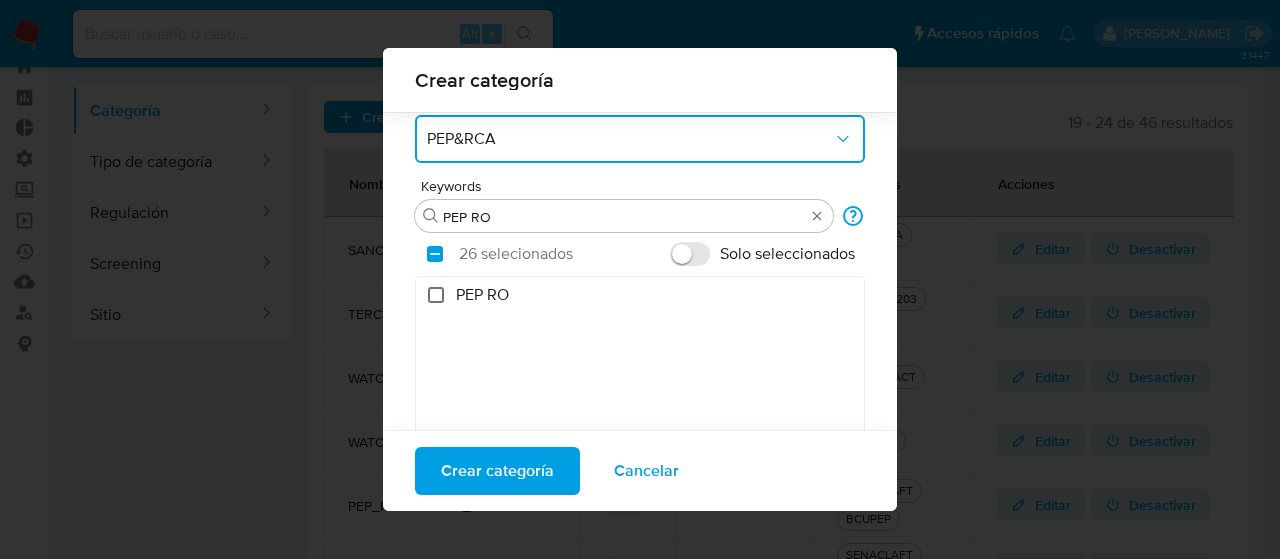 click on "PEP RO" at bounding box center [436, 295] 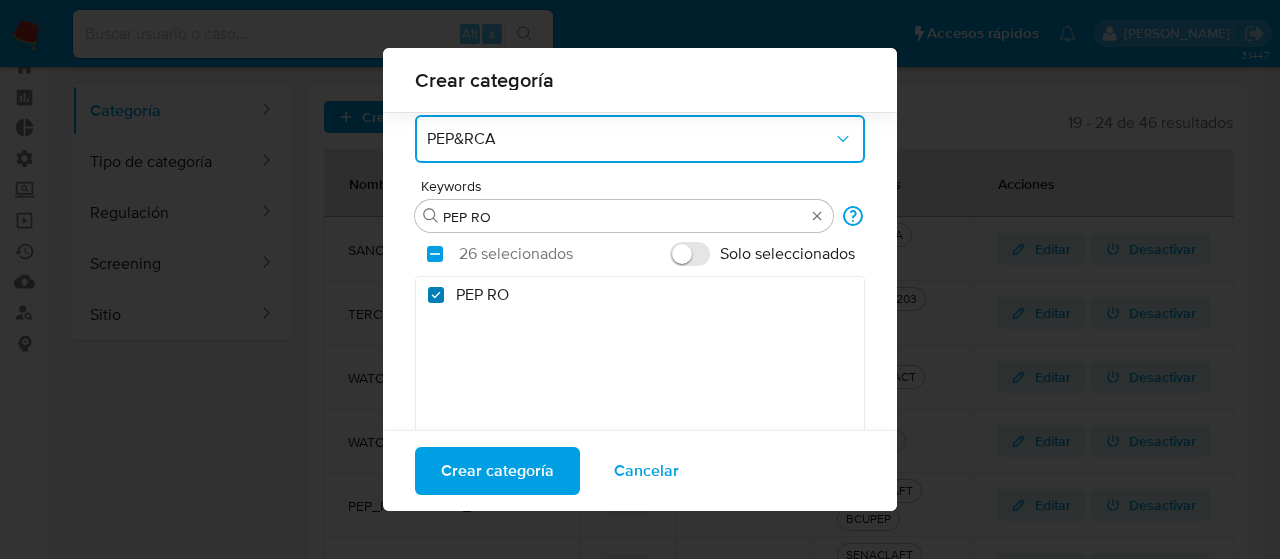 checkbox on "true" 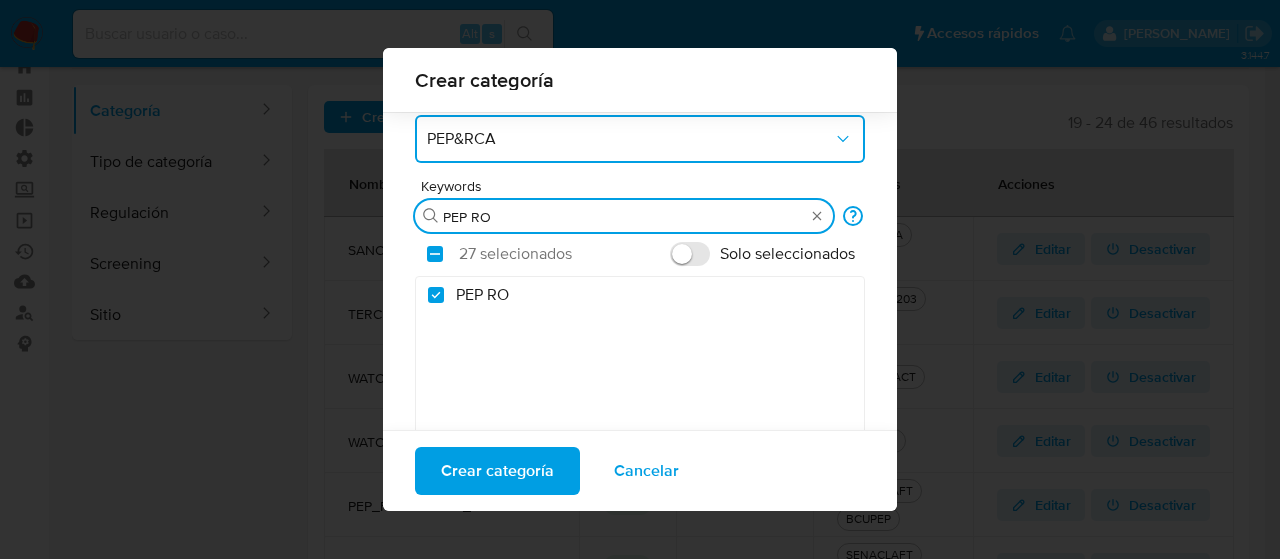 click on "PEP RO" at bounding box center (624, 217) 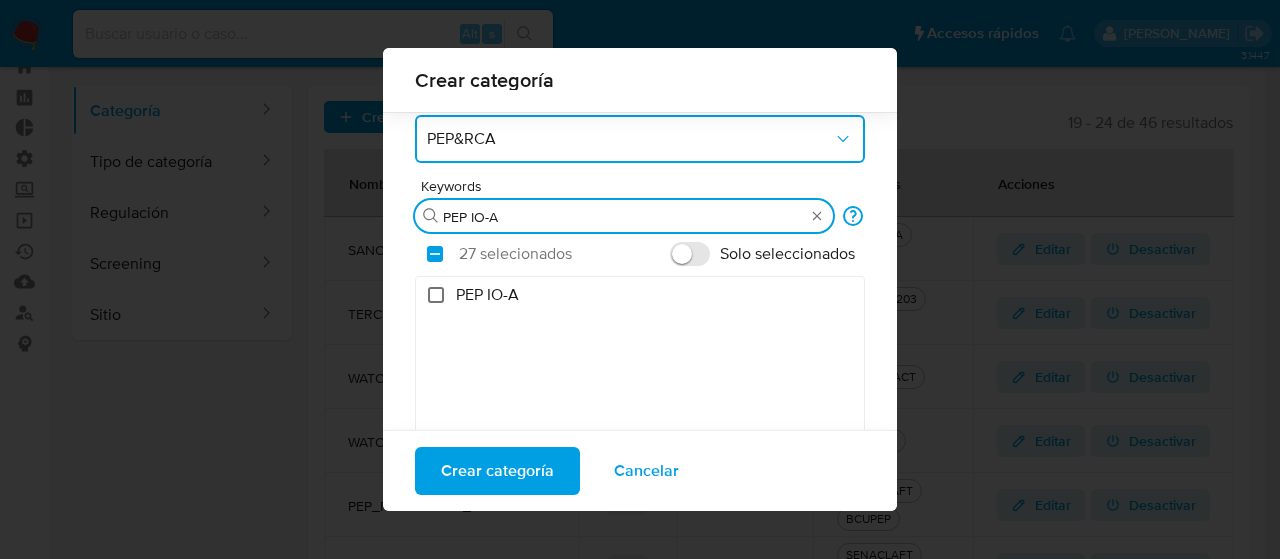 type on "PEP IO-A" 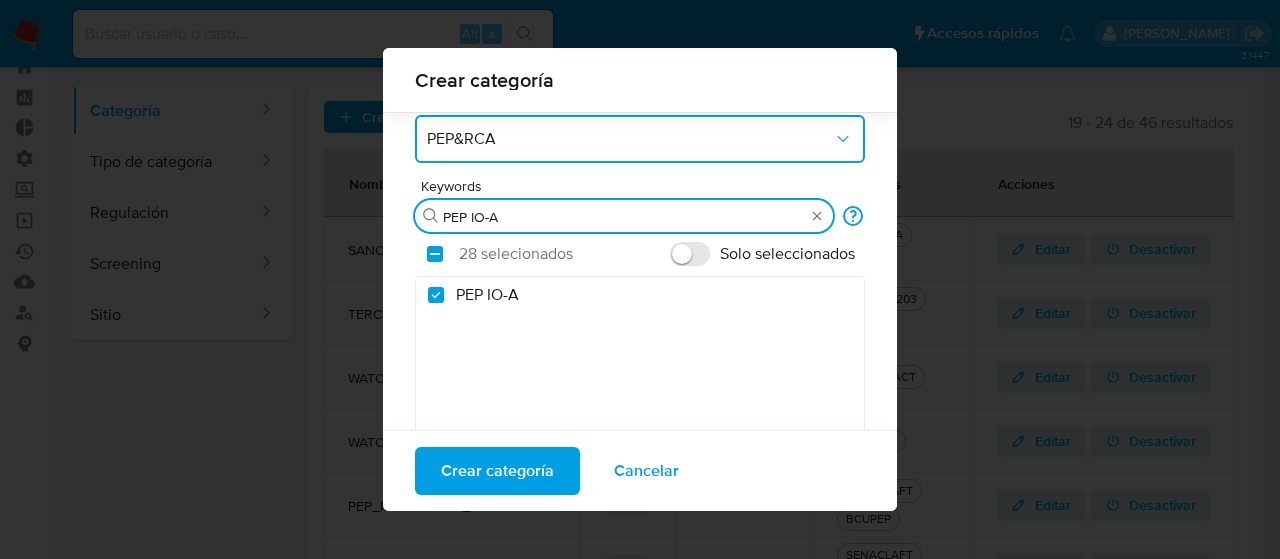 click on "PEP IO-A" at bounding box center [624, 217] 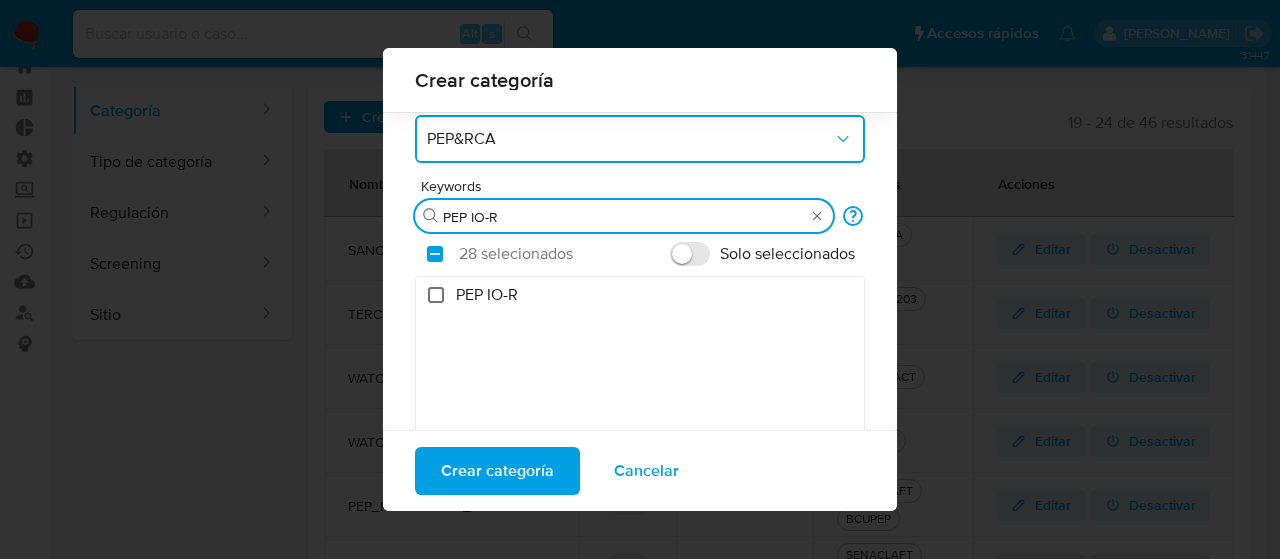 type on "PEP IO-R" 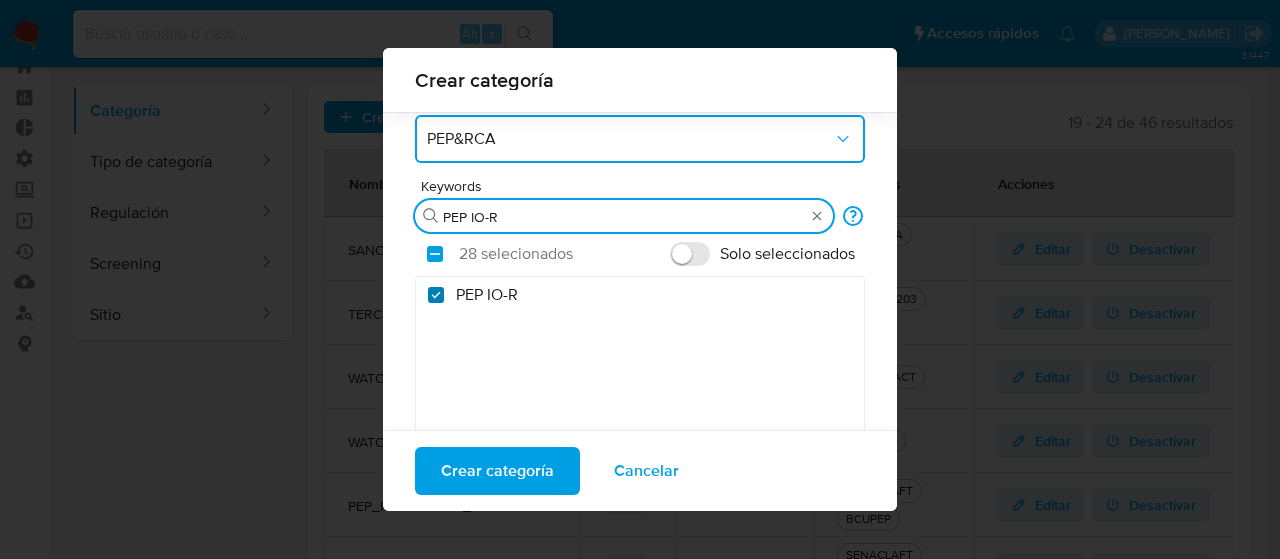 checkbox on "true" 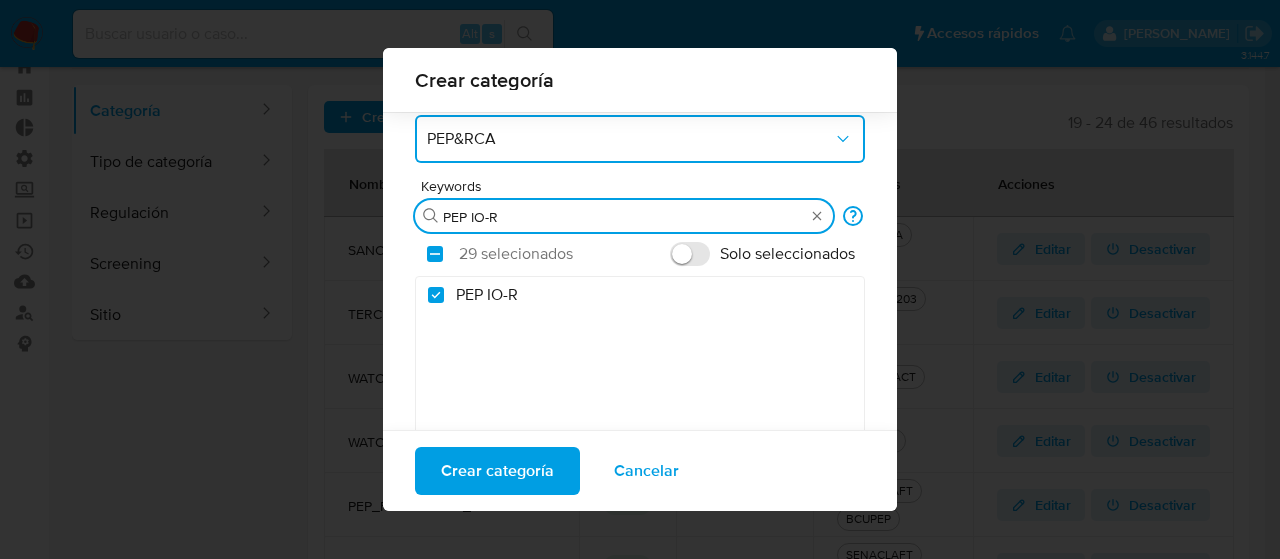 click on "PEP IO-R" at bounding box center [624, 217] 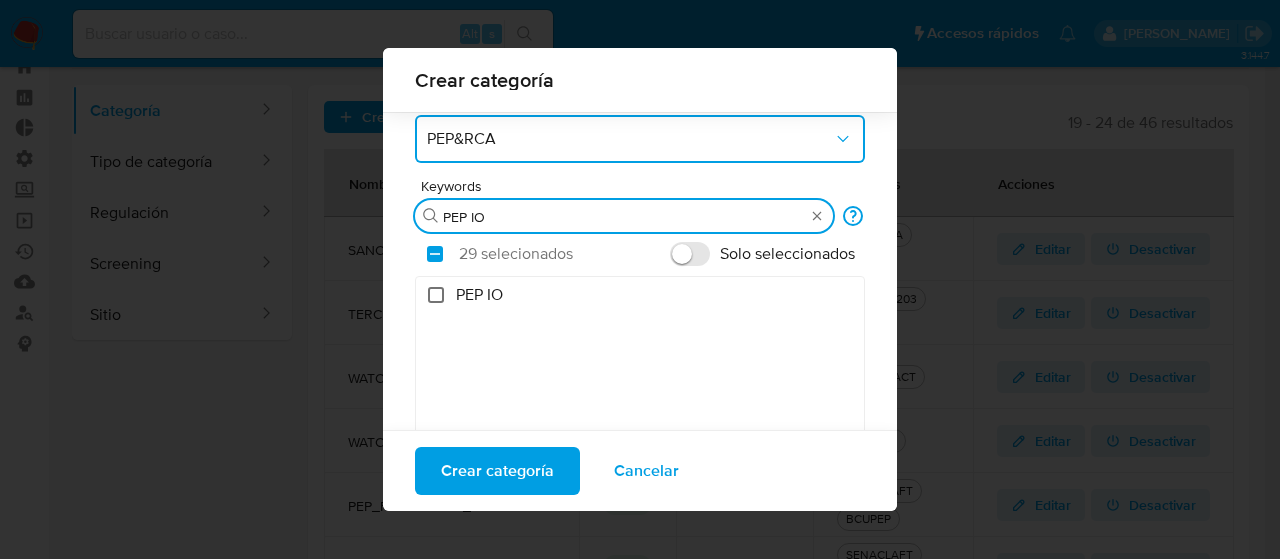 type on "PEP IO" 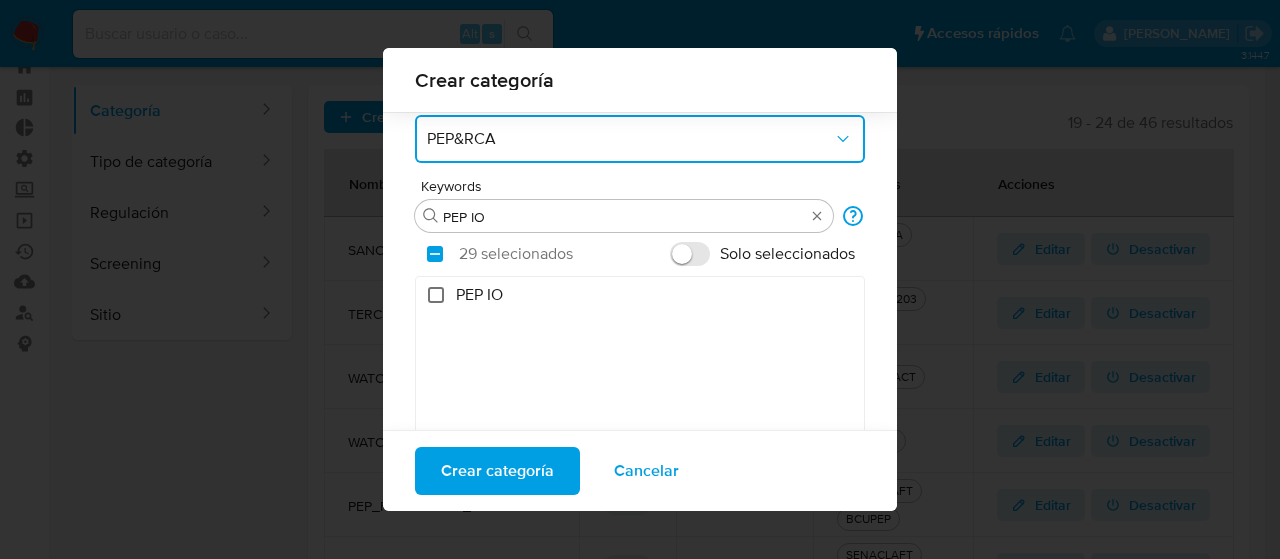 click on "PEP IO" at bounding box center (436, 295) 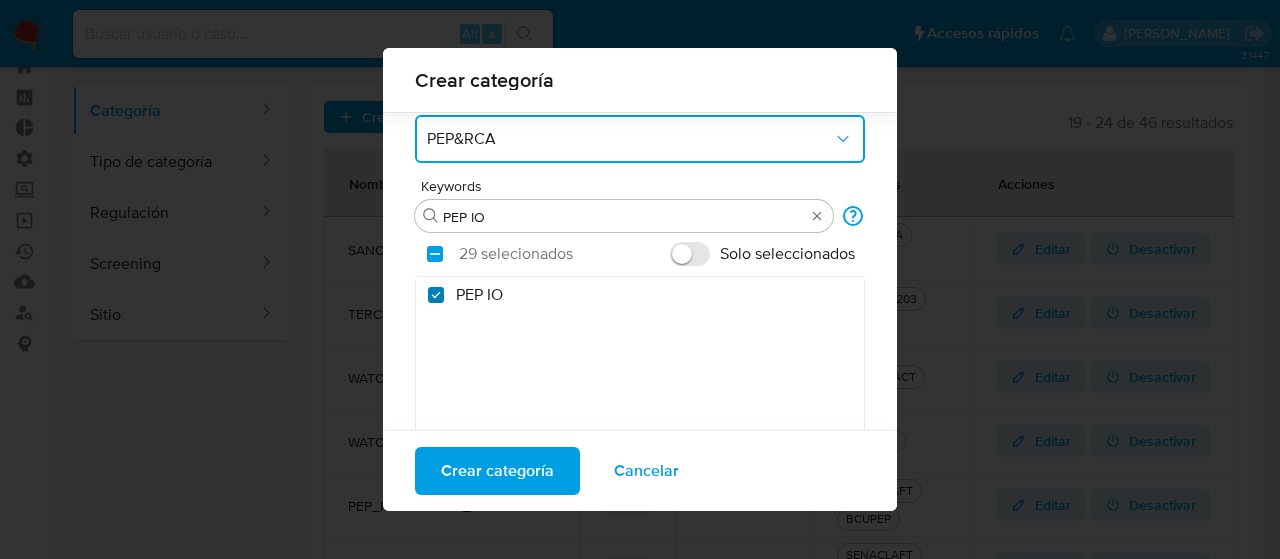 checkbox on "true" 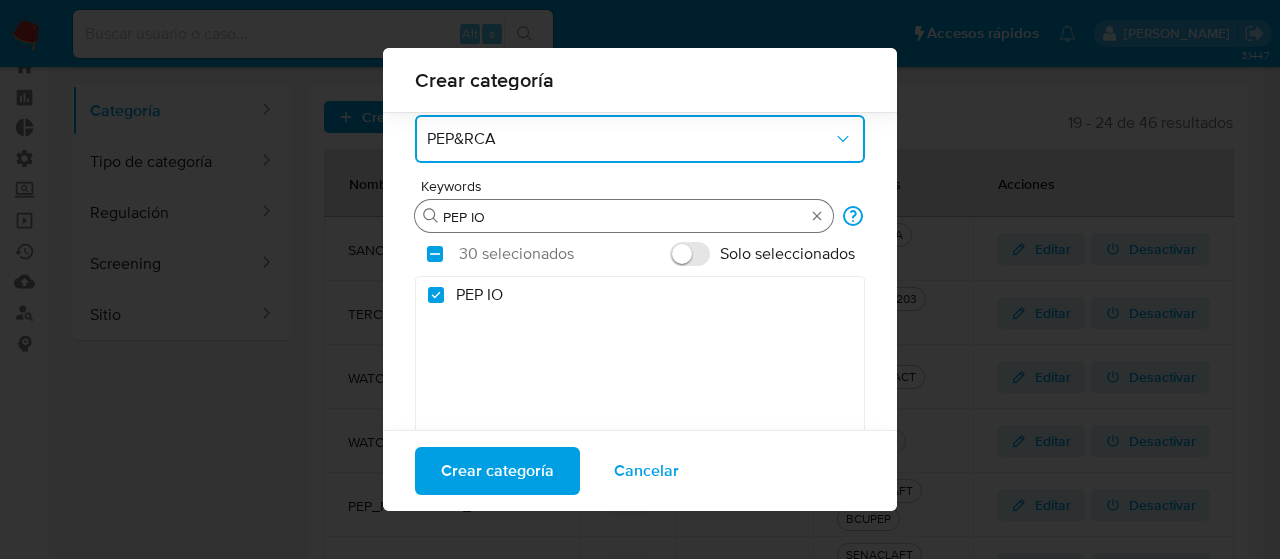 click on "PEP IO" at bounding box center (624, 217) 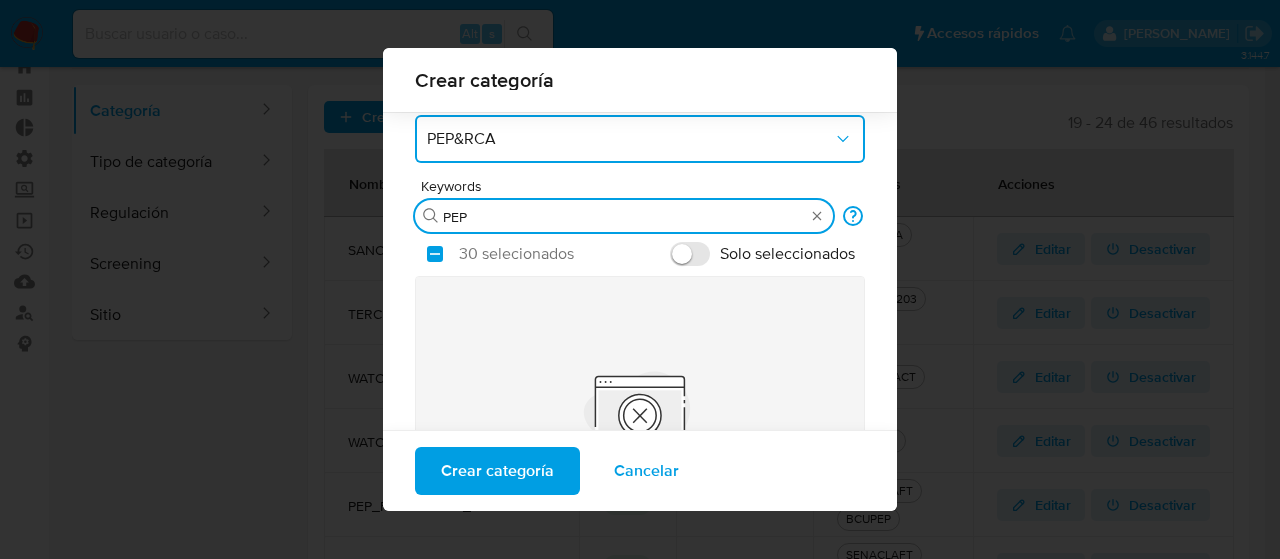 type on "PEP" 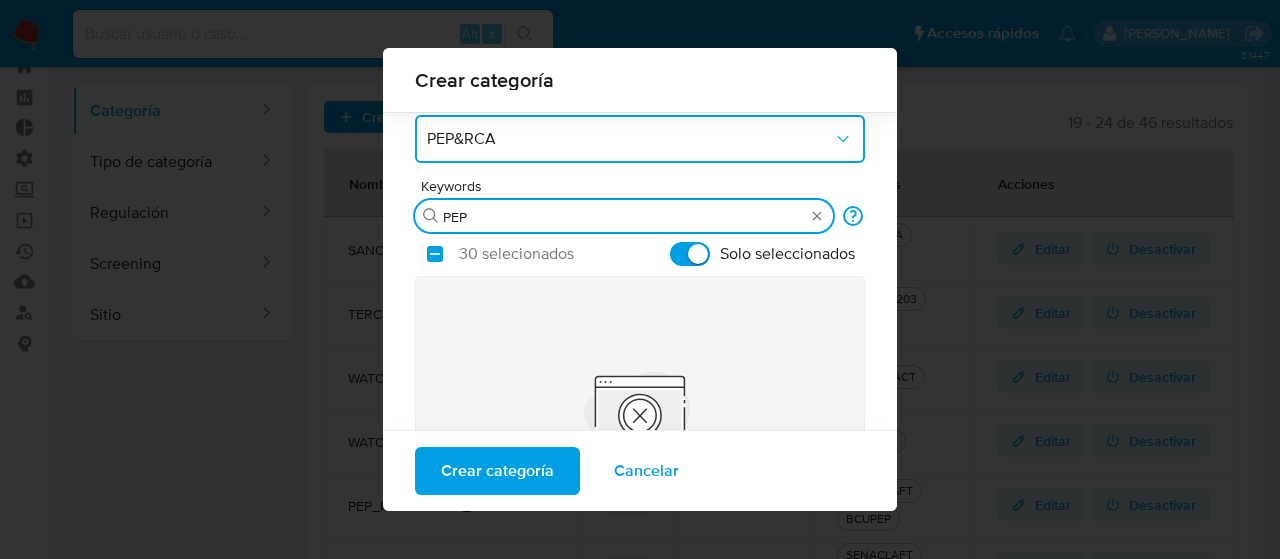 checkbox on "true" 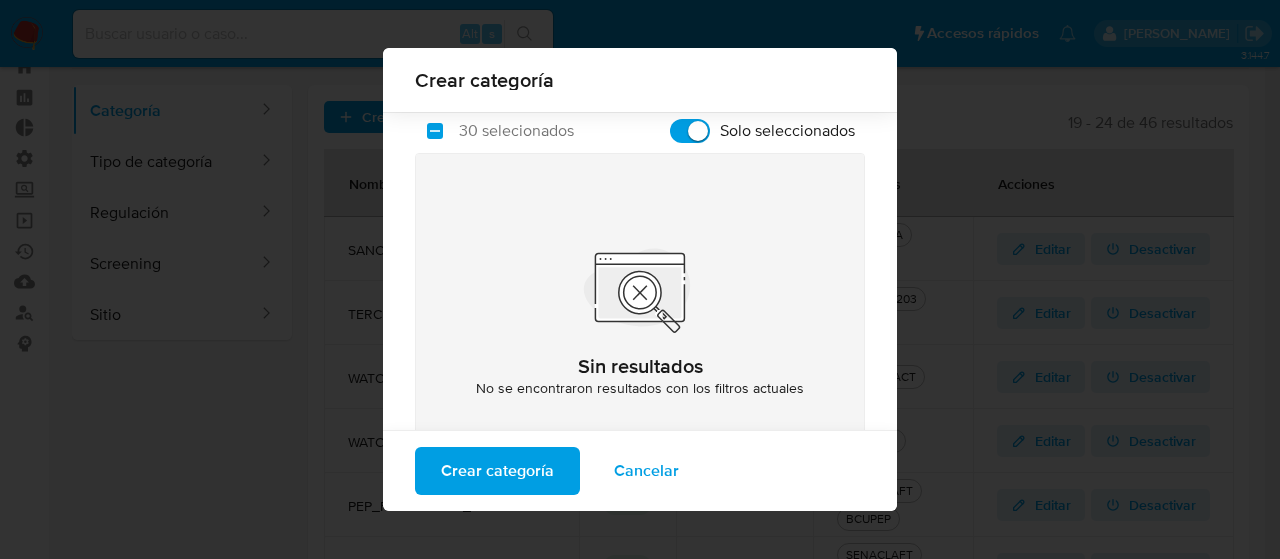 scroll, scrollTop: 143, scrollLeft: 0, axis: vertical 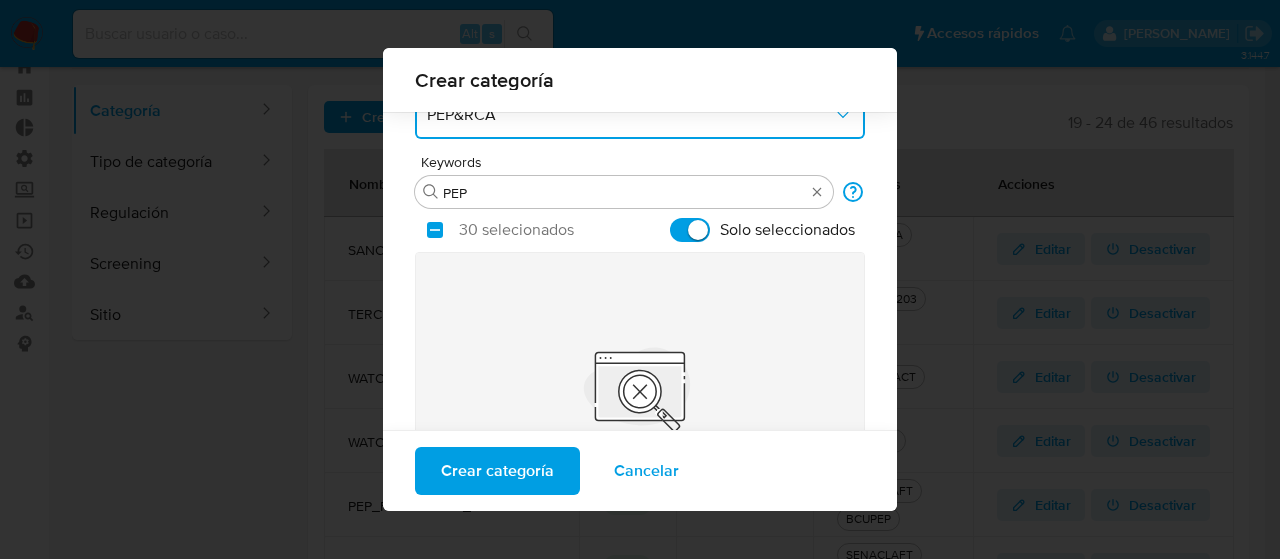 type 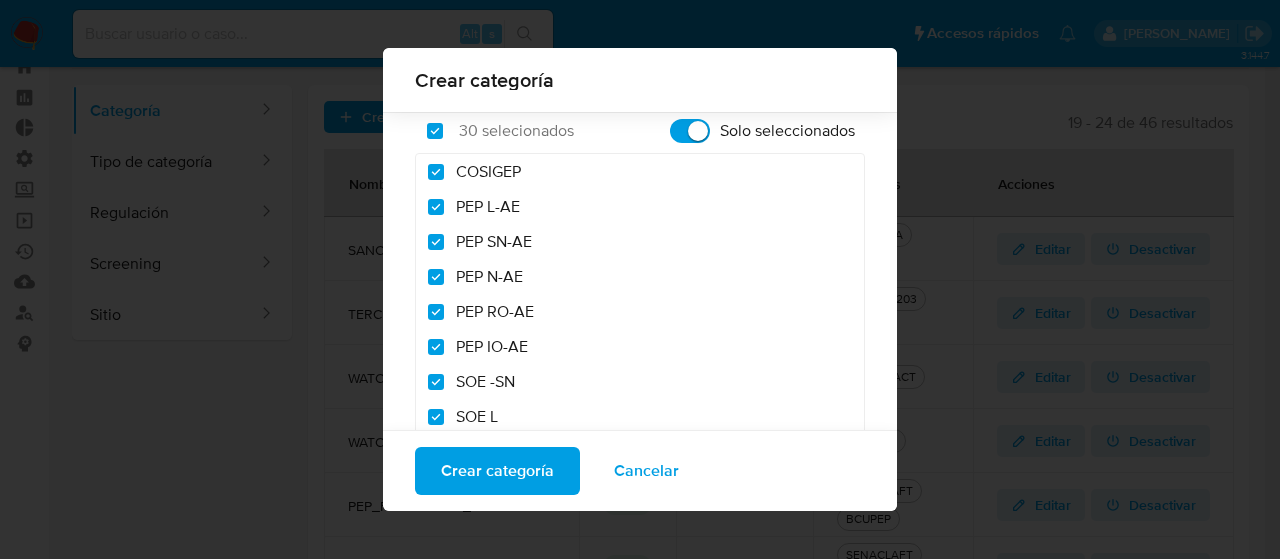 scroll, scrollTop: 244, scrollLeft: 0, axis: vertical 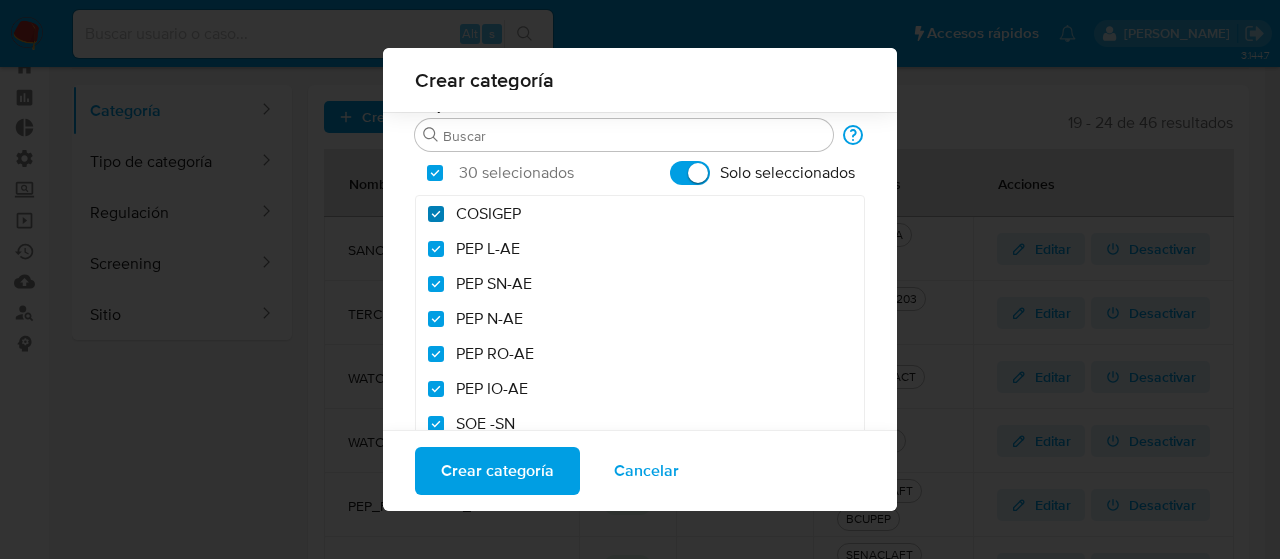 click on "COSIGEP" at bounding box center [436, 214] 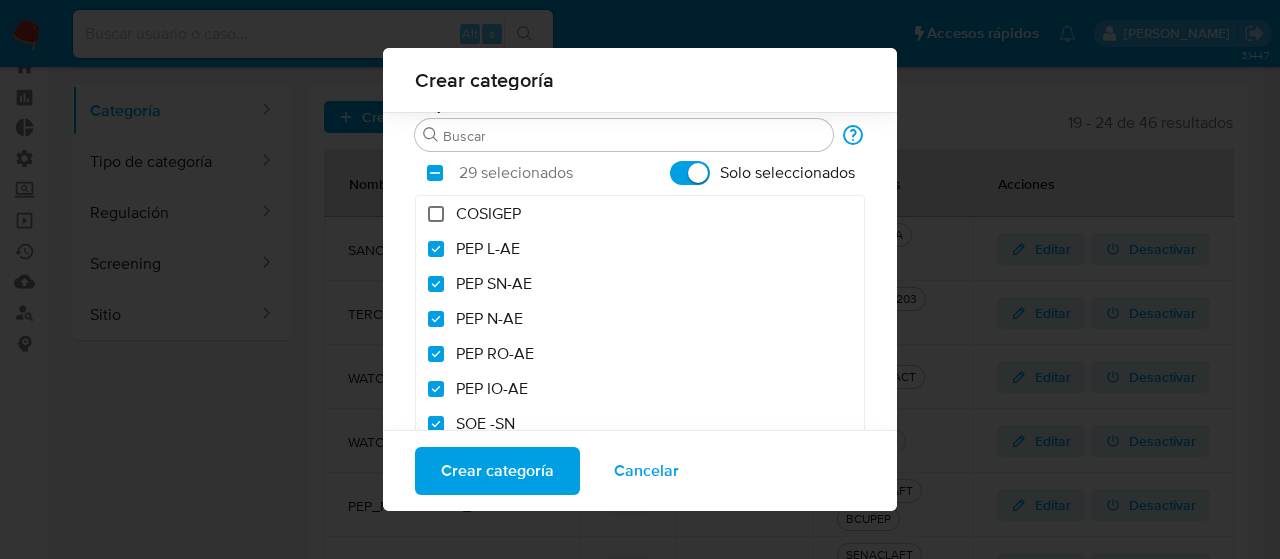 click on "COSIGEP" at bounding box center [436, 214] 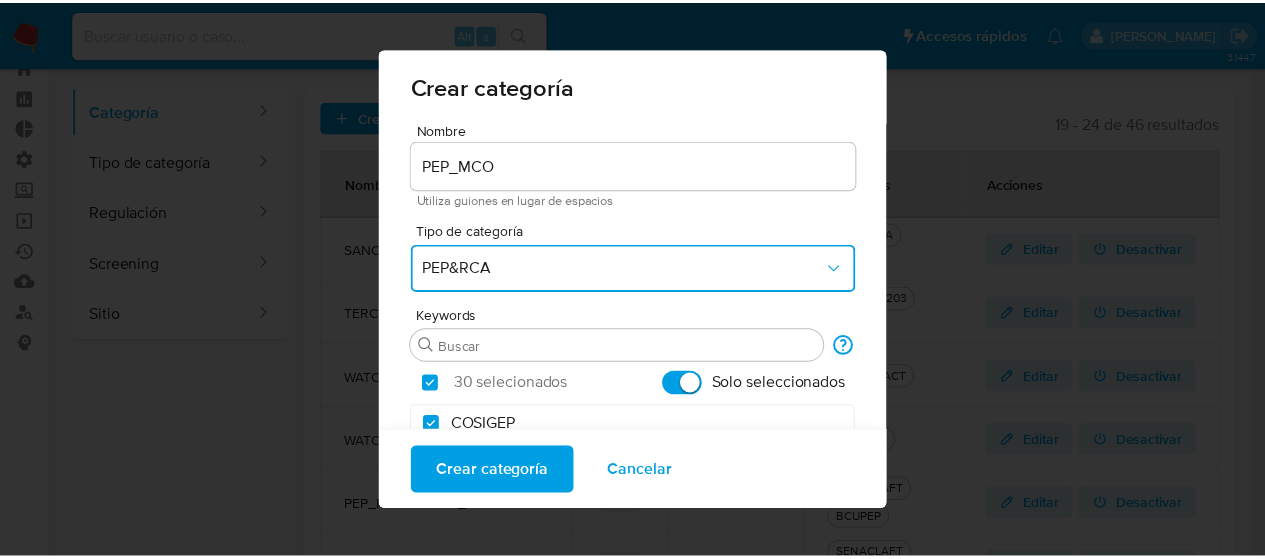 scroll, scrollTop: 0, scrollLeft: 0, axis: both 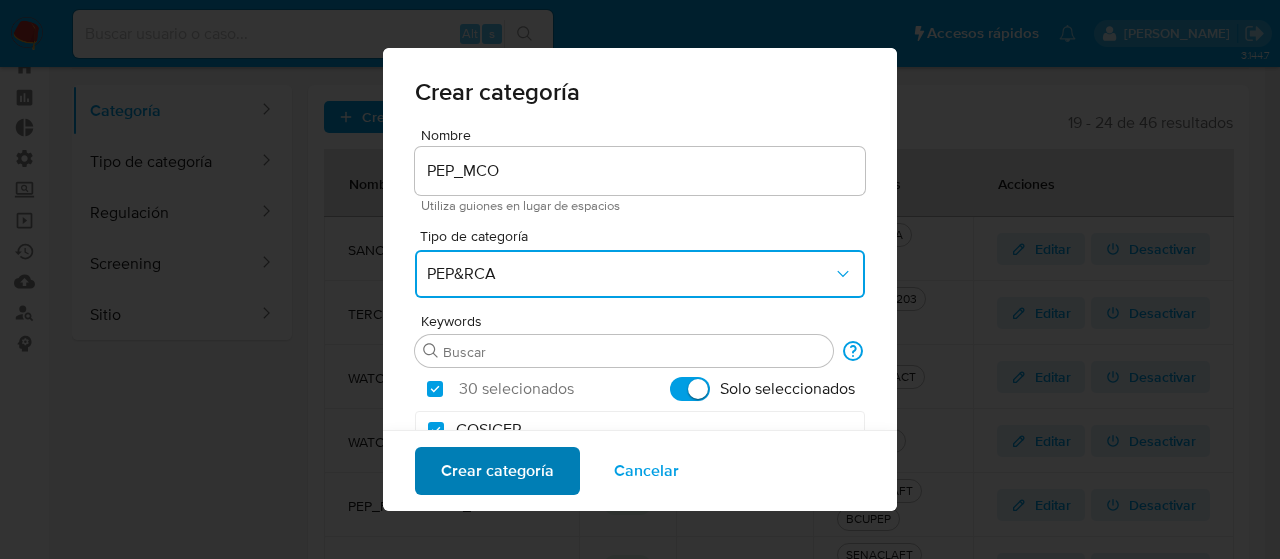 click on "Crear categoría" at bounding box center (497, 471) 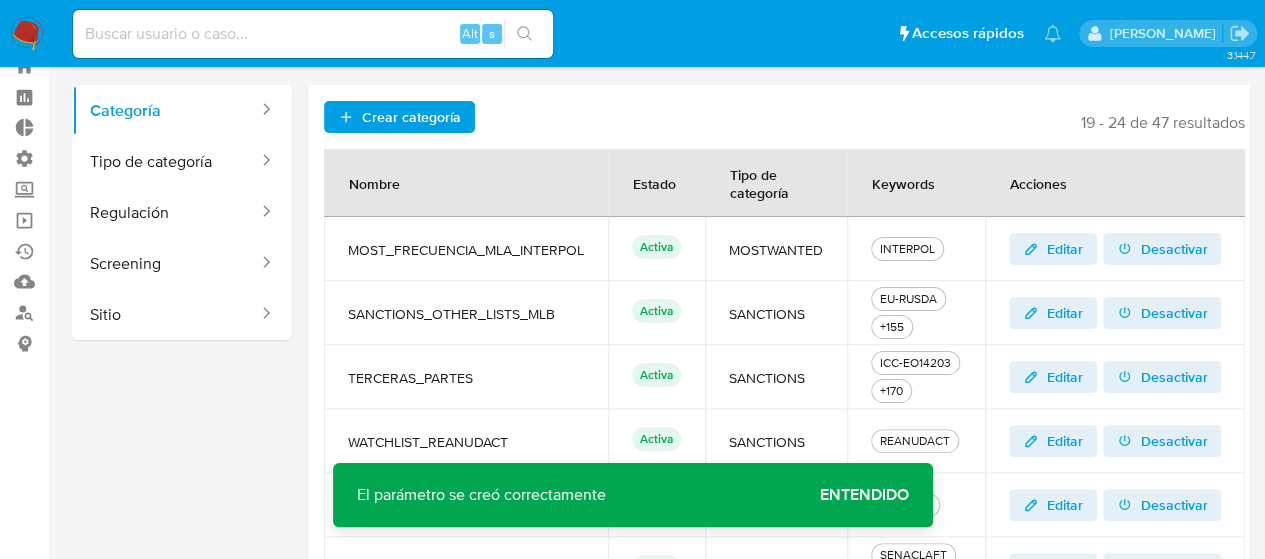 click on "Entendido" at bounding box center (864, 495) 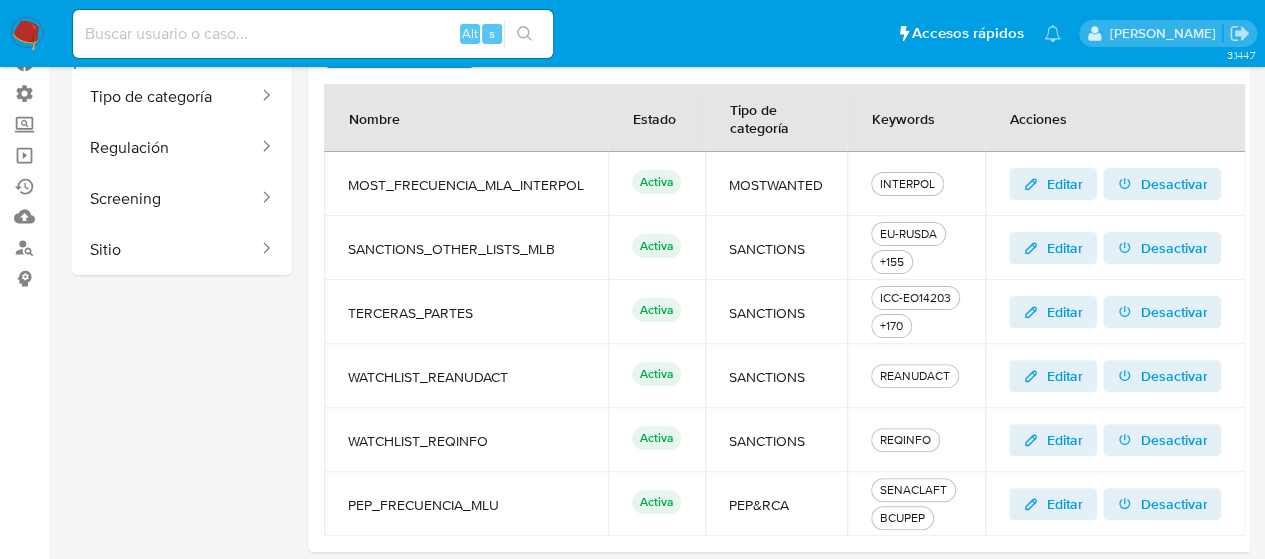 scroll, scrollTop: 186, scrollLeft: 0, axis: vertical 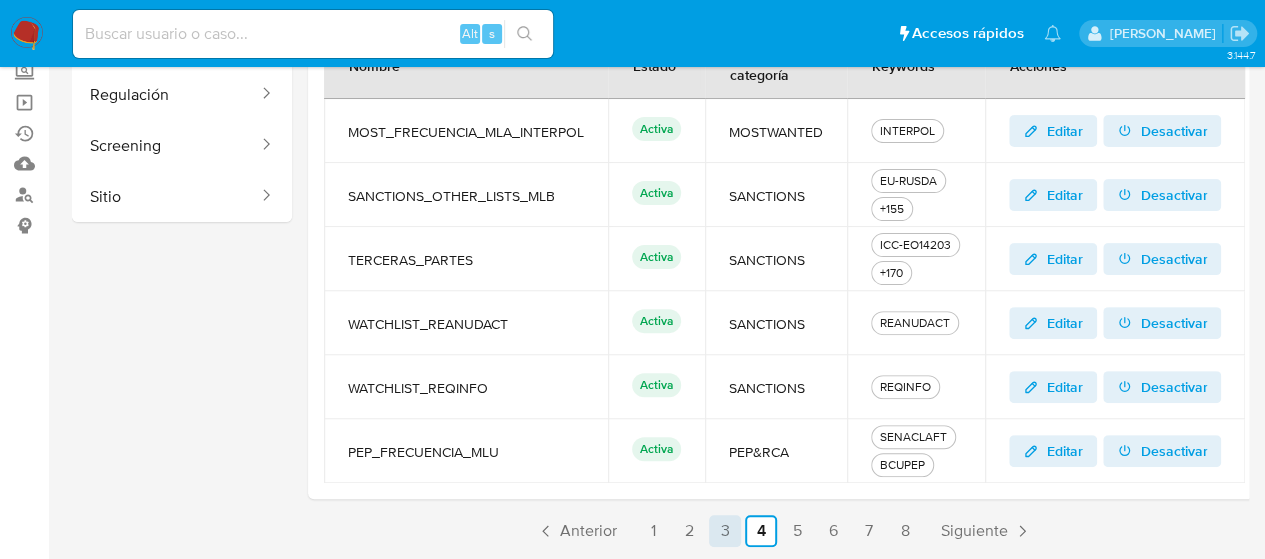 click on "1" at bounding box center [653, 531] 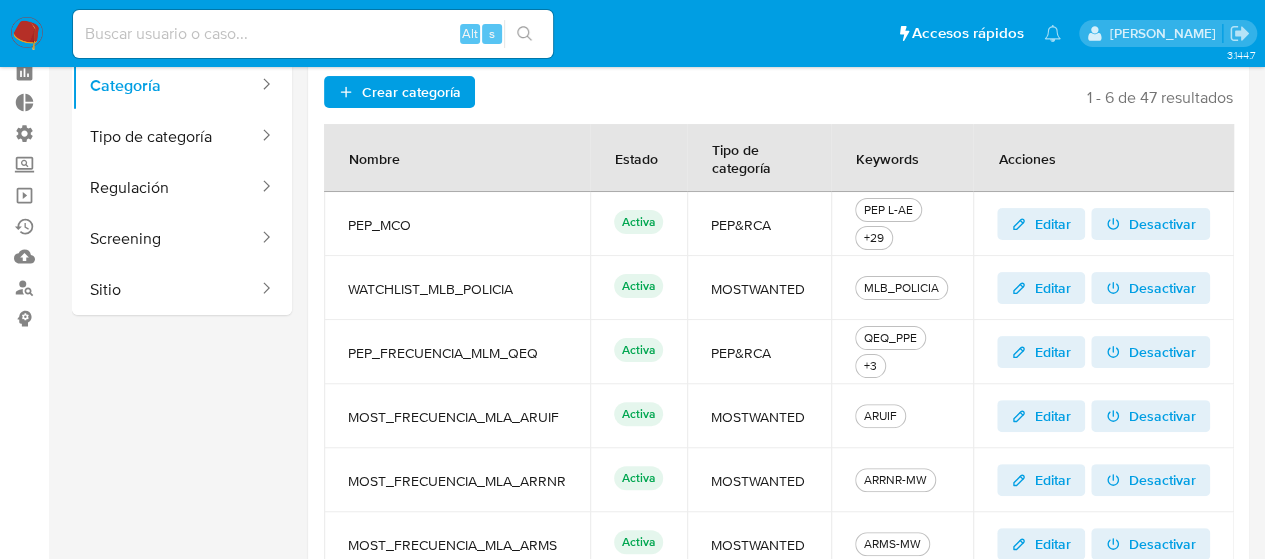 scroll, scrollTop: 0, scrollLeft: 0, axis: both 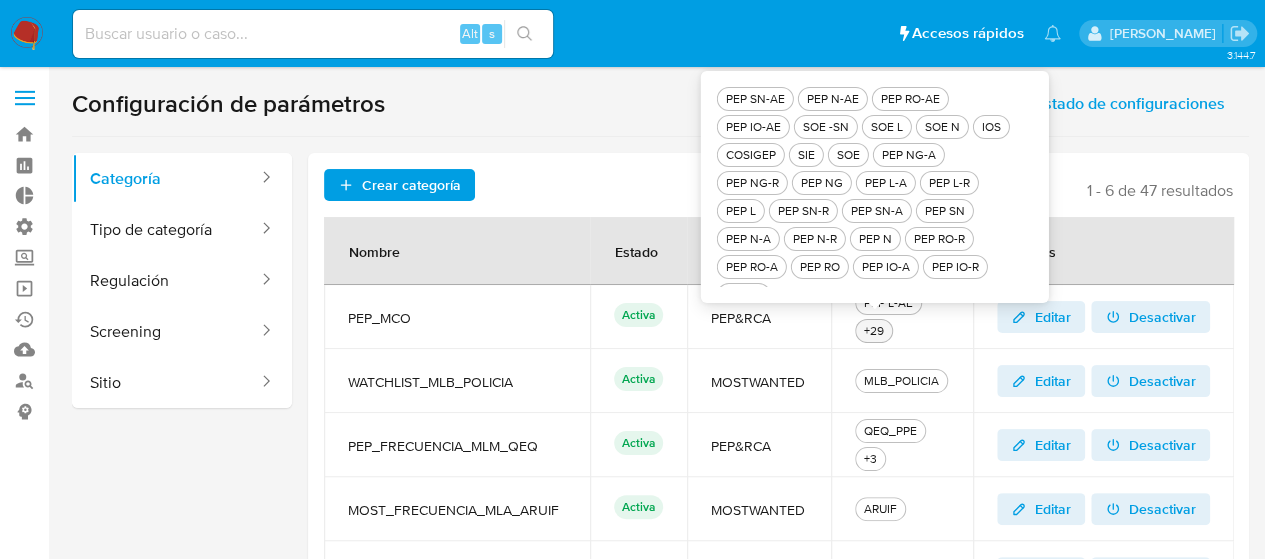 click on "+29" at bounding box center [874, 331] 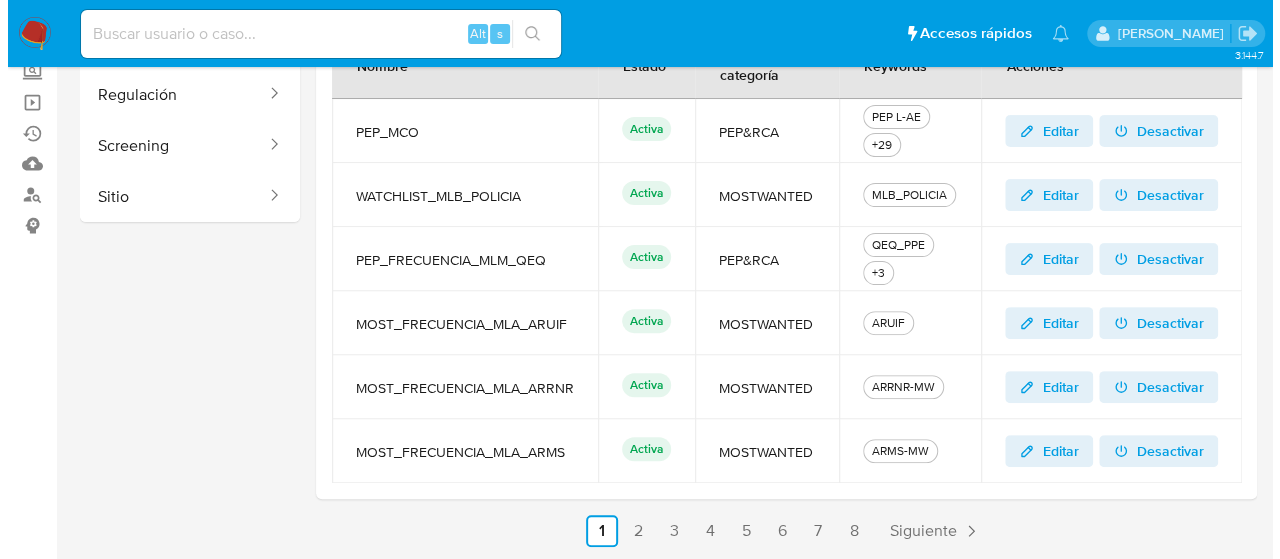 scroll, scrollTop: 86, scrollLeft: 0, axis: vertical 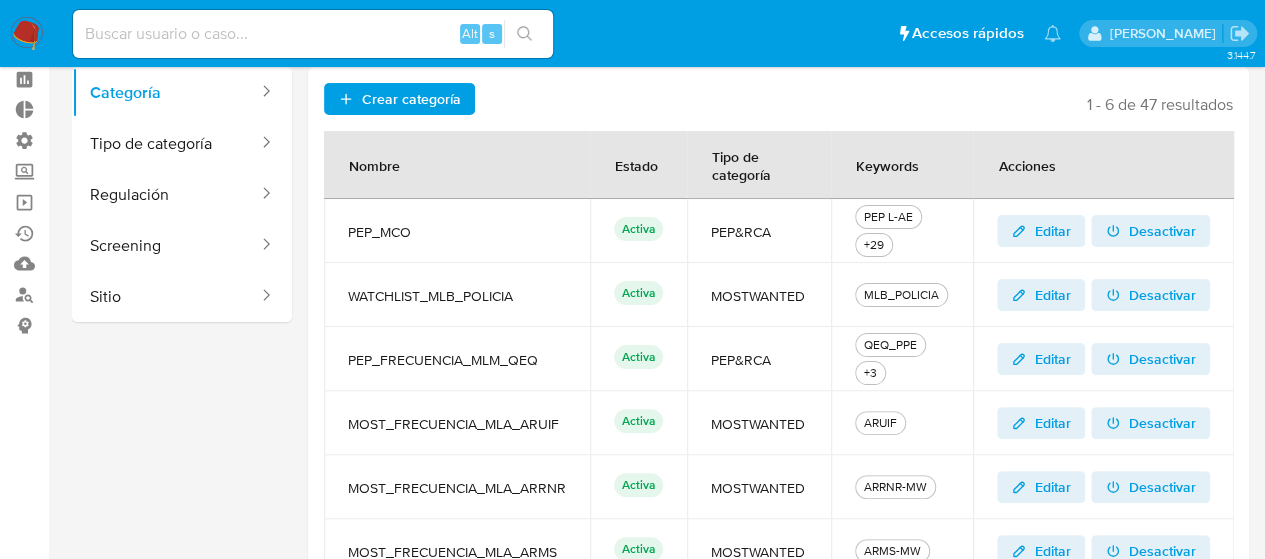 click 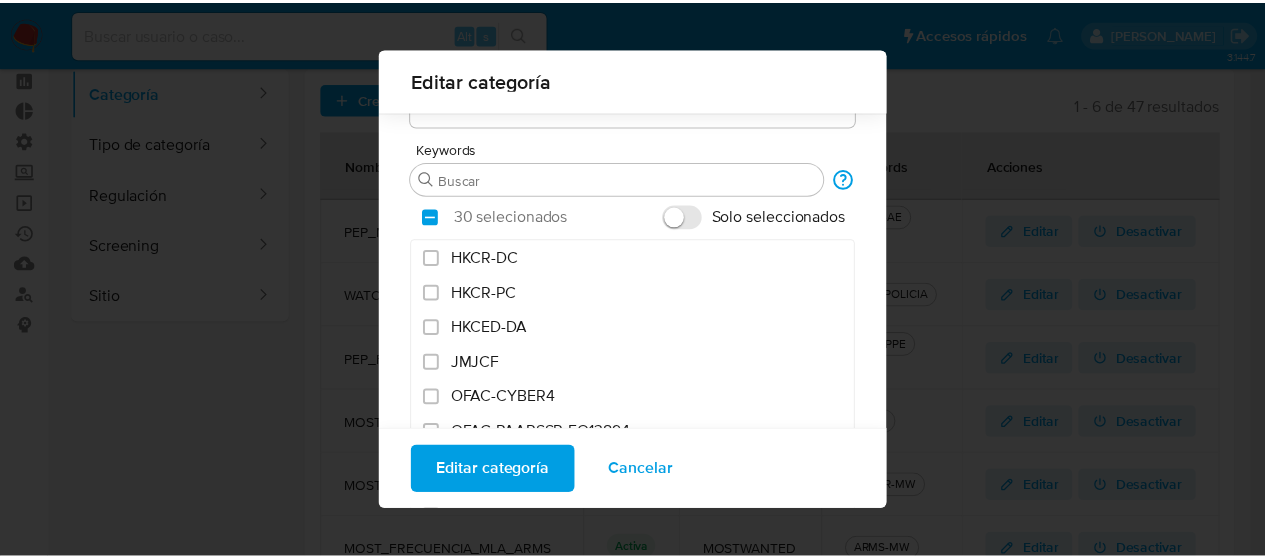 scroll, scrollTop: 184, scrollLeft: 0, axis: vertical 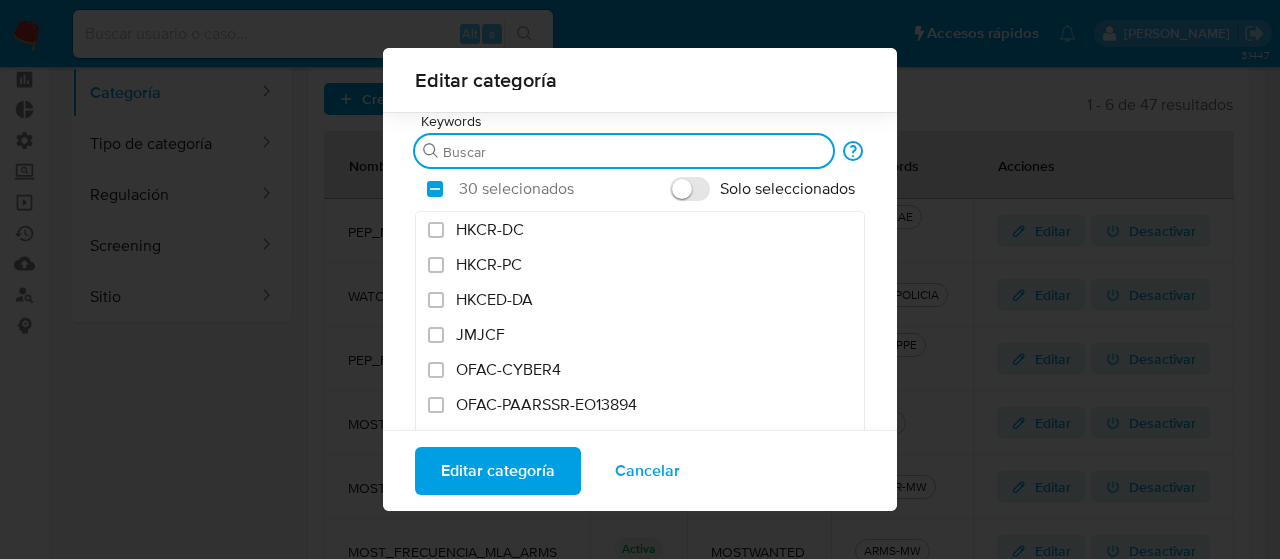 click on "Buscar" at bounding box center [634, 152] 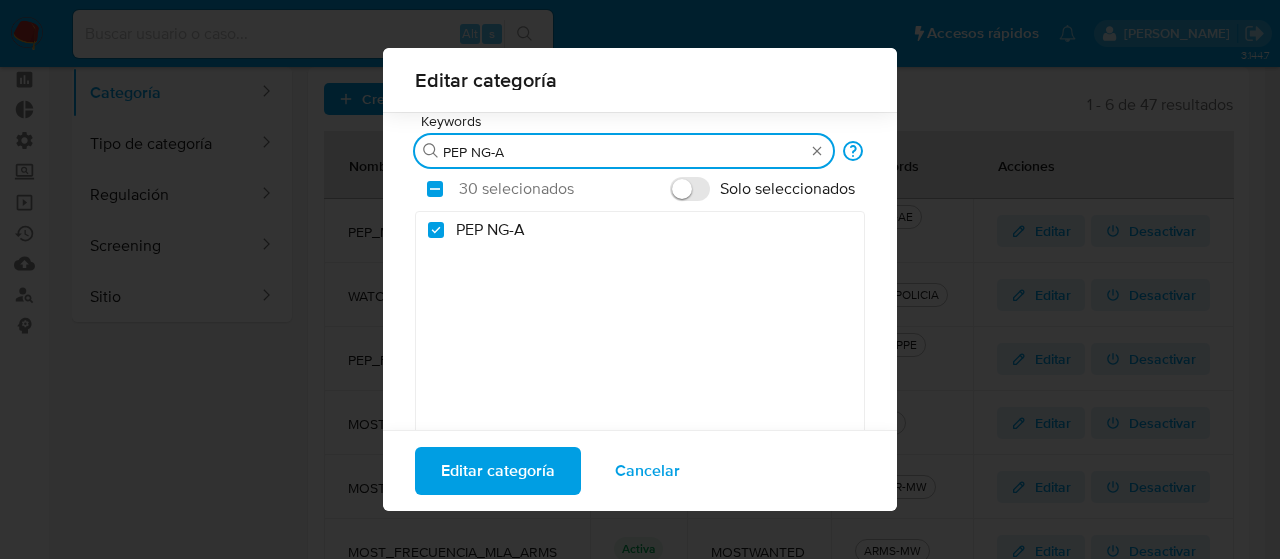 type on "PEP NG-AE" 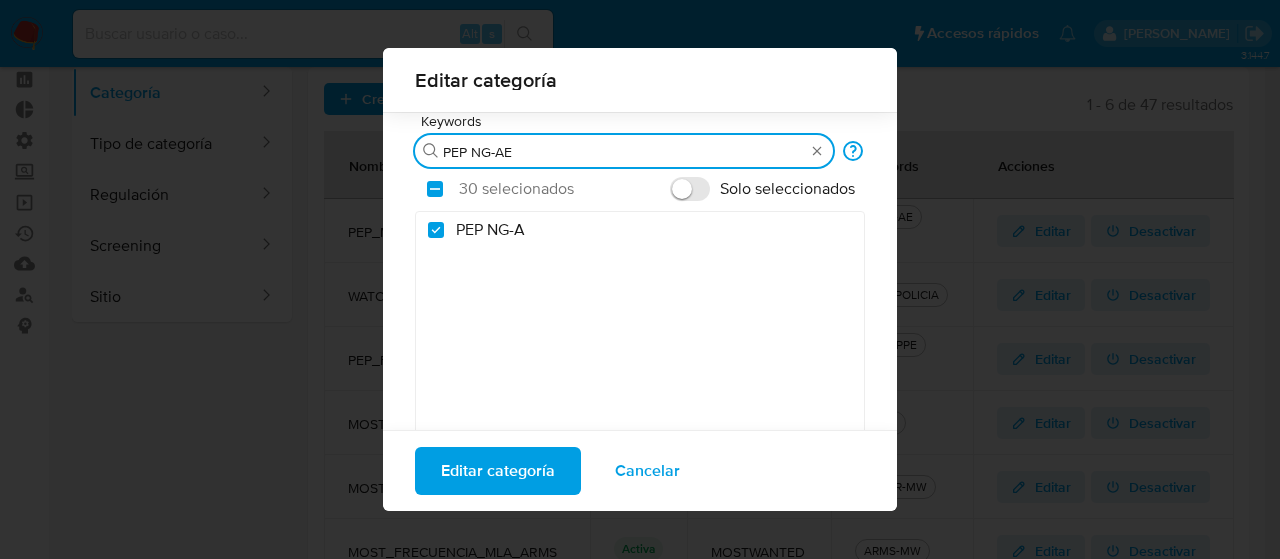 checkbox on "false" 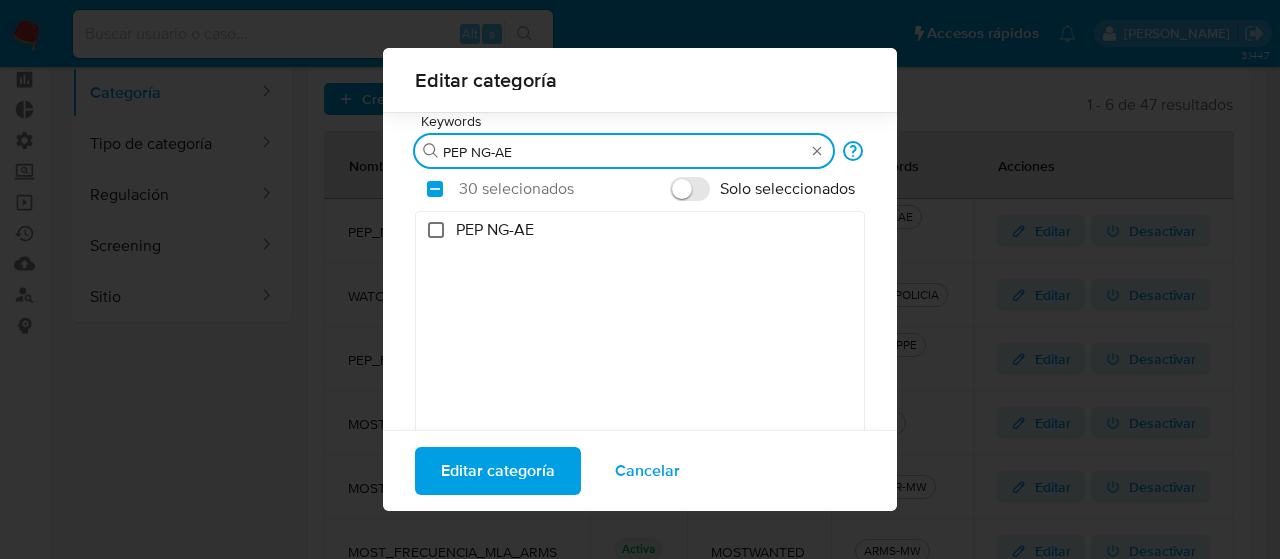 type on "PEP NG-AE" 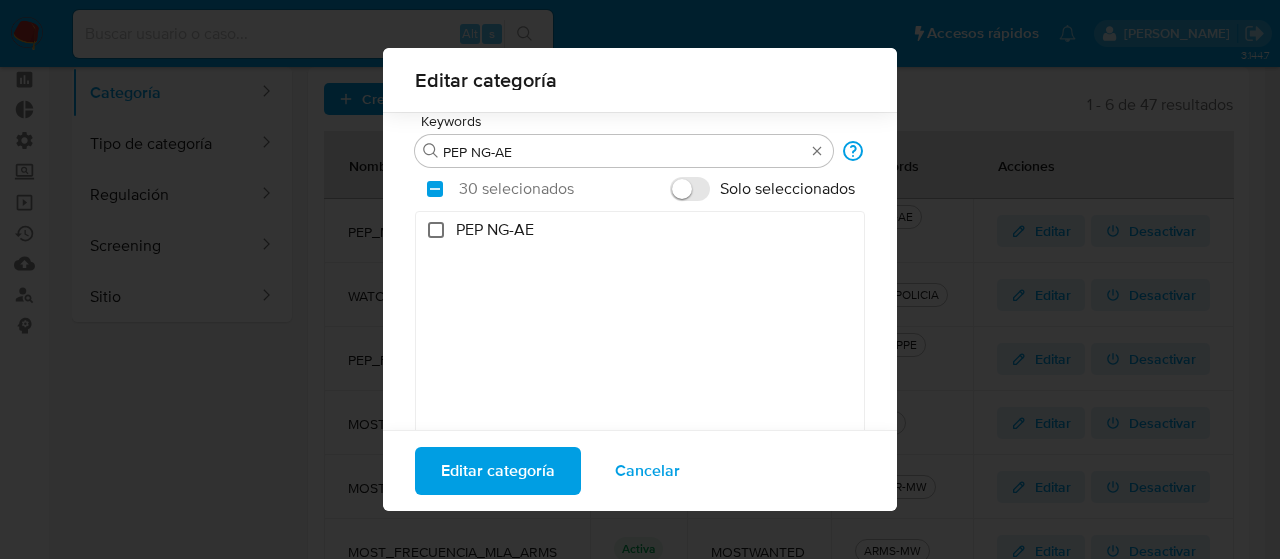 click on "PEP NG-AE" at bounding box center [436, 230] 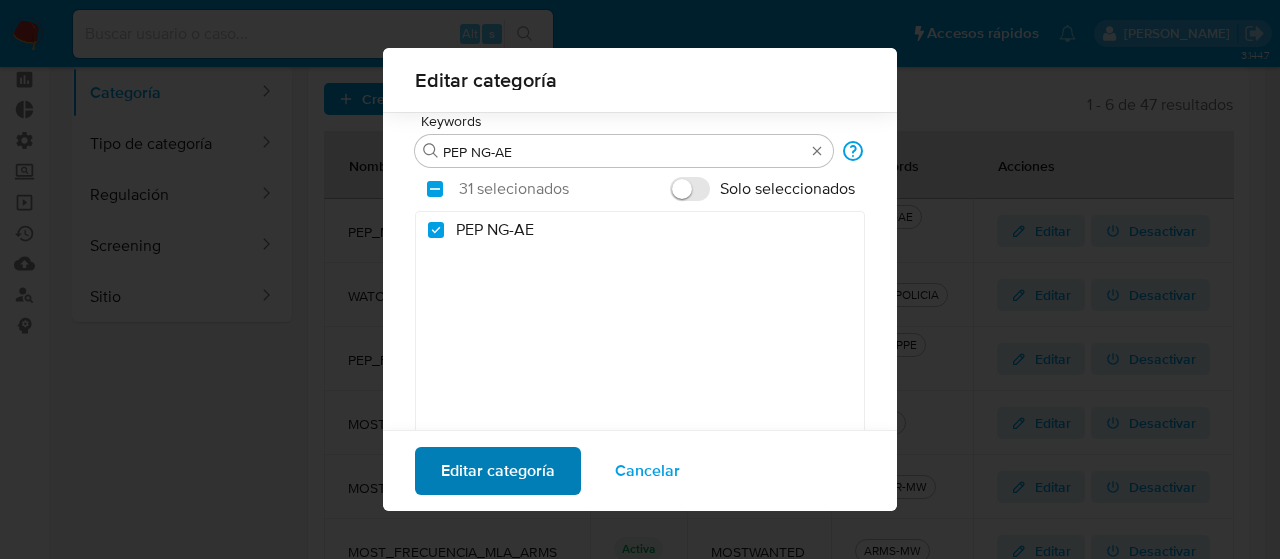click on "Editar categoría" at bounding box center [498, 471] 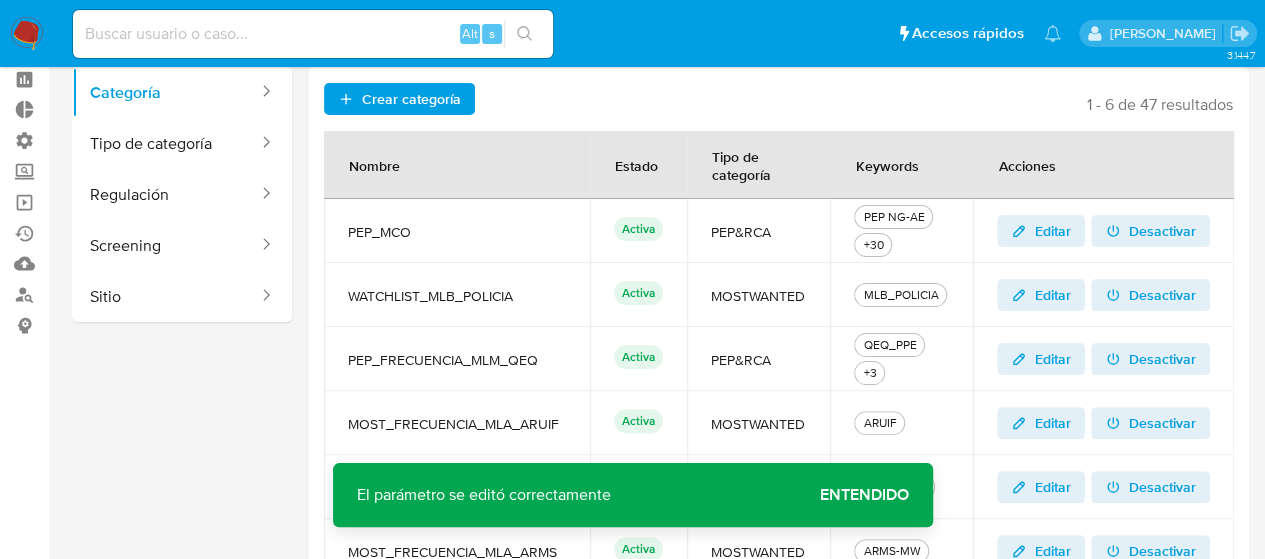 click on "Entendido" at bounding box center (864, 495) 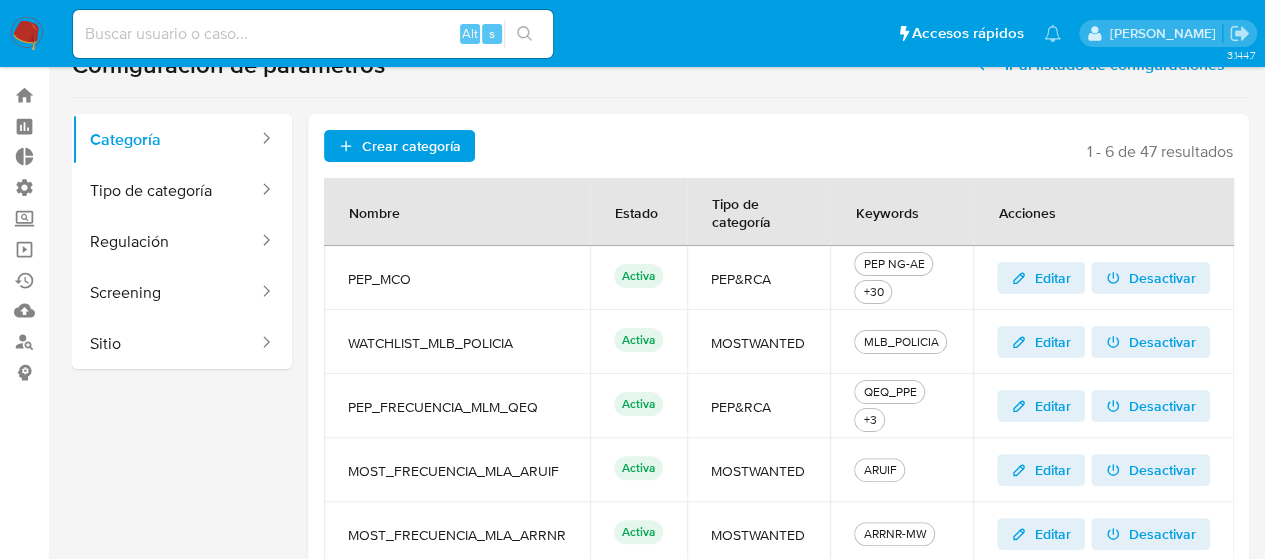 scroll, scrollTop: 0, scrollLeft: 0, axis: both 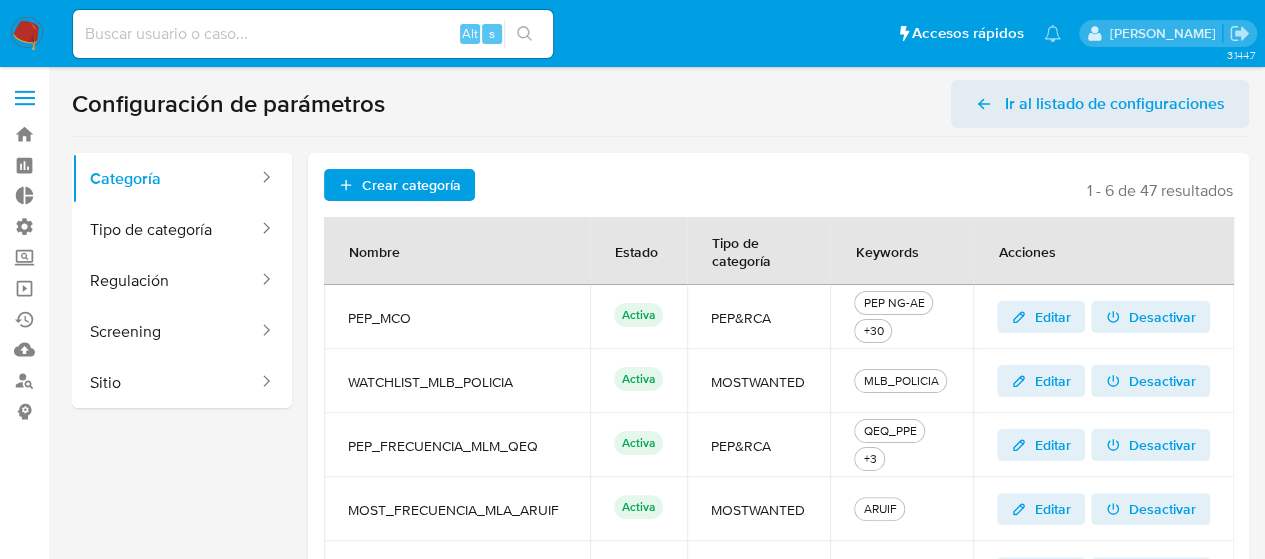 click on "Ir al listado de configuraciones" at bounding box center (1115, 104) 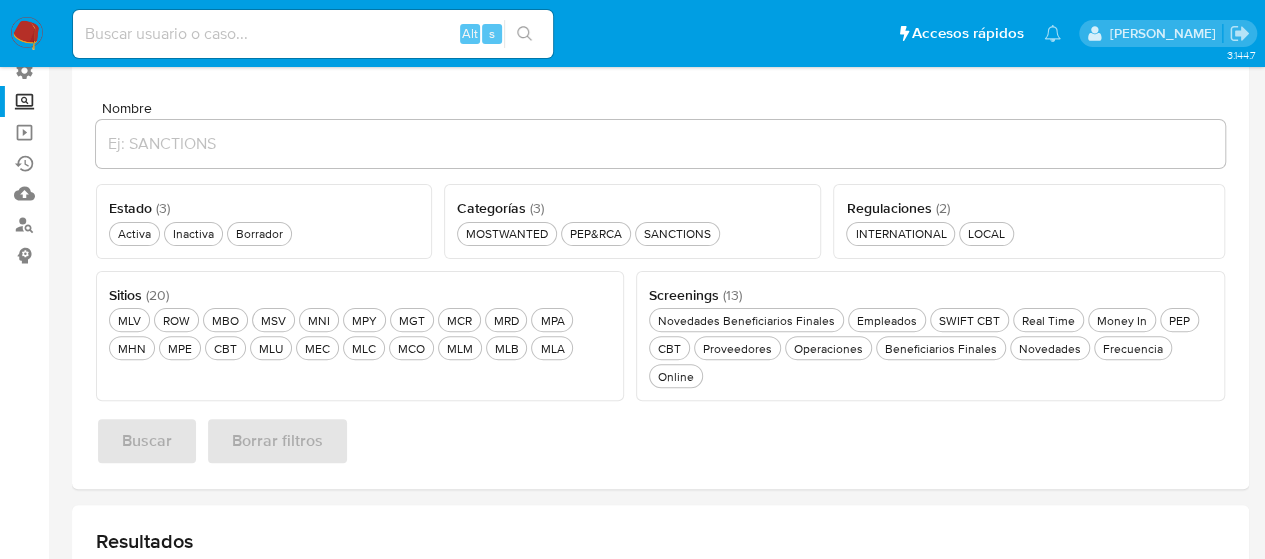 scroll, scrollTop: 200, scrollLeft: 0, axis: vertical 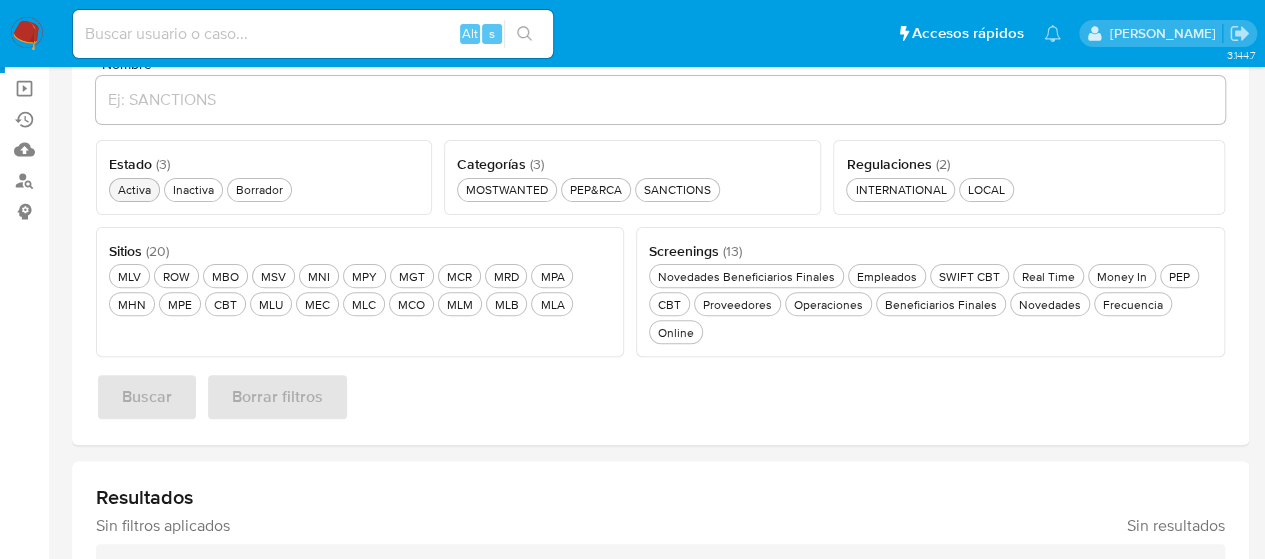 click on "Activa Activa" at bounding box center [134, 189] 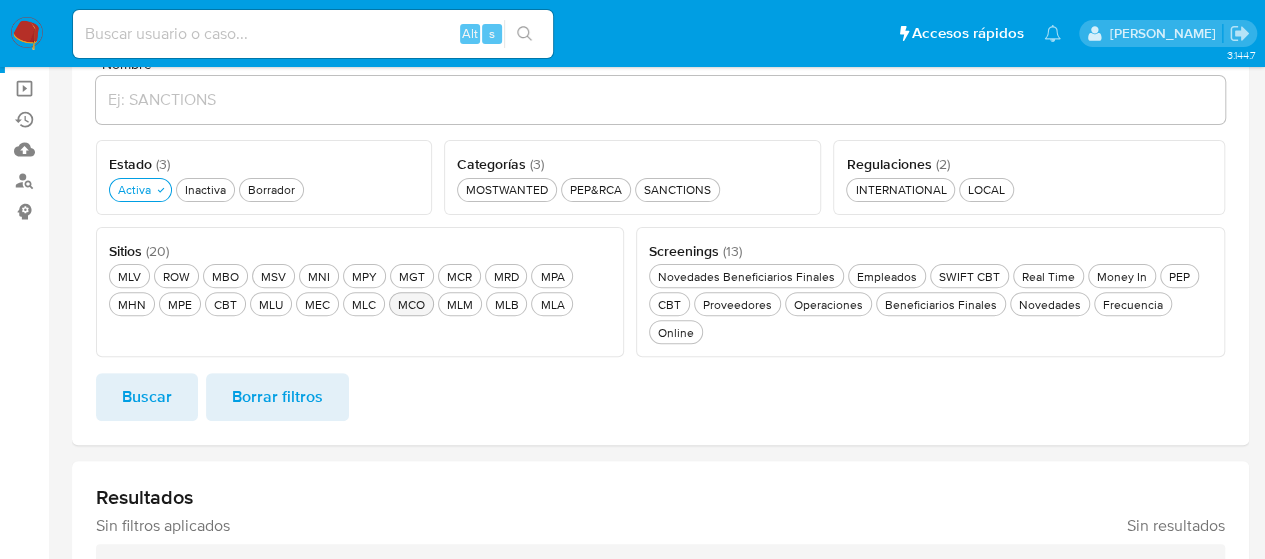 click on "MCO MCO" at bounding box center [411, 304] 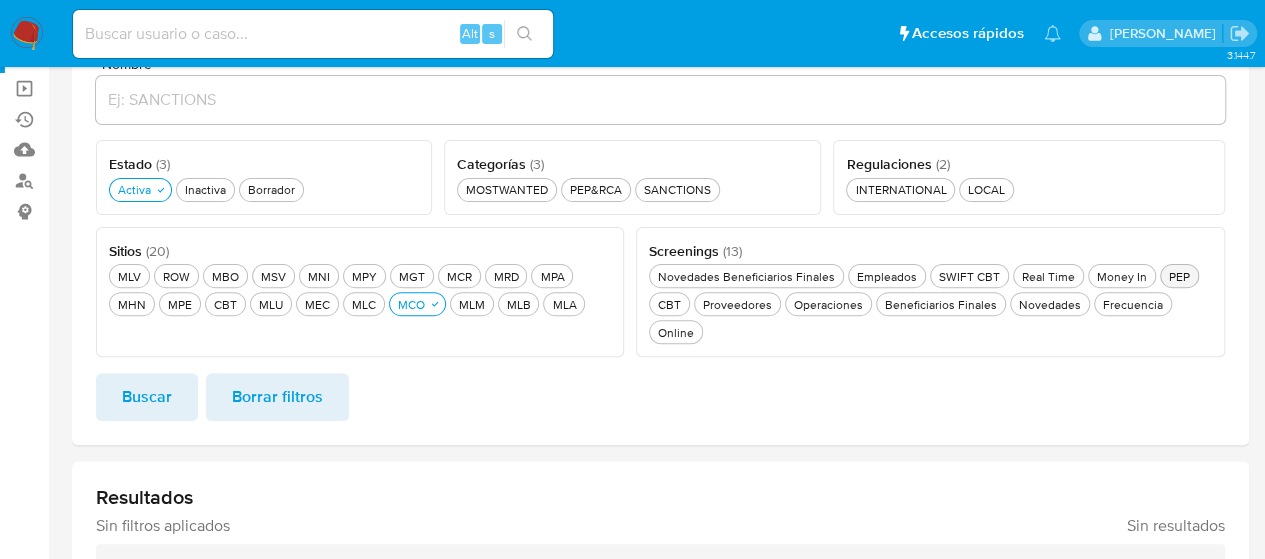 click on "PEP PEP" at bounding box center (1179, 276) 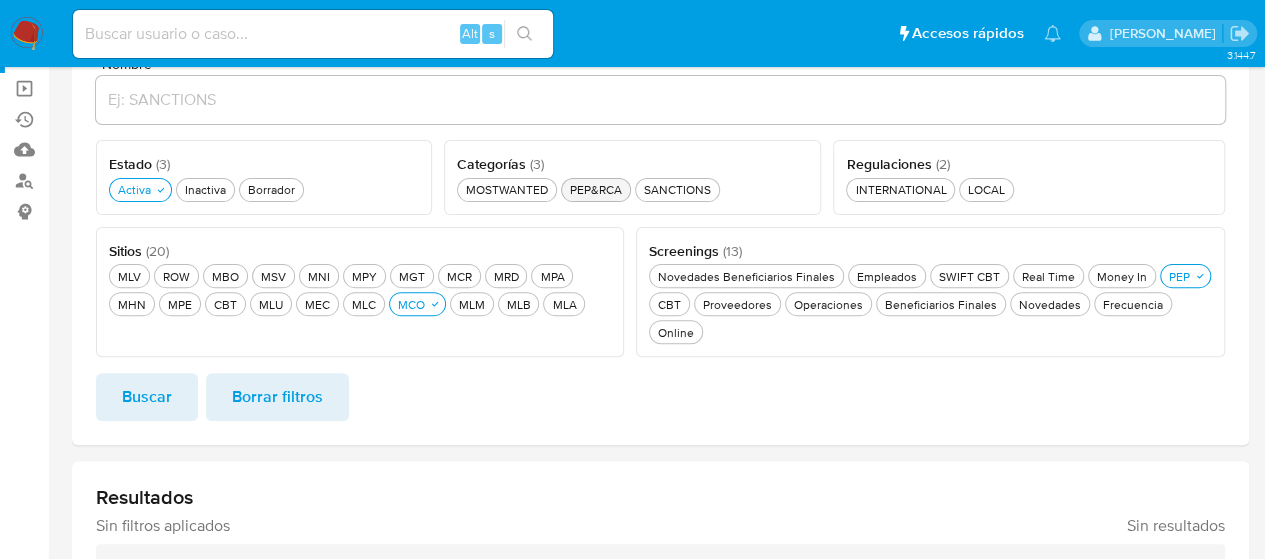 click on "PEP&RCA PEP&RCA" at bounding box center [596, 189] 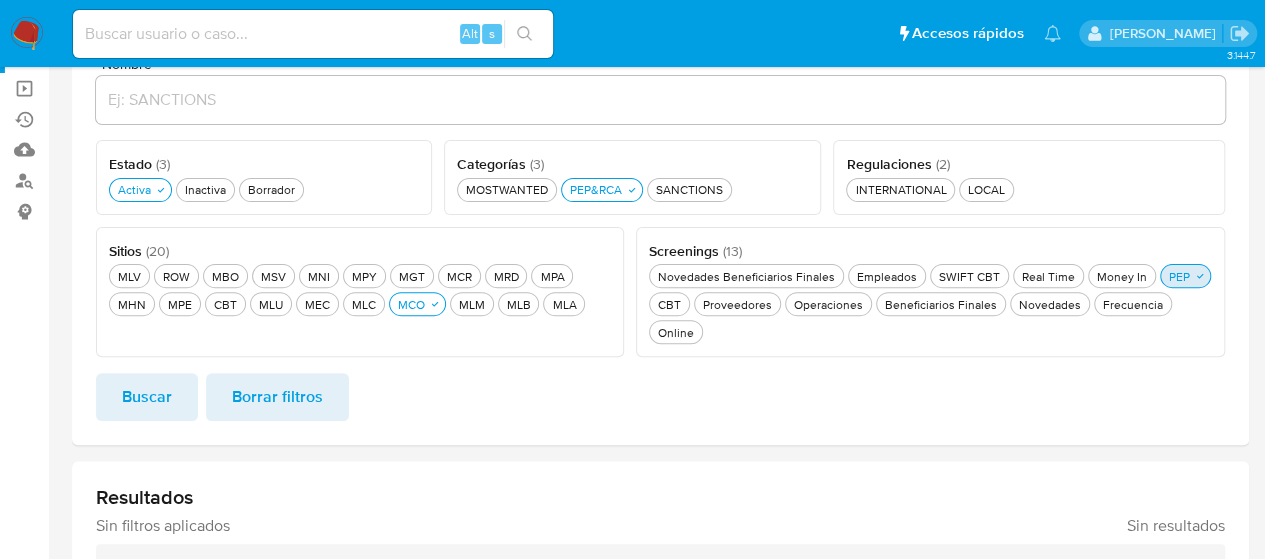 click on "PEP PEP" at bounding box center [1179, 276] 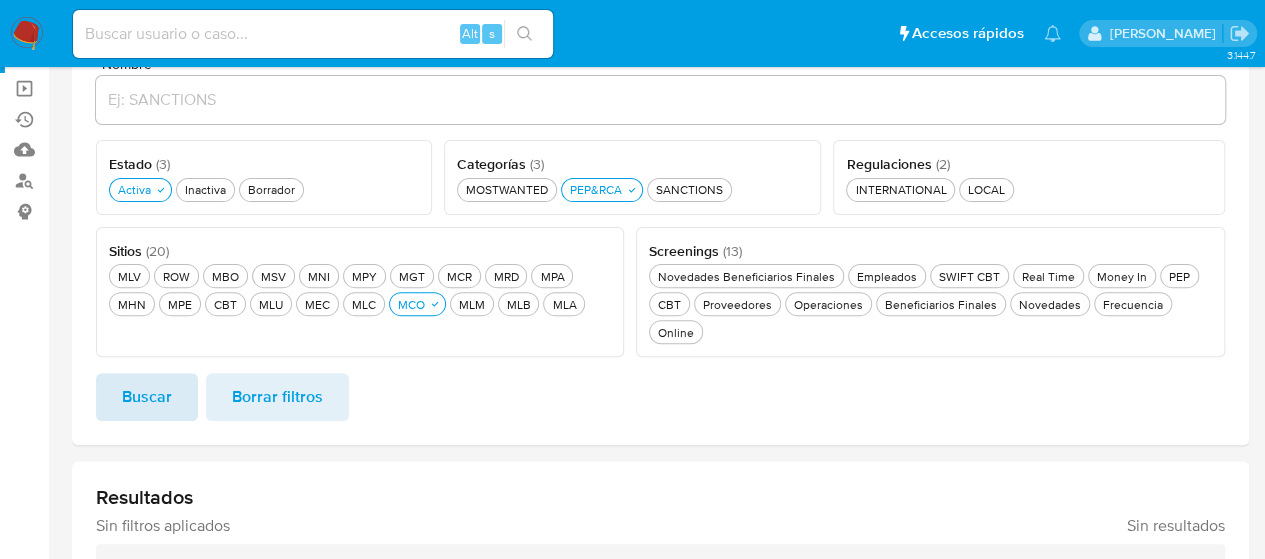 click on "Buscar" at bounding box center [147, 397] 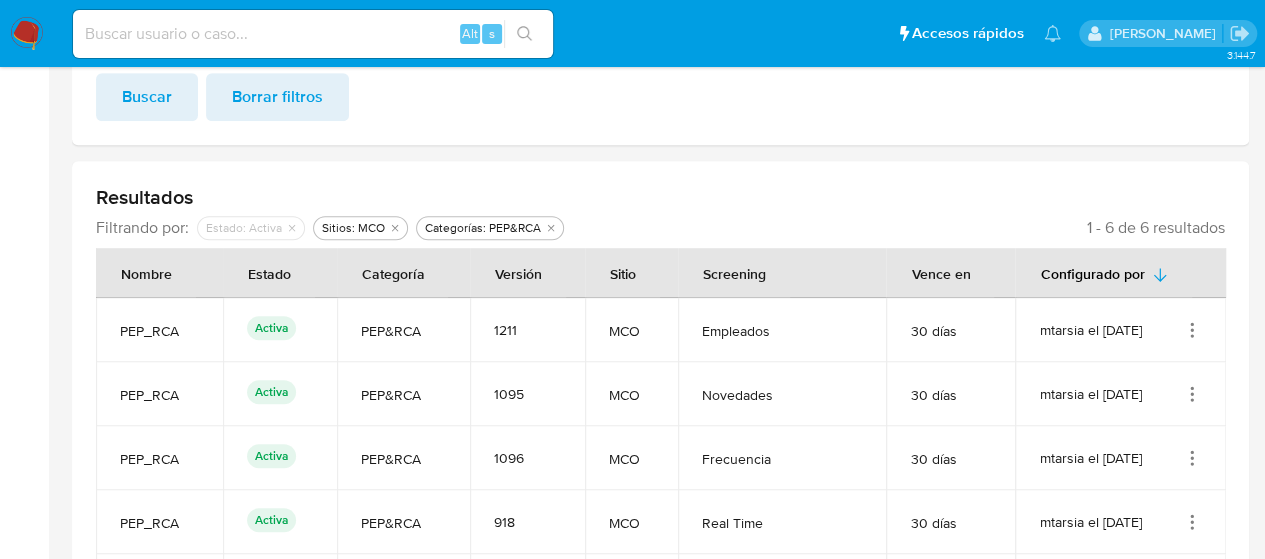 scroll, scrollTop: 600, scrollLeft: 0, axis: vertical 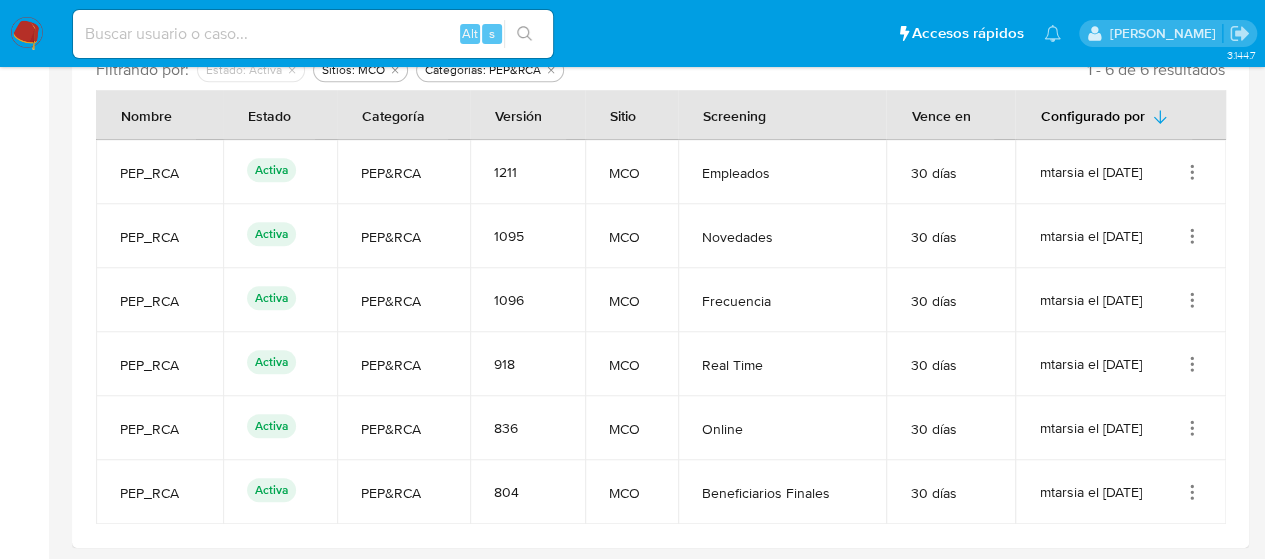 click 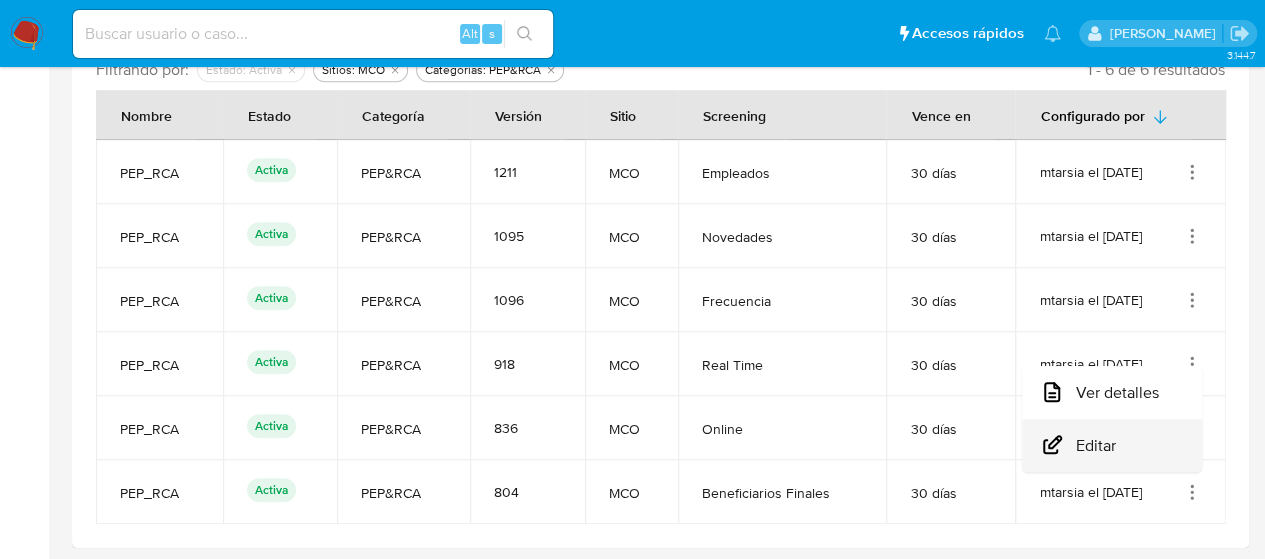 click on "Editar" at bounding box center (1112, 445) 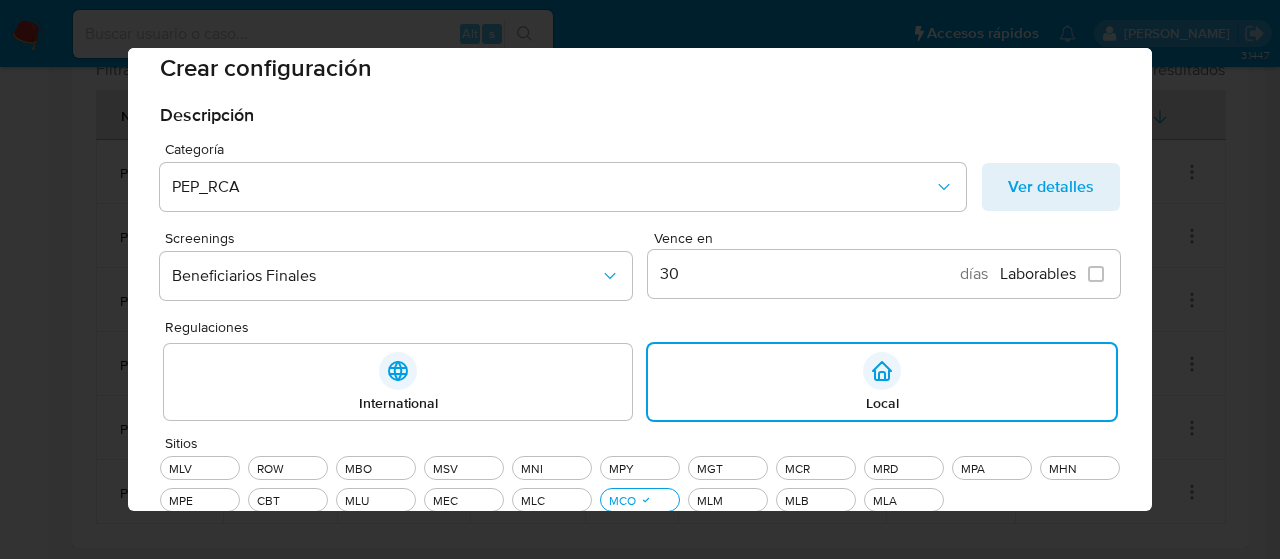 scroll, scrollTop: 21, scrollLeft: 0, axis: vertical 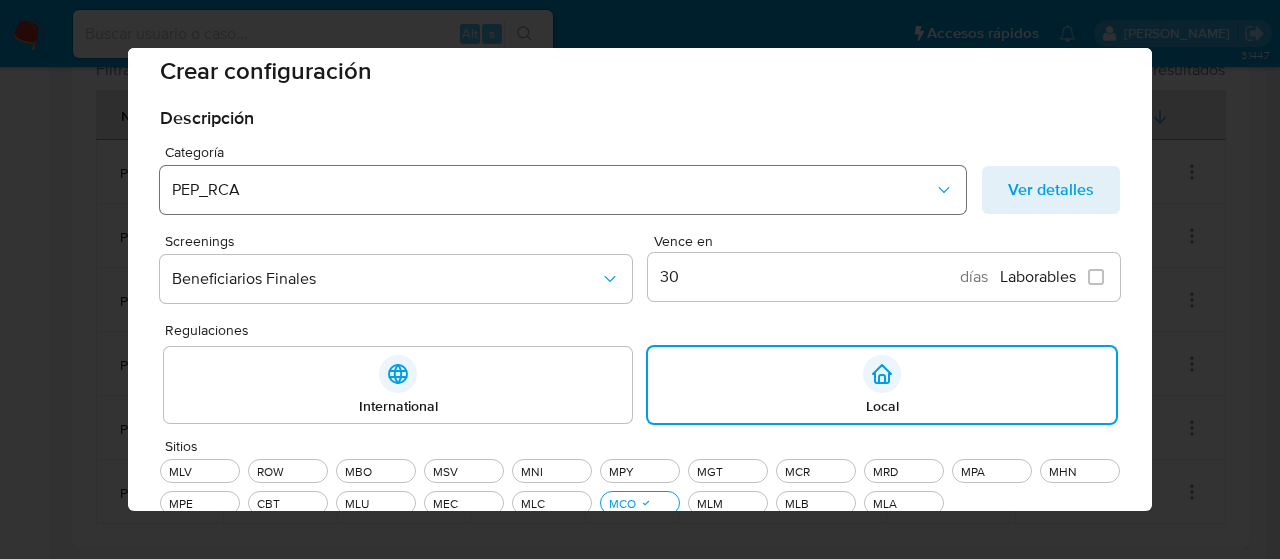 click on "PEP_RCA" at bounding box center [563, 190] 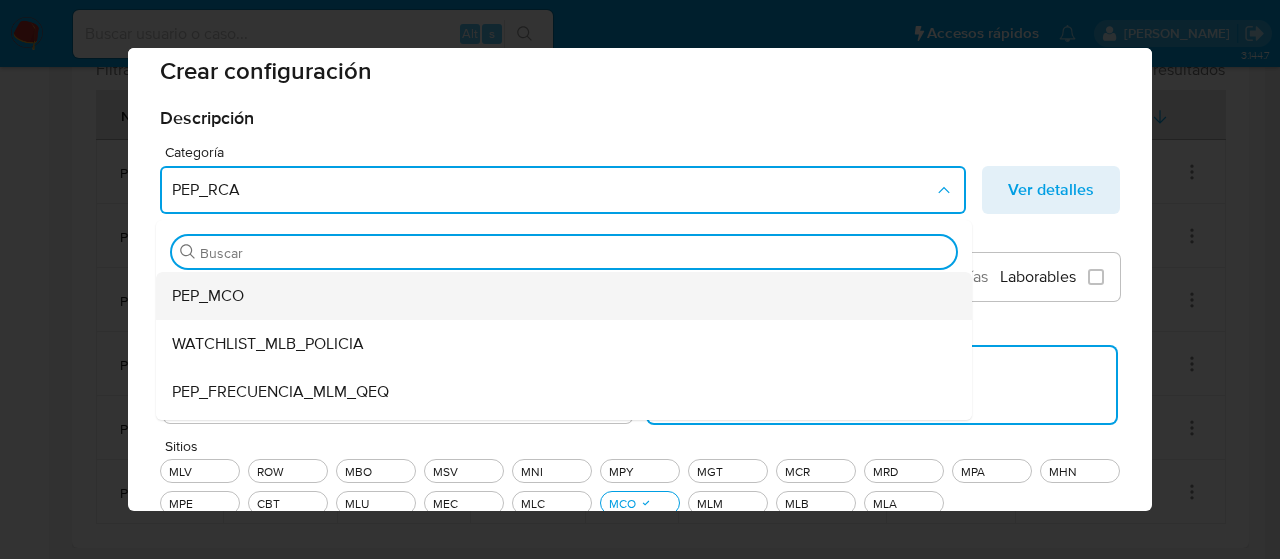click on "PEP_MCO" at bounding box center (558, 296) 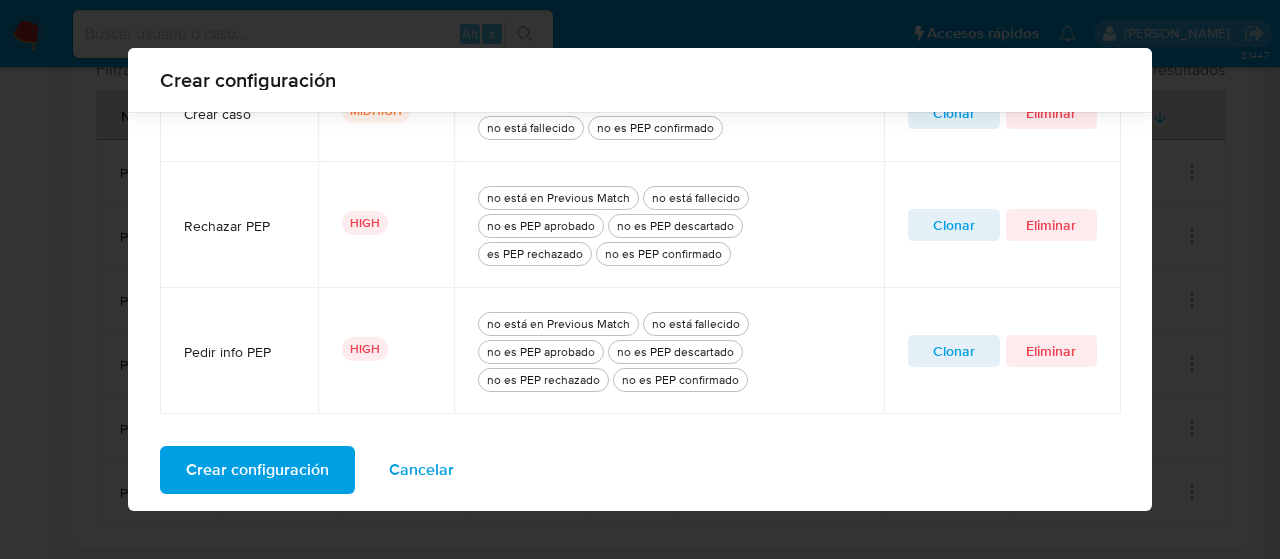 scroll, scrollTop: 970, scrollLeft: 0, axis: vertical 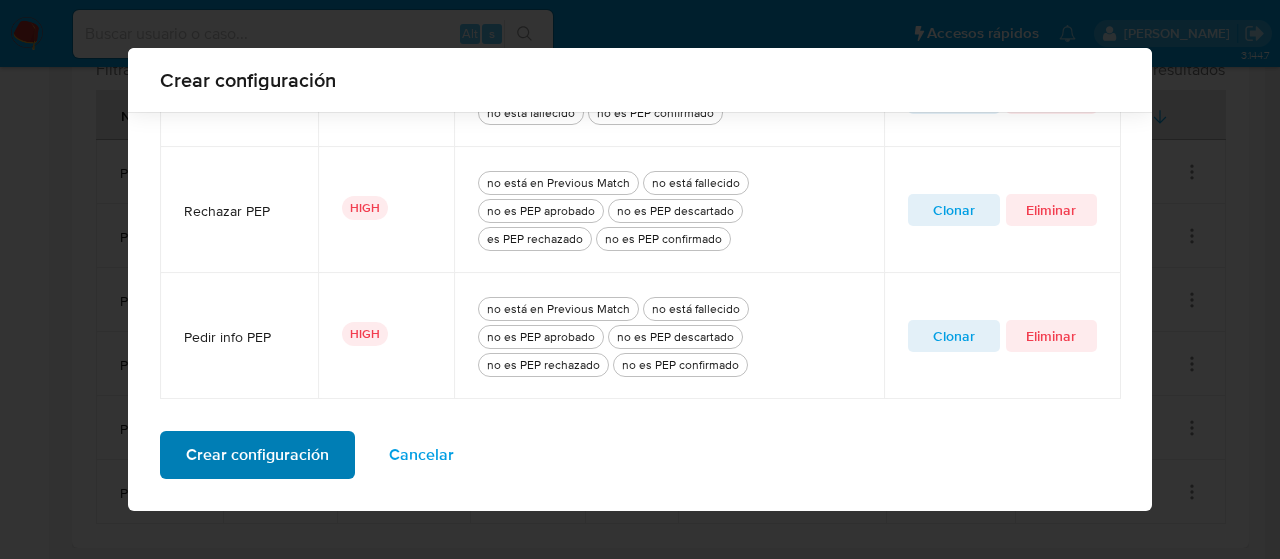 click on "Crear configuración" at bounding box center [257, 455] 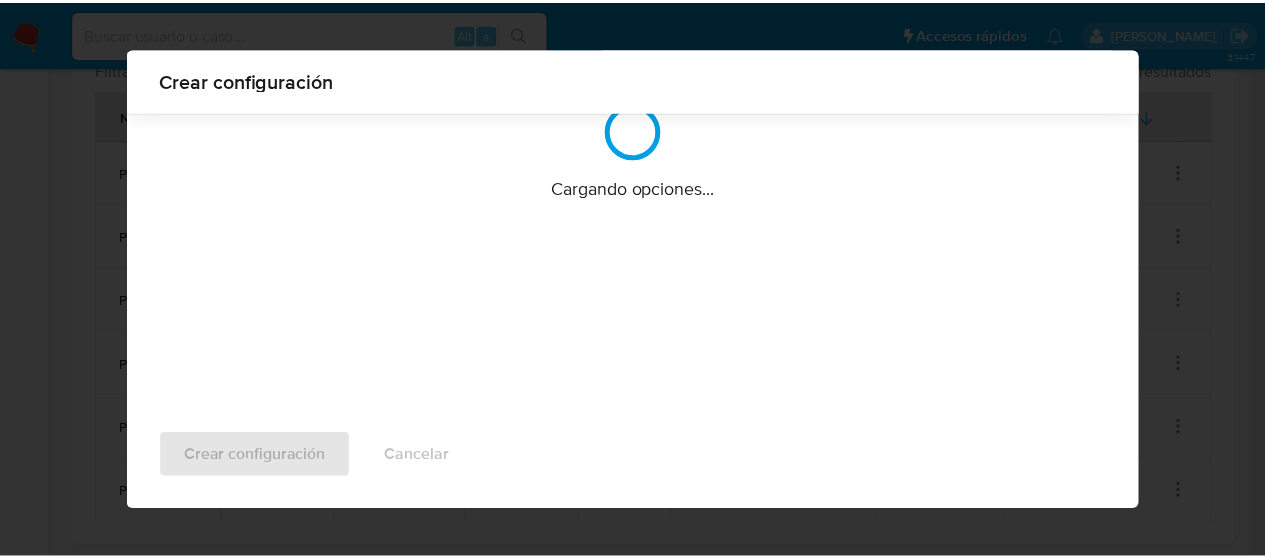 scroll, scrollTop: 630, scrollLeft: 0, axis: vertical 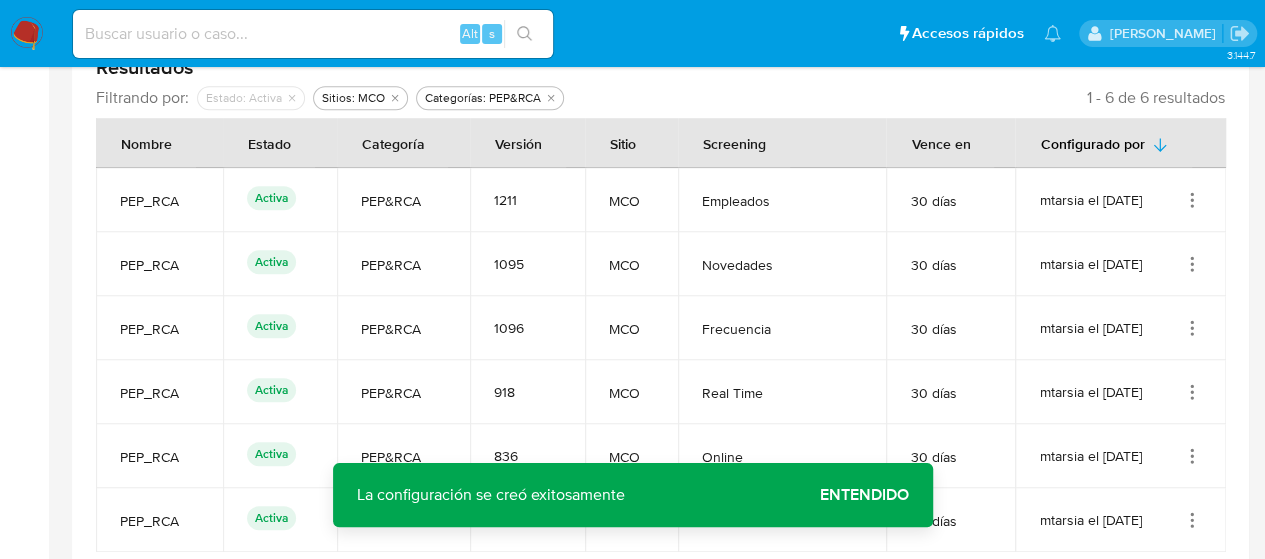 click on "Entendido" at bounding box center (864, 495) 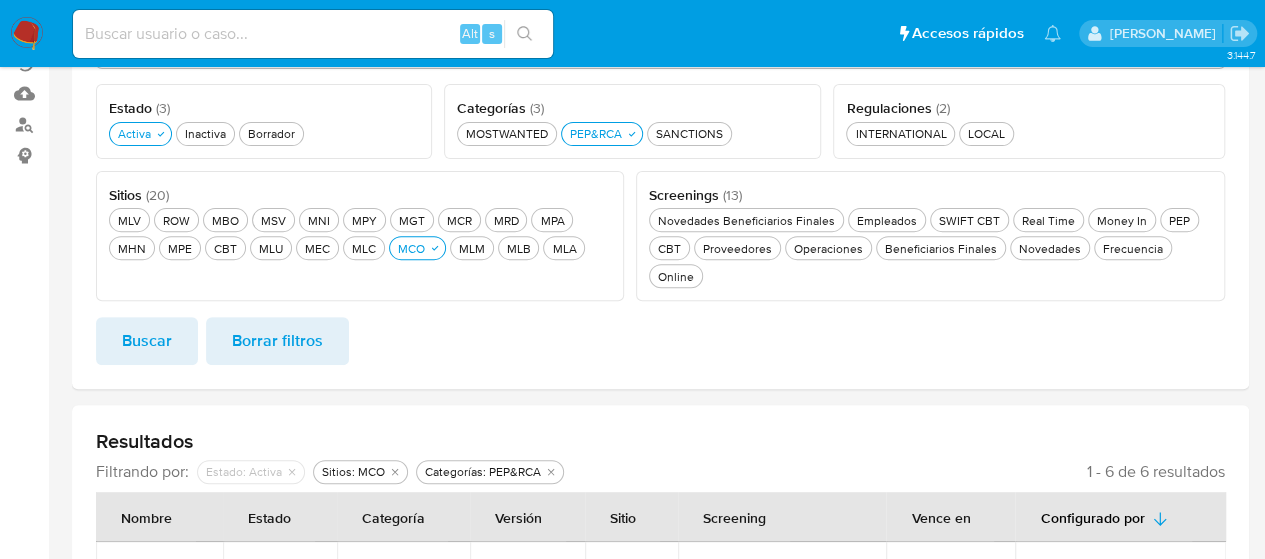 scroll, scrollTop: 222, scrollLeft: 0, axis: vertical 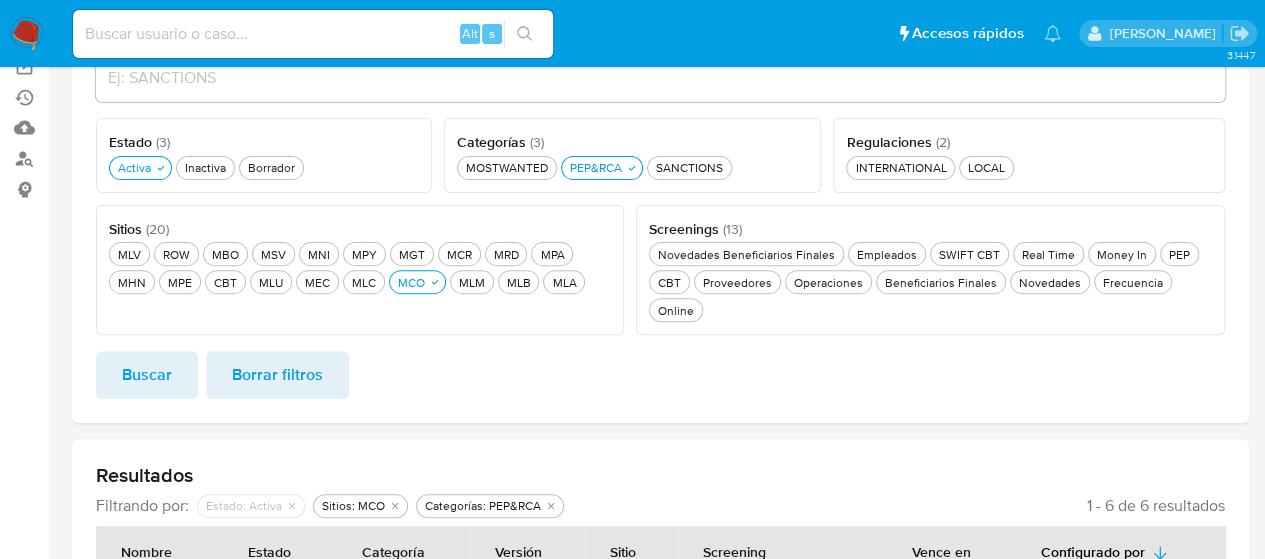 click on "Activa Activa Inactiva Inactiva Borrador Borrador" at bounding box center [264, 166] 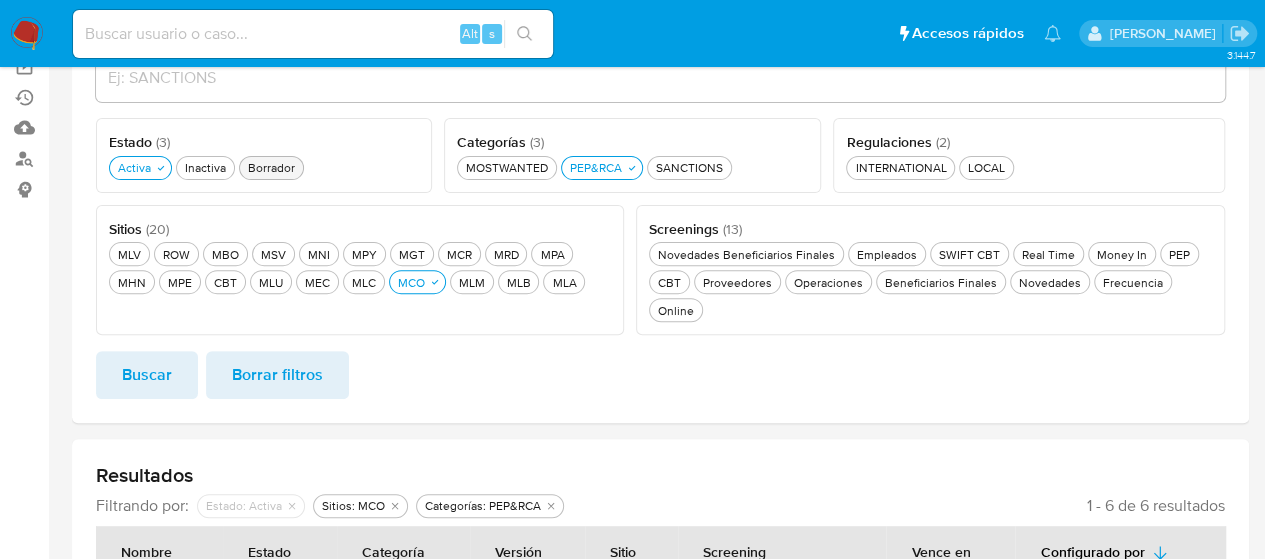 click on "Borrador Borrador" at bounding box center [271, 167] 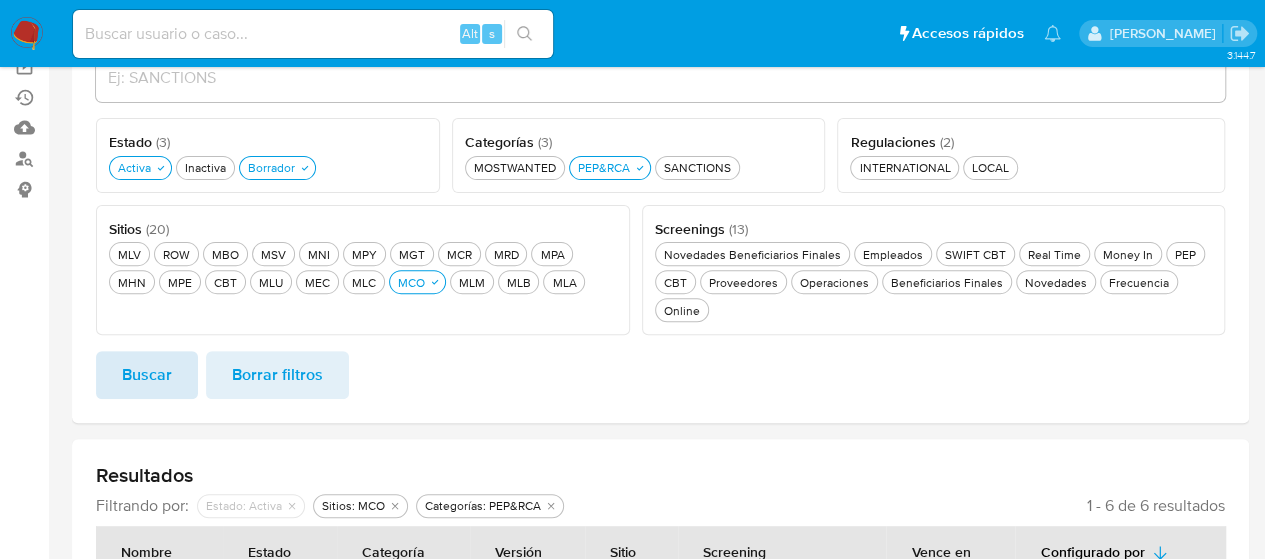 click on "Buscar" at bounding box center [147, 375] 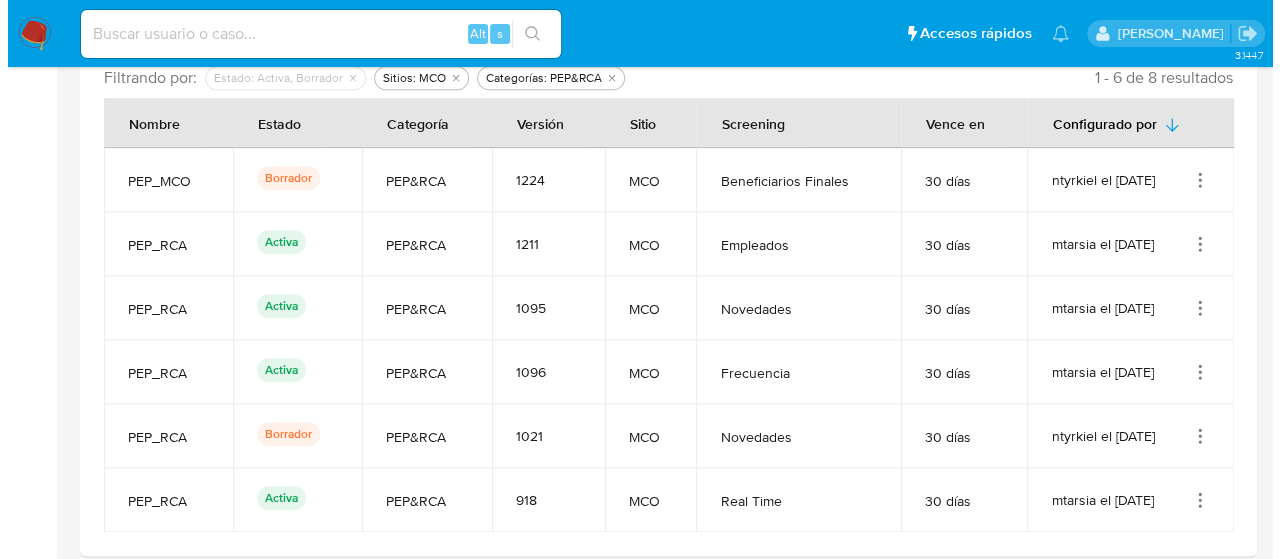 scroll, scrollTop: 658, scrollLeft: 0, axis: vertical 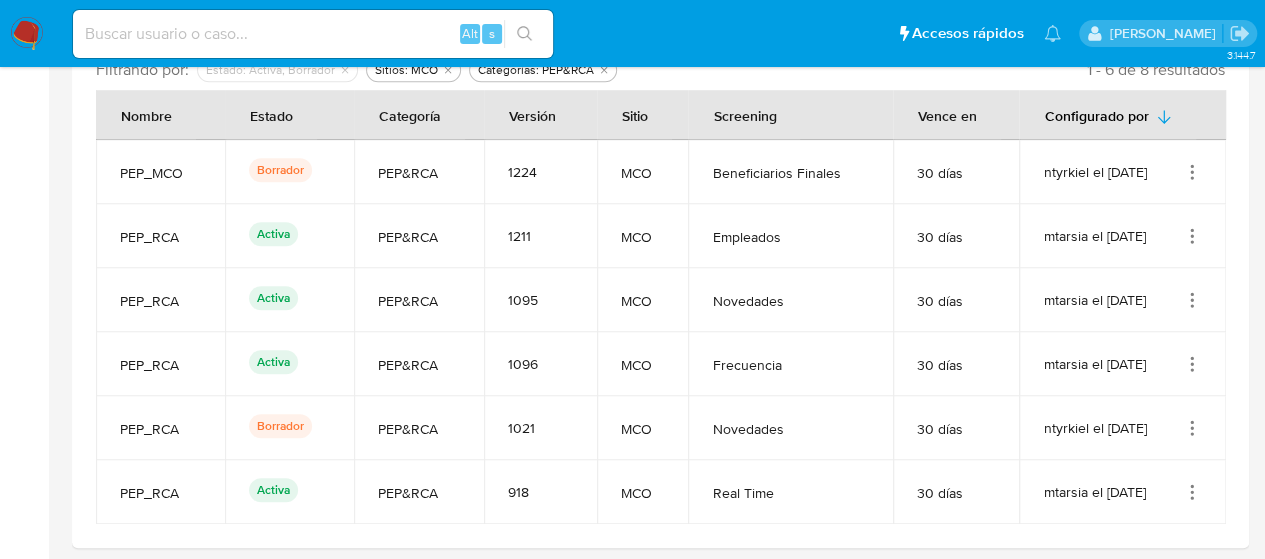 click 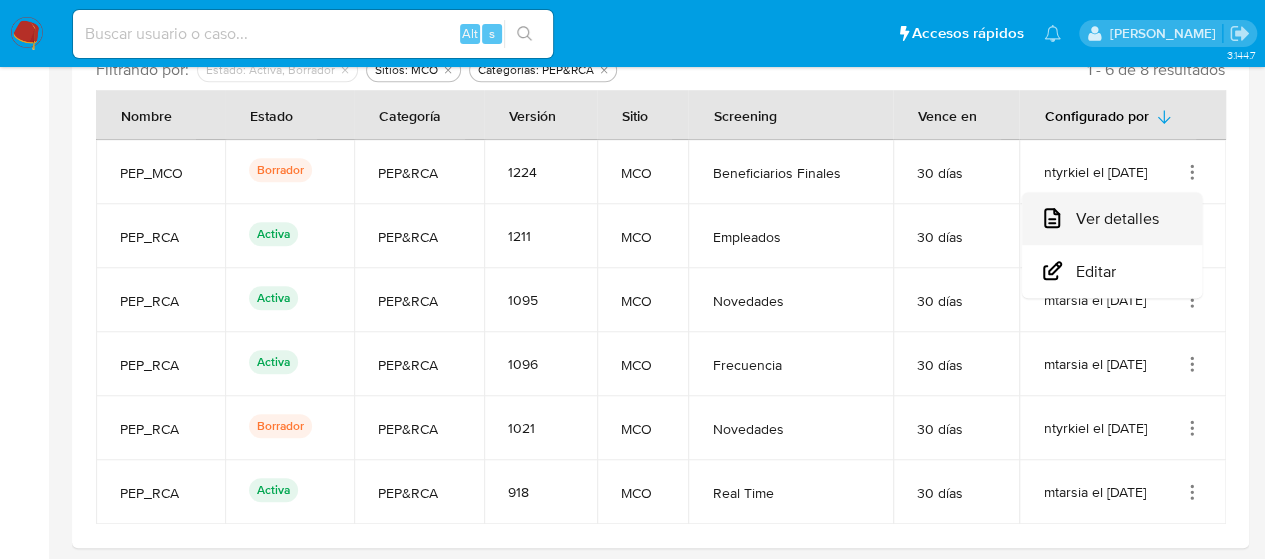 click on "Ver detalles" at bounding box center (1112, 218) 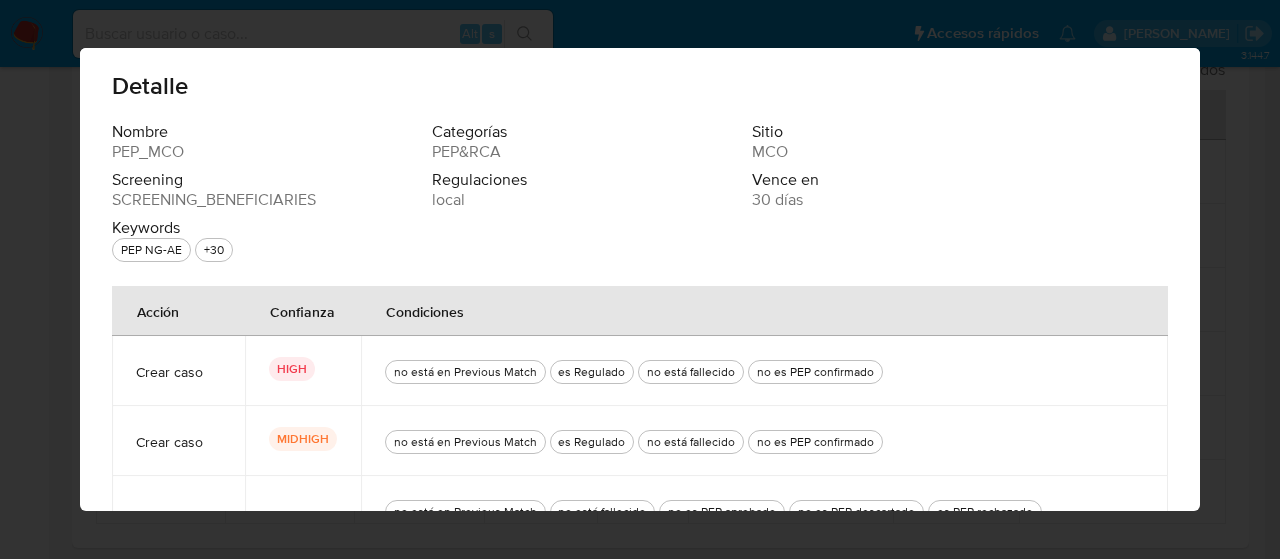scroll, scrollTop: 31, scrollLeft: 0, axis: vertical 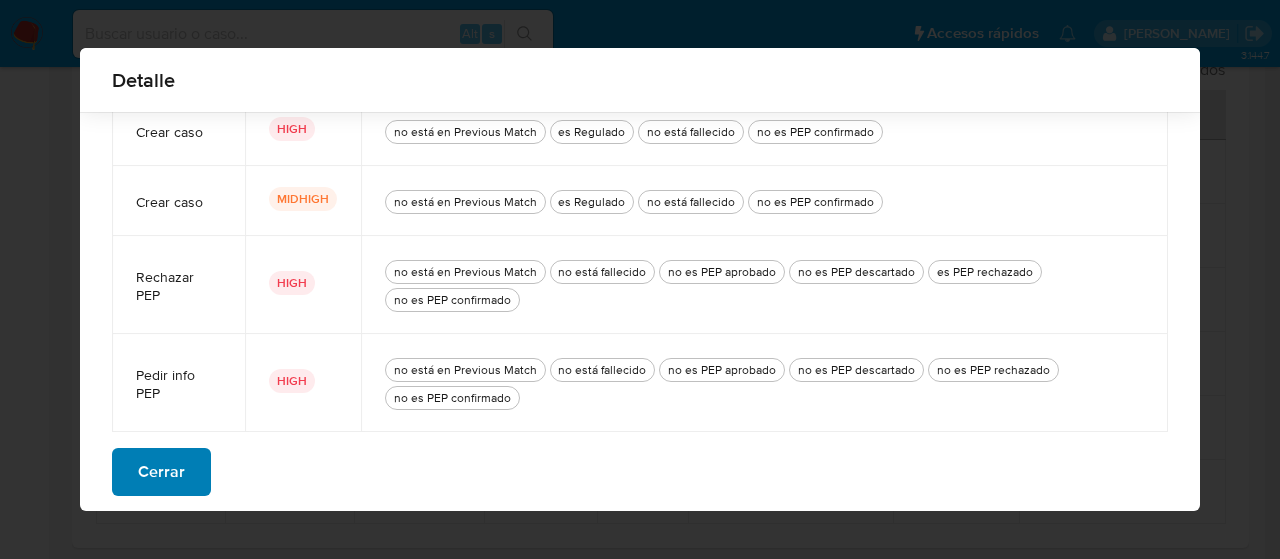 click on "Cerrar" at bounding box center (161, 472) 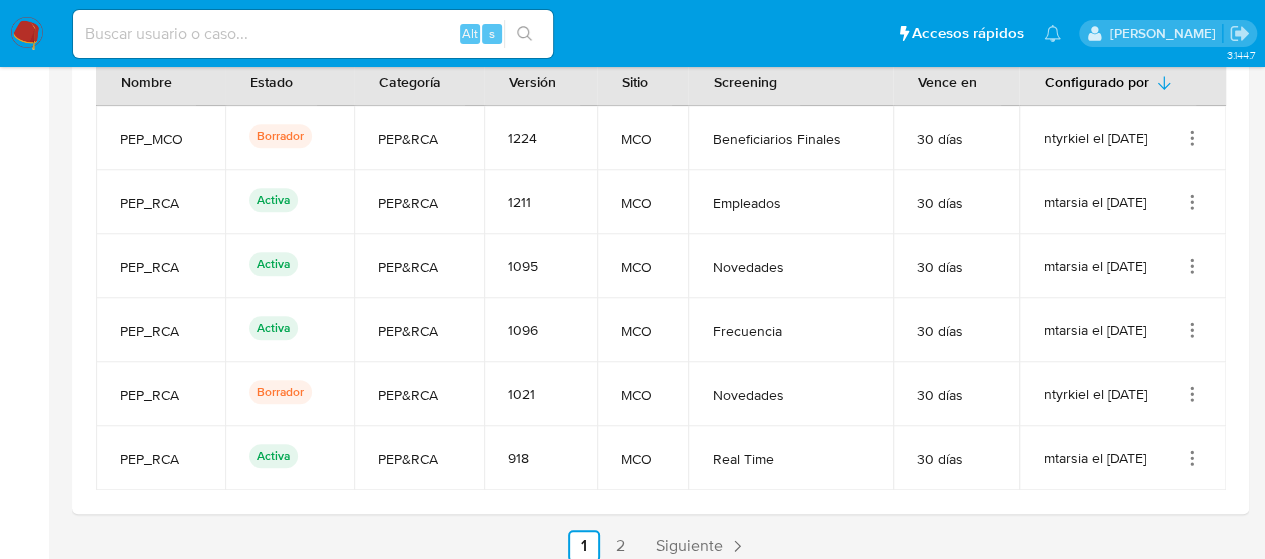 scroll, scrollTop: 706, scrollLeft: 0, axis: vertical 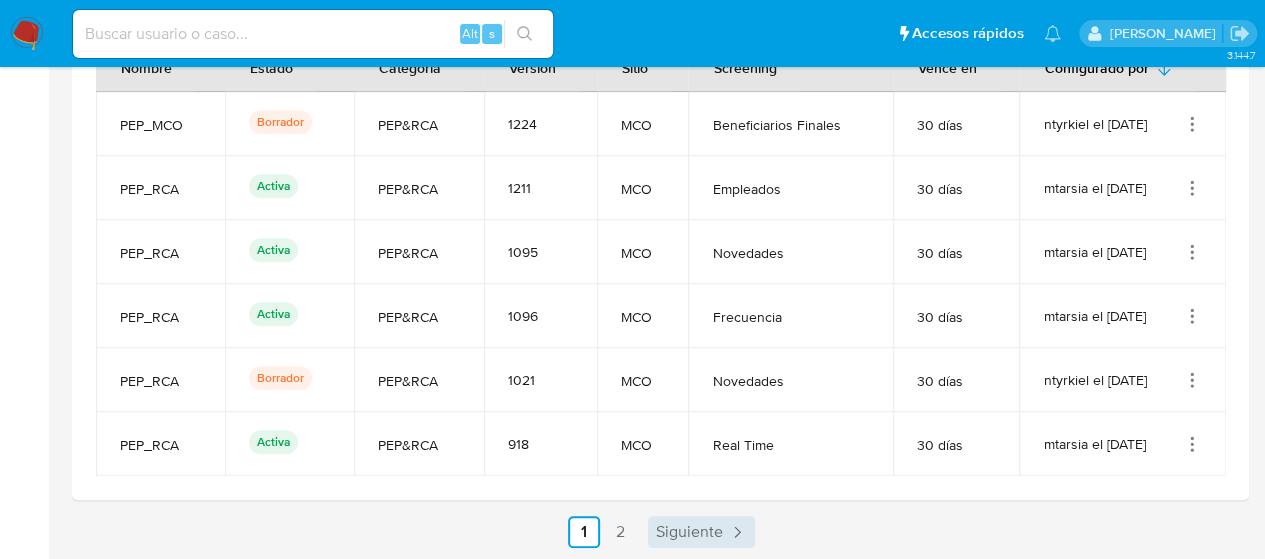 click on "Siguiente" at bounding box center (689, 532) 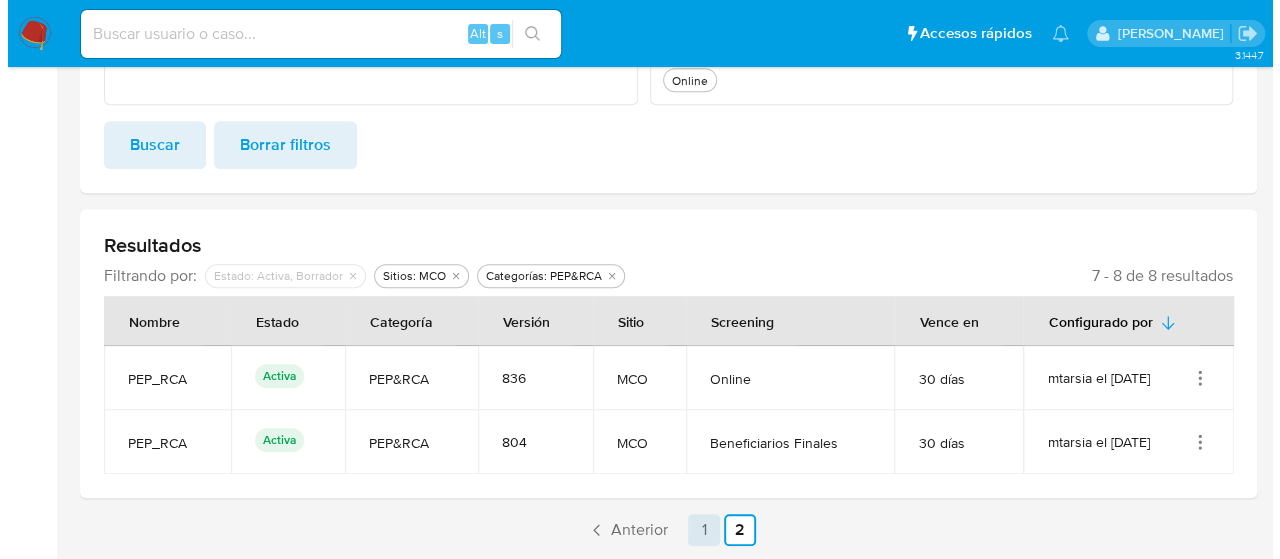 scroll, scrollTop: 450, scrollLeft: 0, axis: vertical 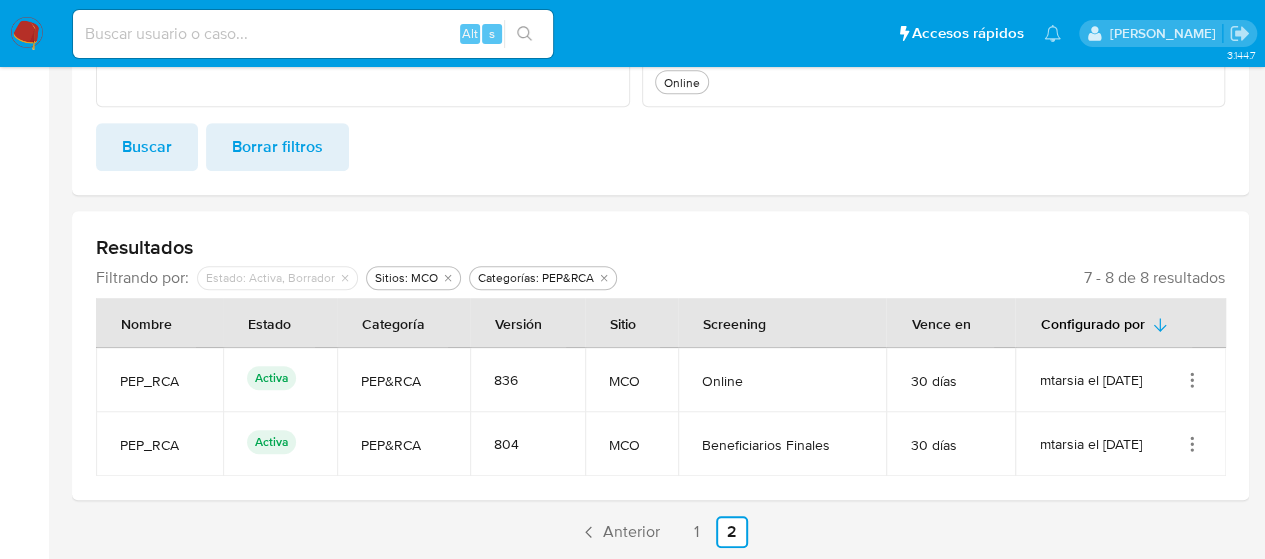 click 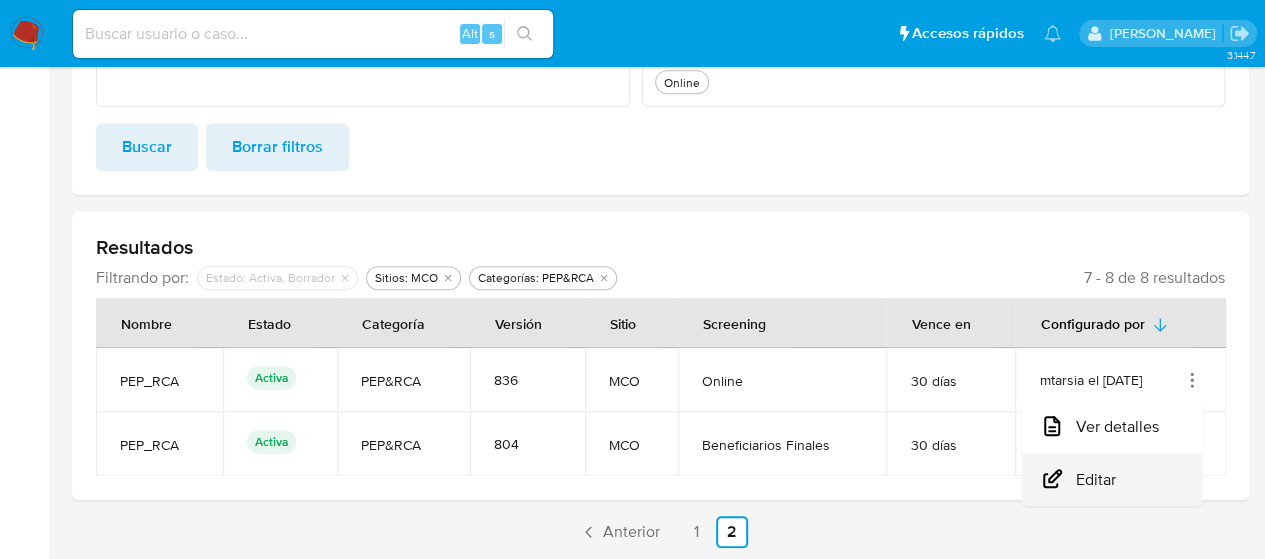 click on "Editar" at bounding box center (1112, 479) 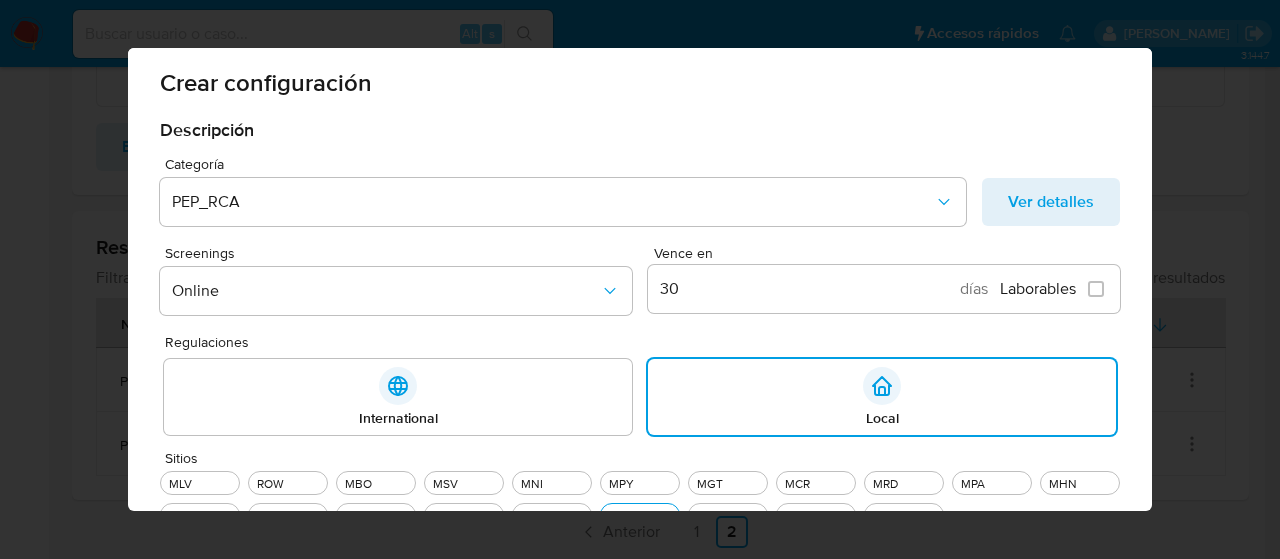 scroll, scrollTop: 0, scrollLeft: 0, axis: both 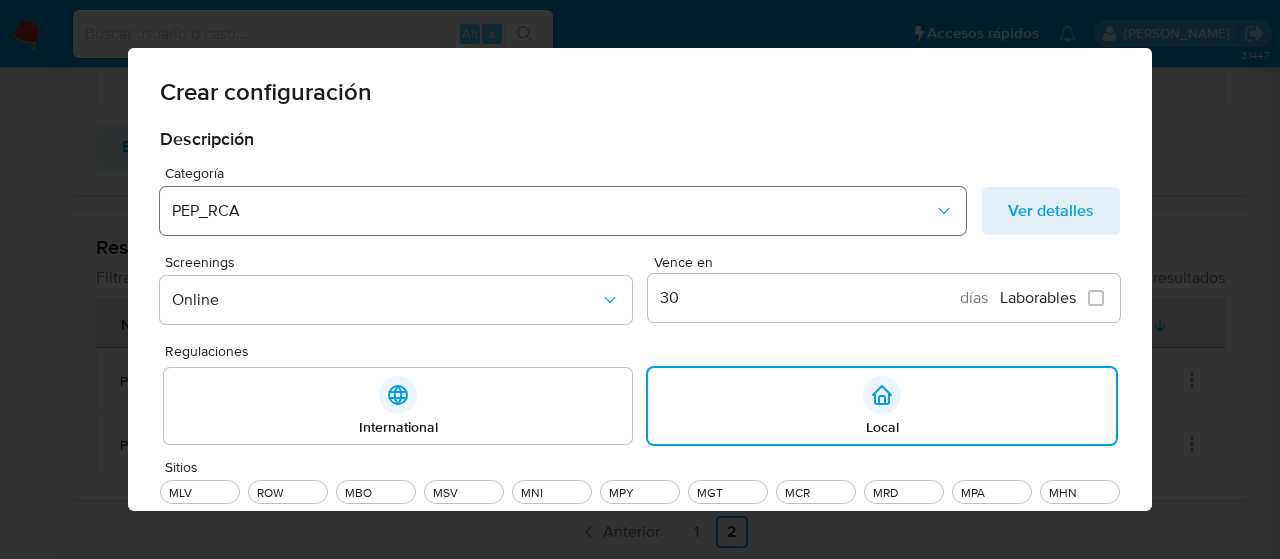 click 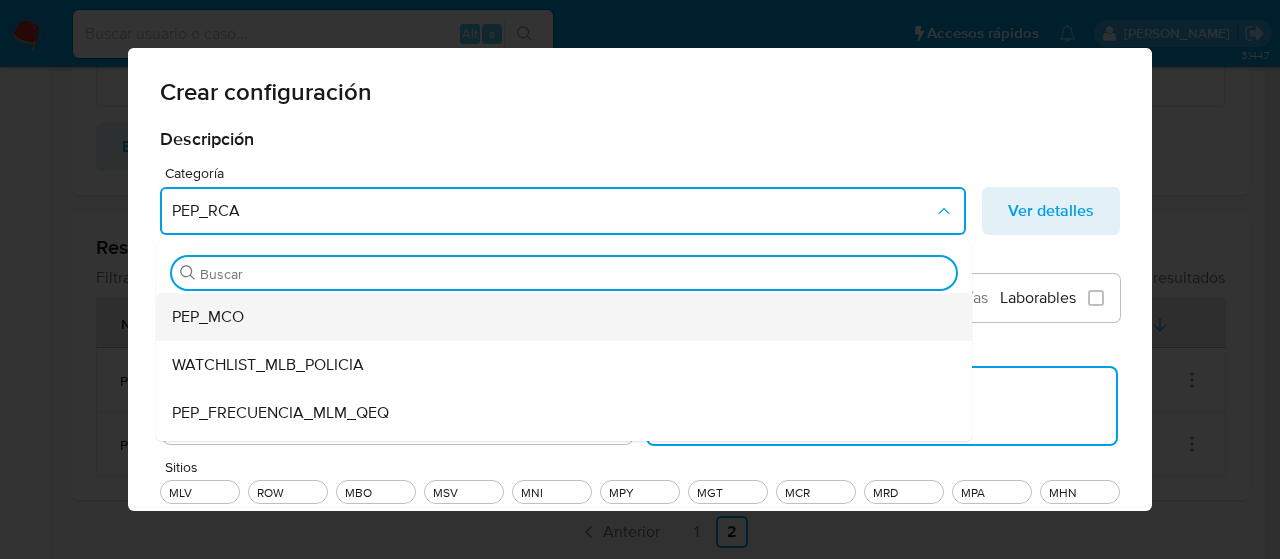 click on "PEP_MCO" at bounding box center [558, 317] 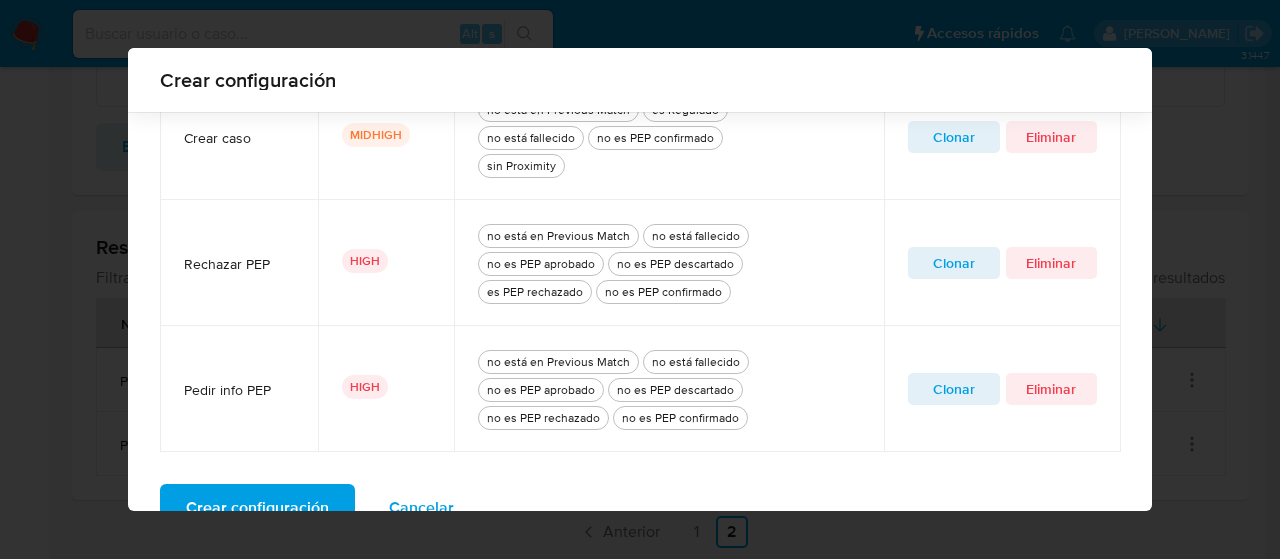 scroll, scrollTop: 998, scrollLeft: 0, axis: vertical 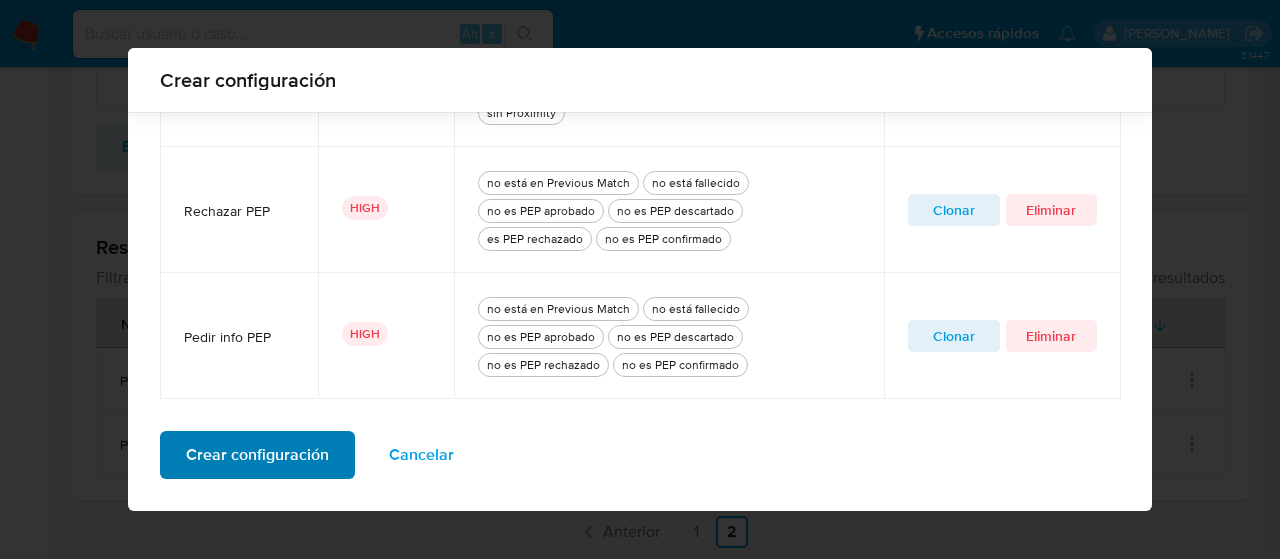 click on "Crear configuración" at bounding box center (257, 455) 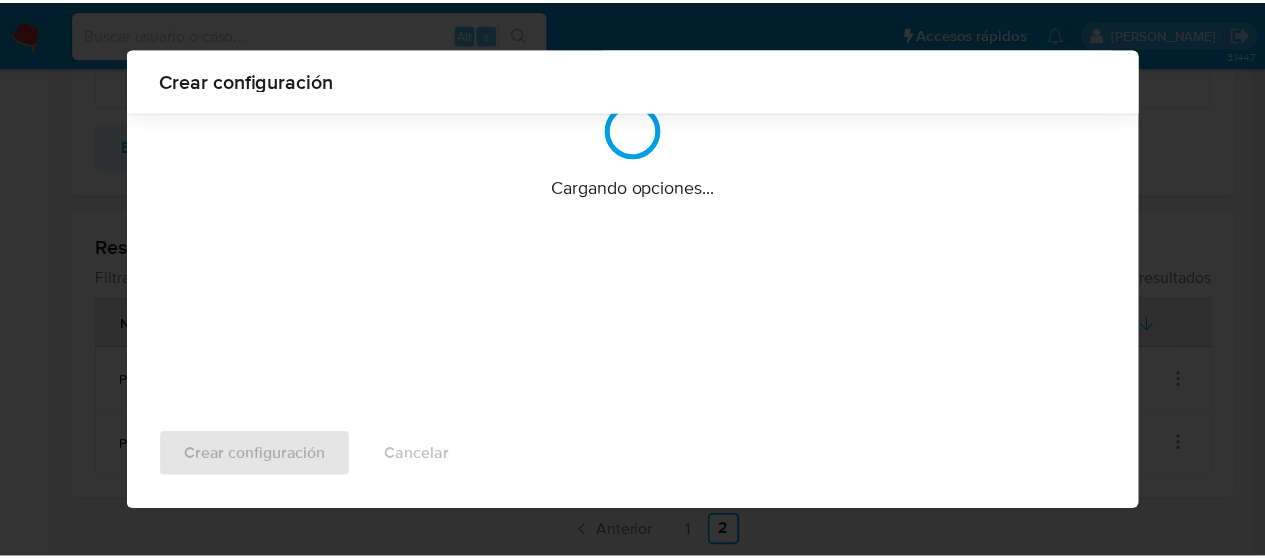 scroll, scrollTop: 212, scrollLeft: 0, axis: vertical 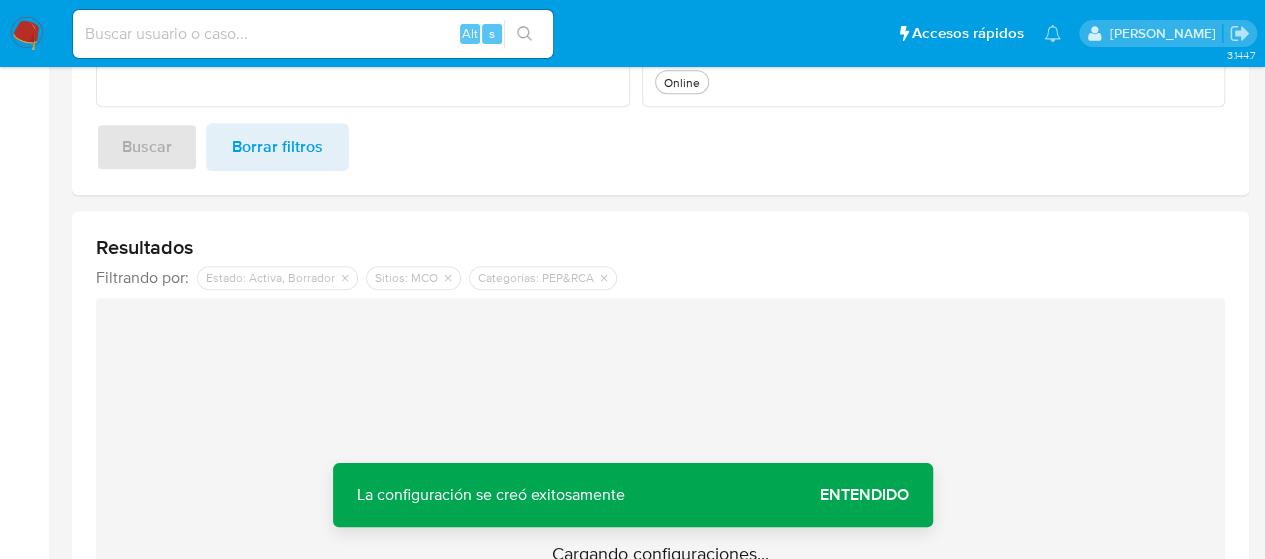 click on "Entendido" at bounding box center (864, 495) 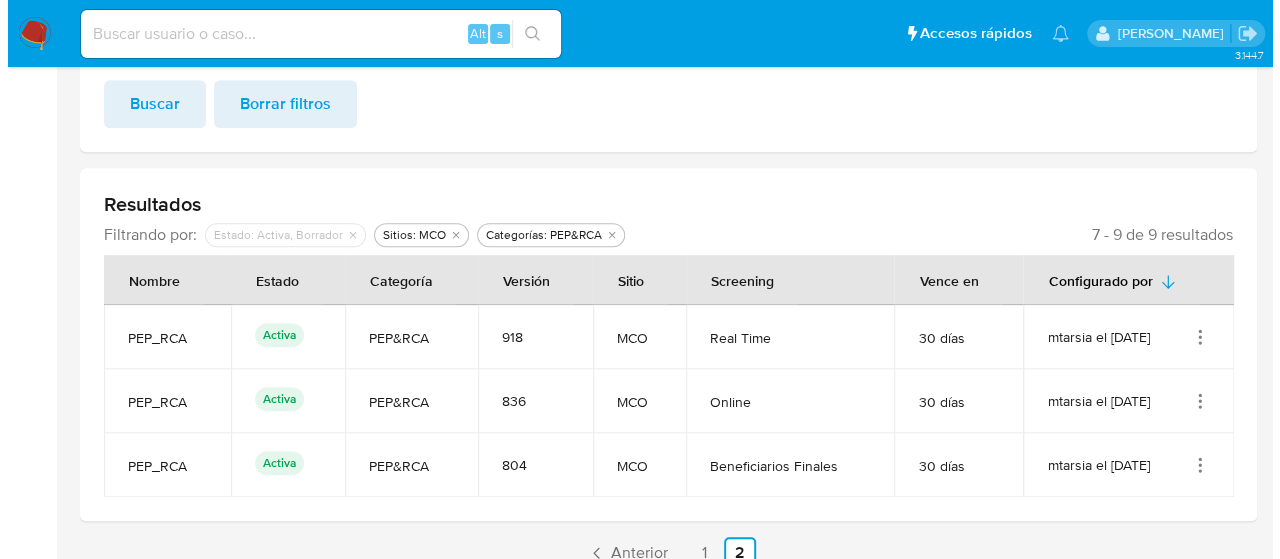 scroll, scrollTop: 514, scrollLeft: 0, axis: vertical 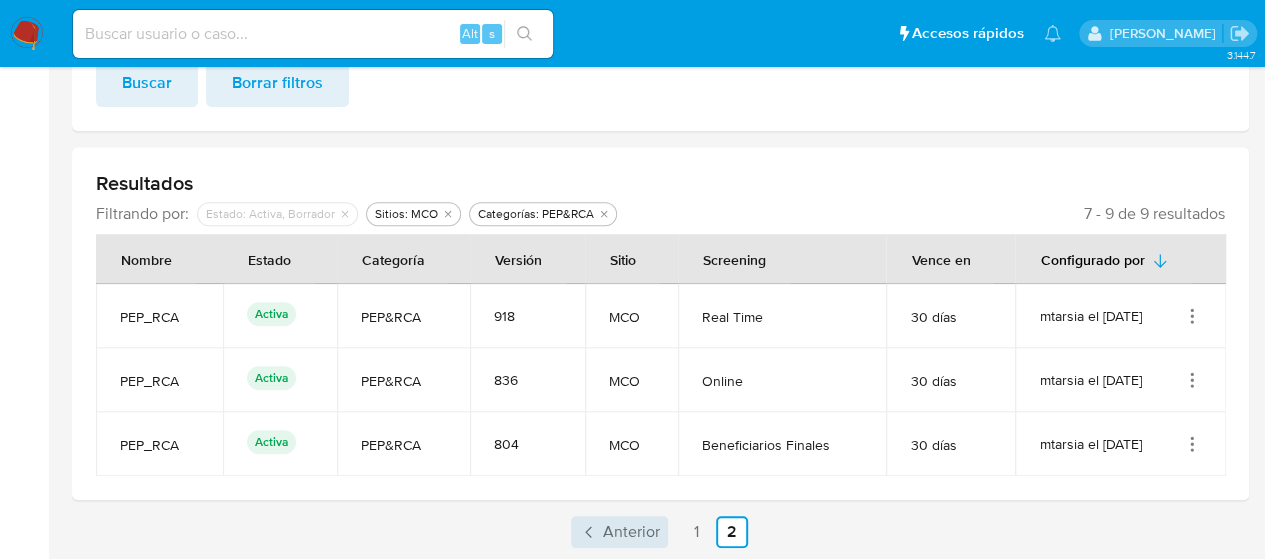 click on "Anterior" at bounding box center (631, 532) 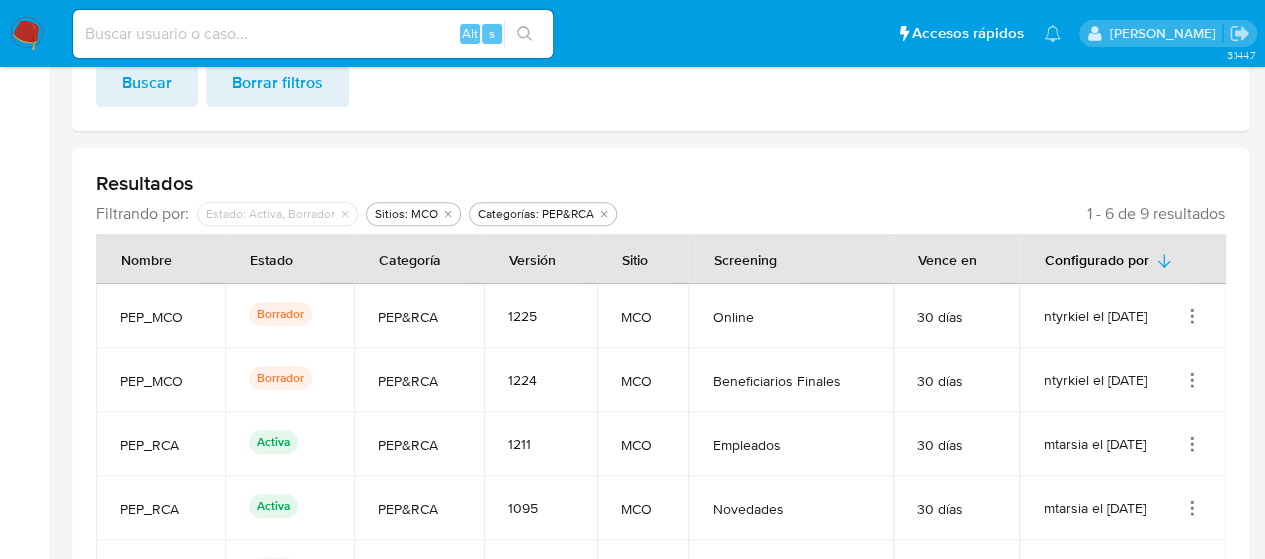 click 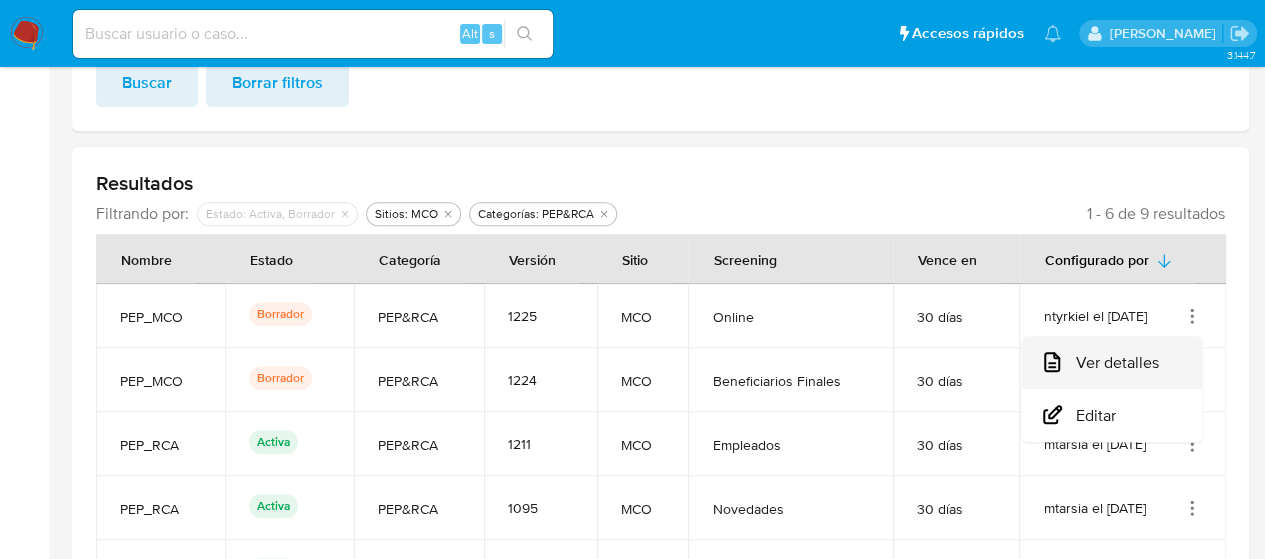 click on "Ver detalles" at bounding box center (1112, 362) 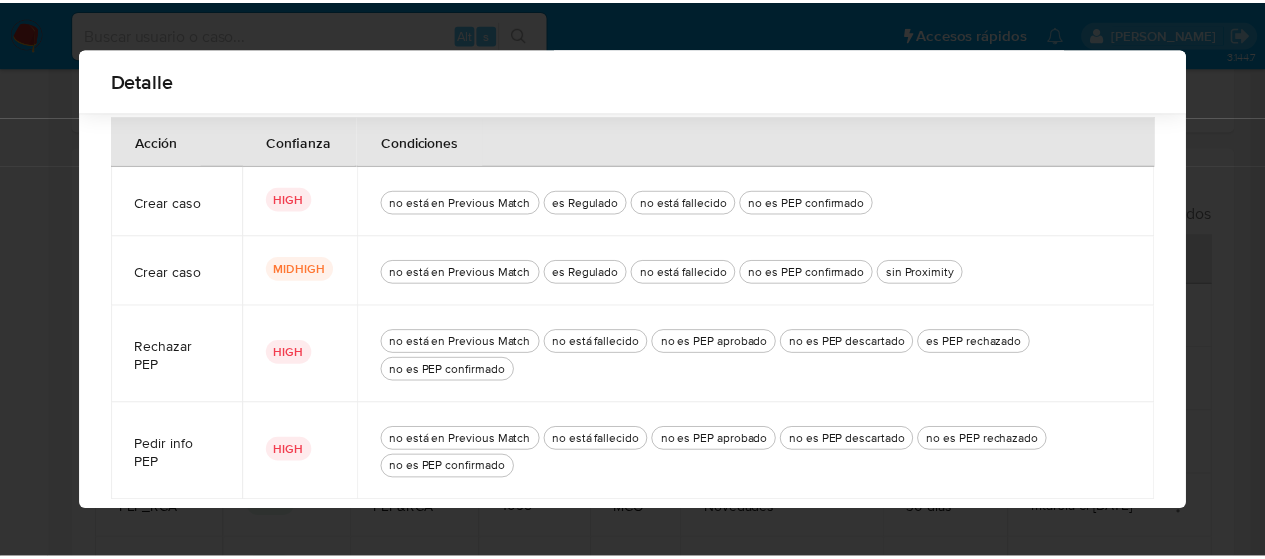scroll, scrollTop: 230, scrollLeft: 0, axis: vertical 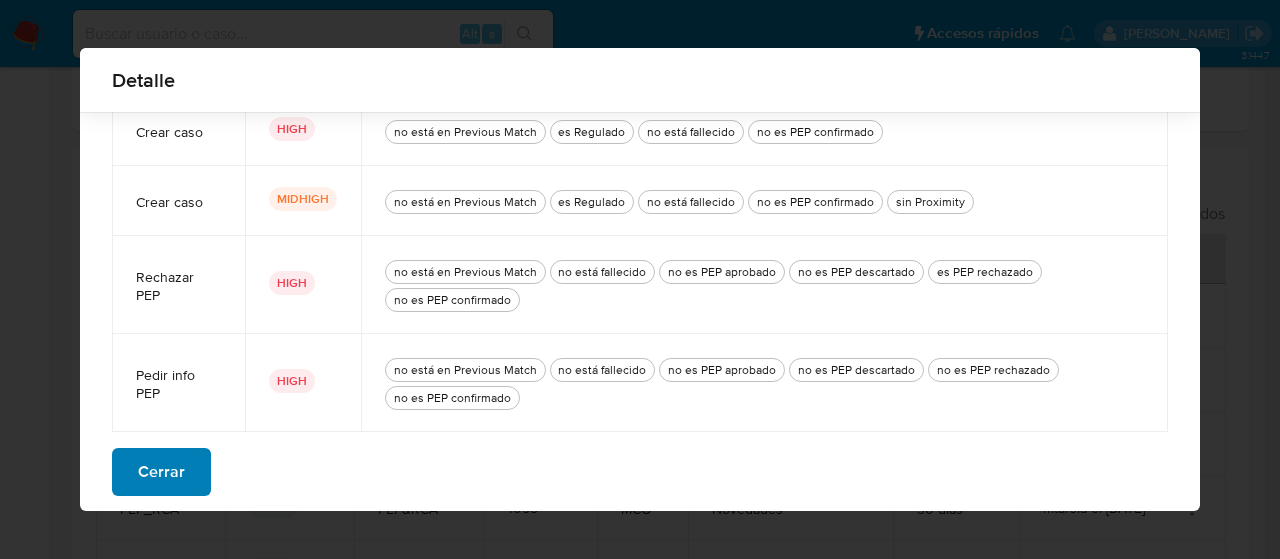 click on "Cerrar" at bounding box center [161, 472] 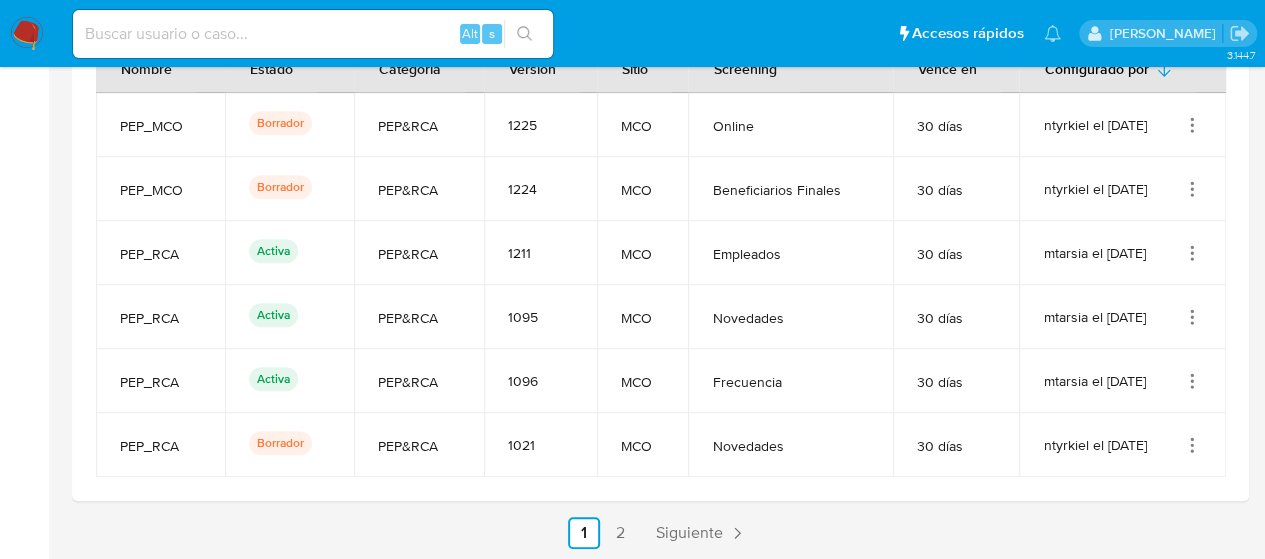 scroll, scrollTop: 706, scrollLeft: 0, axis: vertical 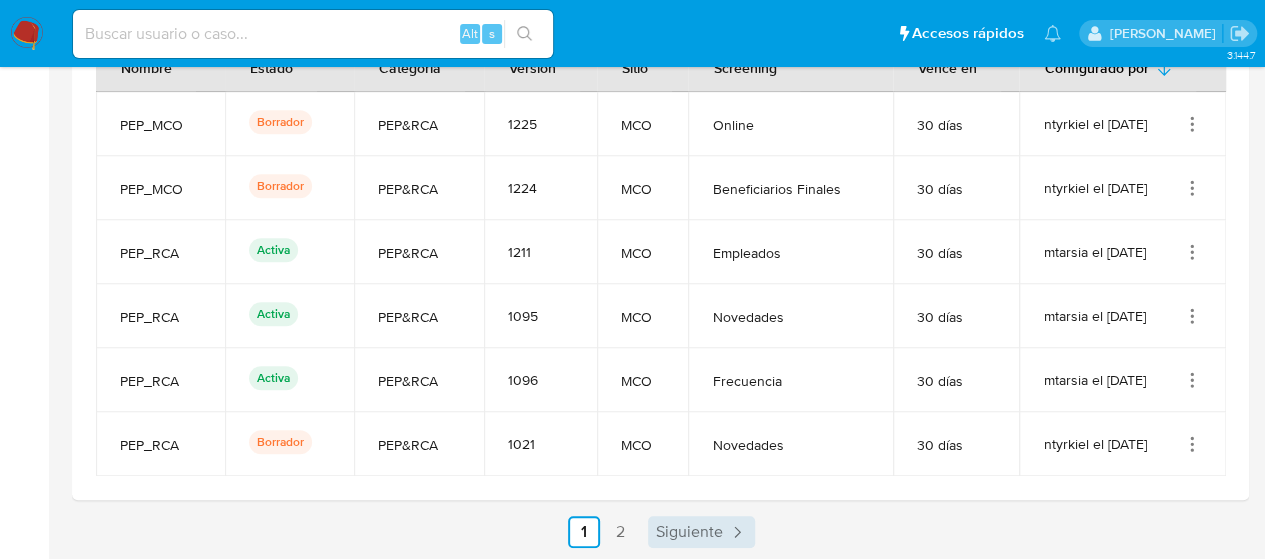 click on "Siguiente" at bounding box center (689, 532) 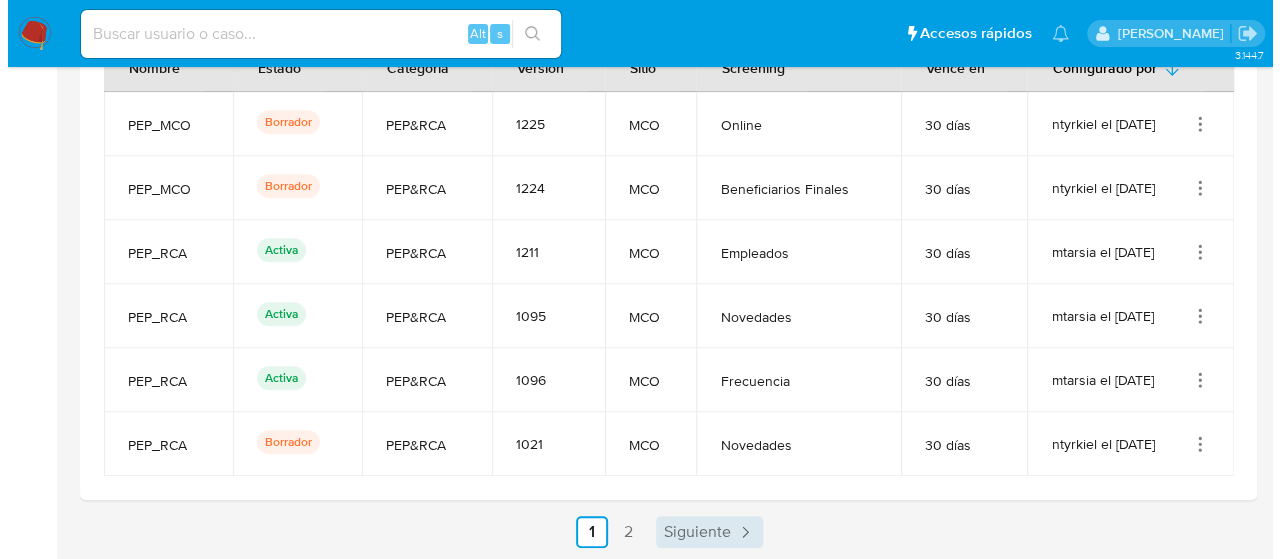 scroll, scrollTop: 514, scrollLeft: 0, axis: vertical 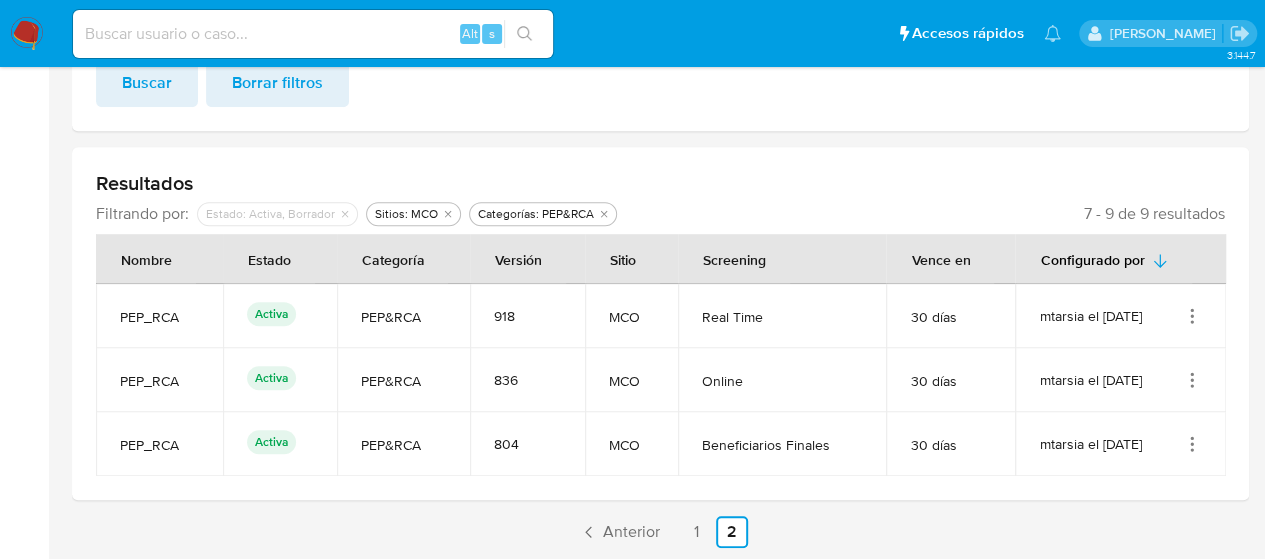 click 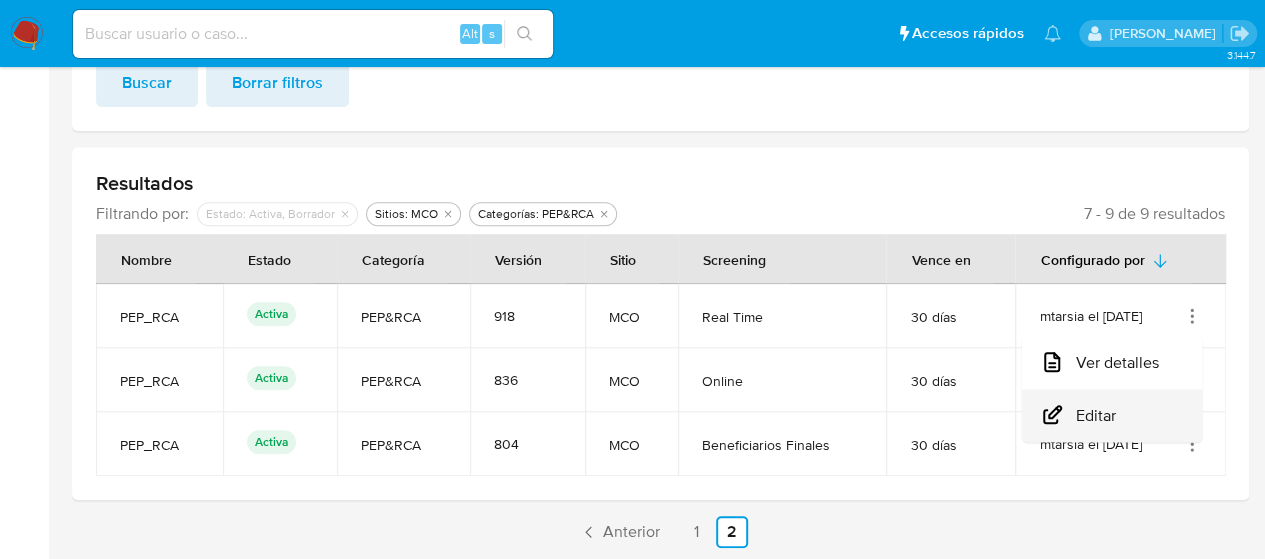 click on "Editar" at bounding box center (1112, 415) 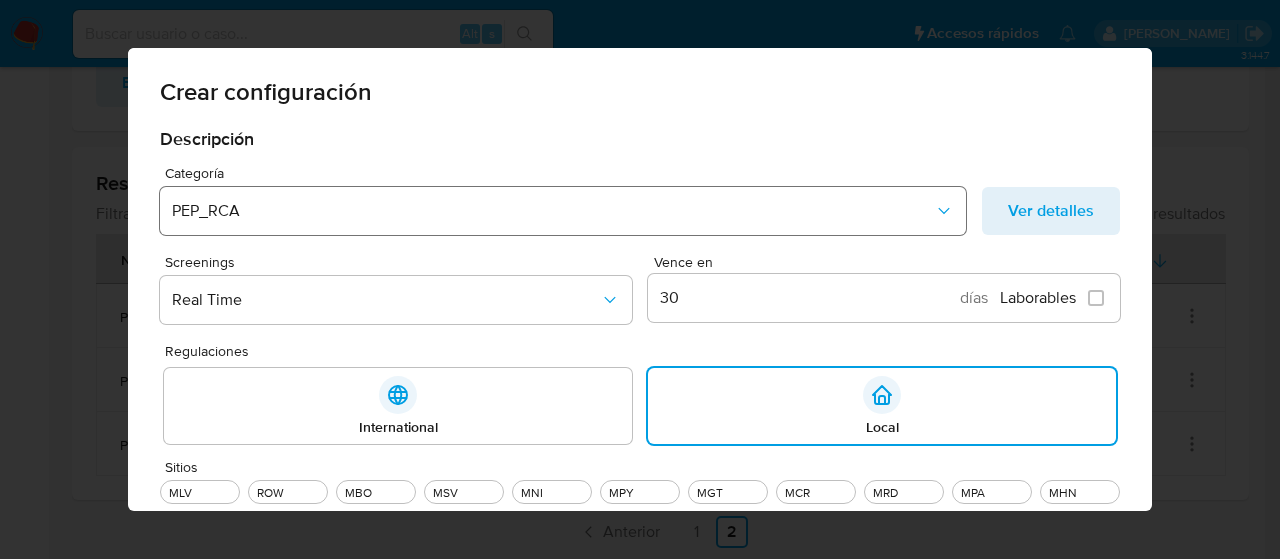 click on "PEP_RCA" at bounding box center [553, 211] 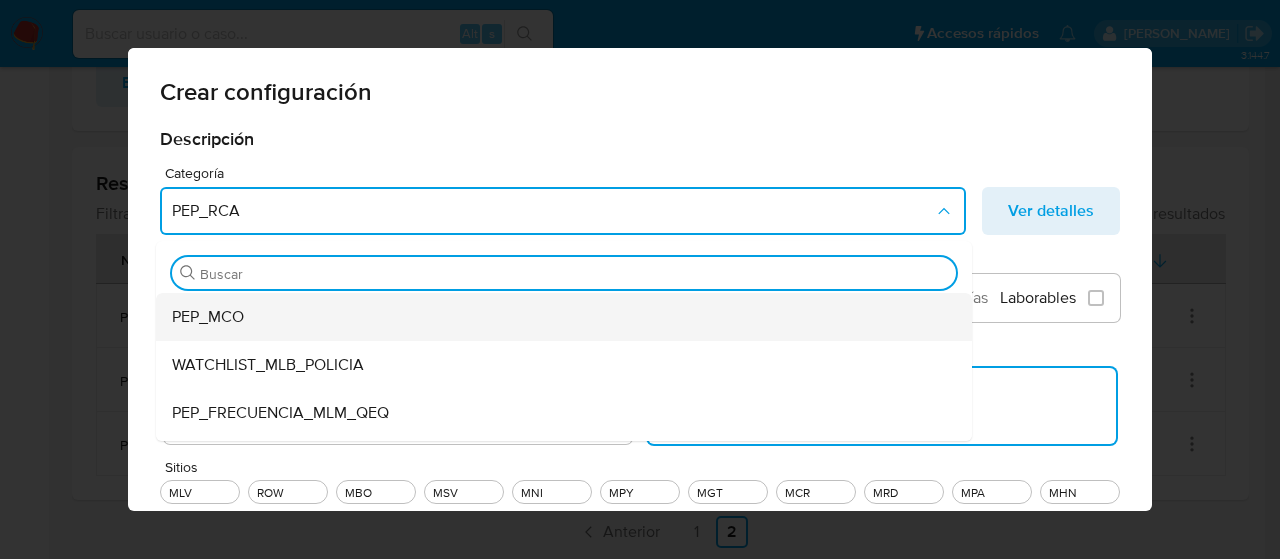 click on "PEP_MCO" at bounding box center [558, 317] 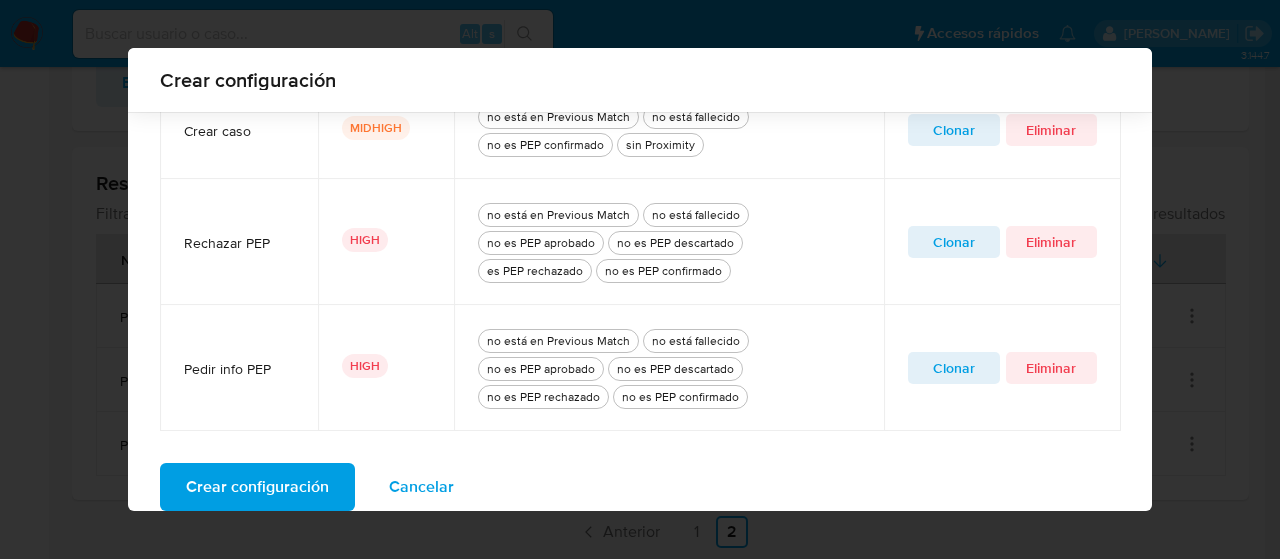 scroll, scrollTop: 970, scrollLeft: 0, axis: vertical 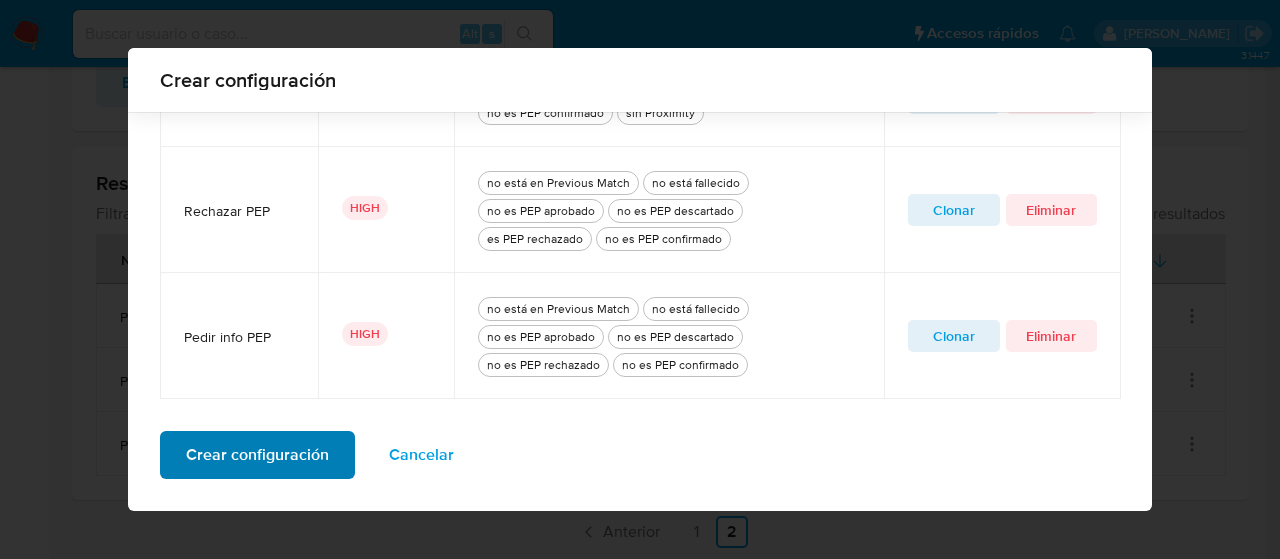 click on "Crear configuración" at bounding box center [257, 455] 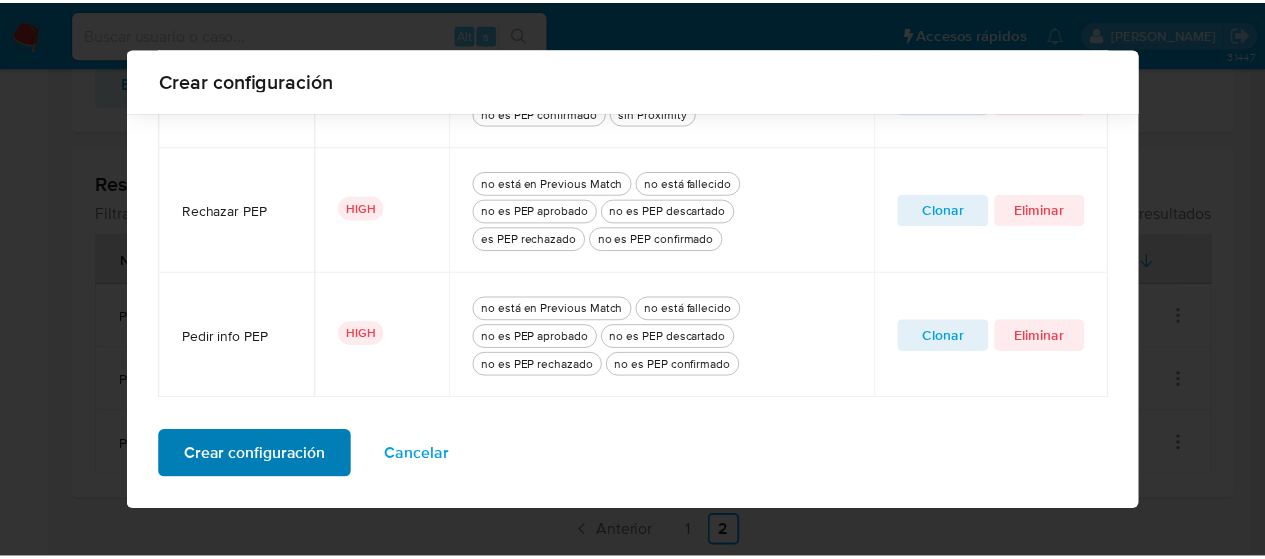 scroll, scrollTop: 212, scrollLeft: 0, axis: vertical 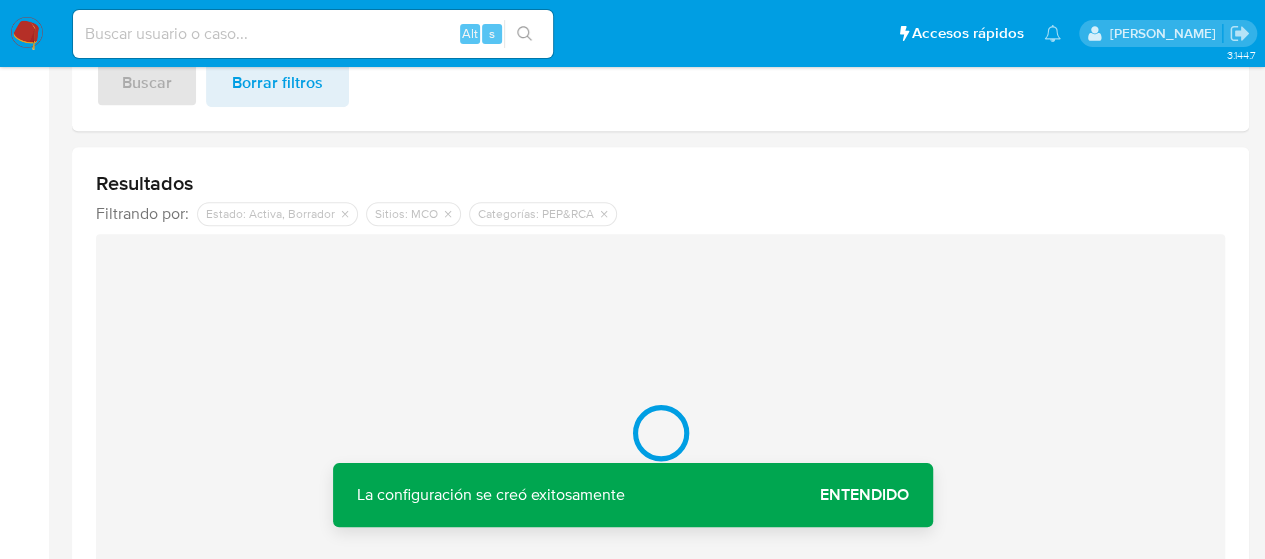 click on "Entendido" at bounding box center [864, 495] 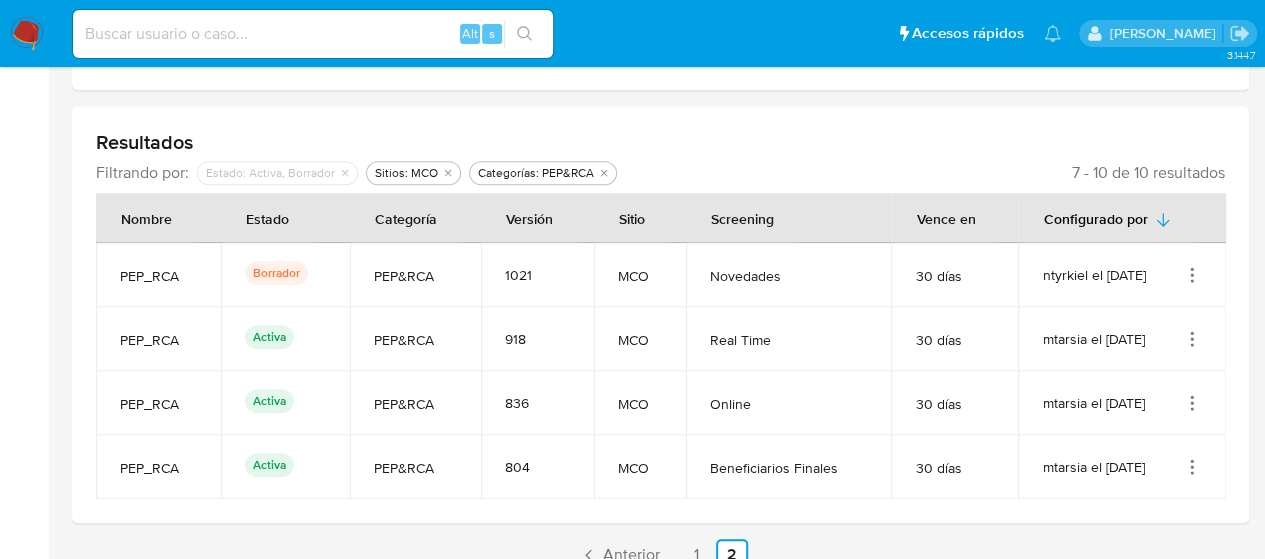 scroll, scrollTop: 578, scrollLeft: 0, axis: vertical 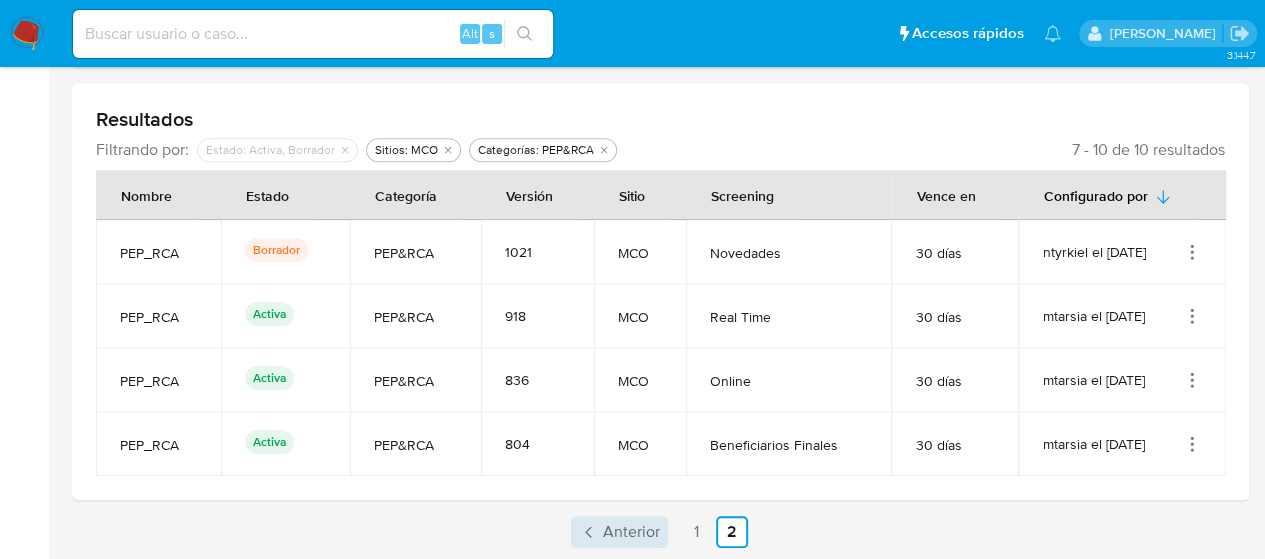 click on "Anterior" at bounding box center (631, 532) 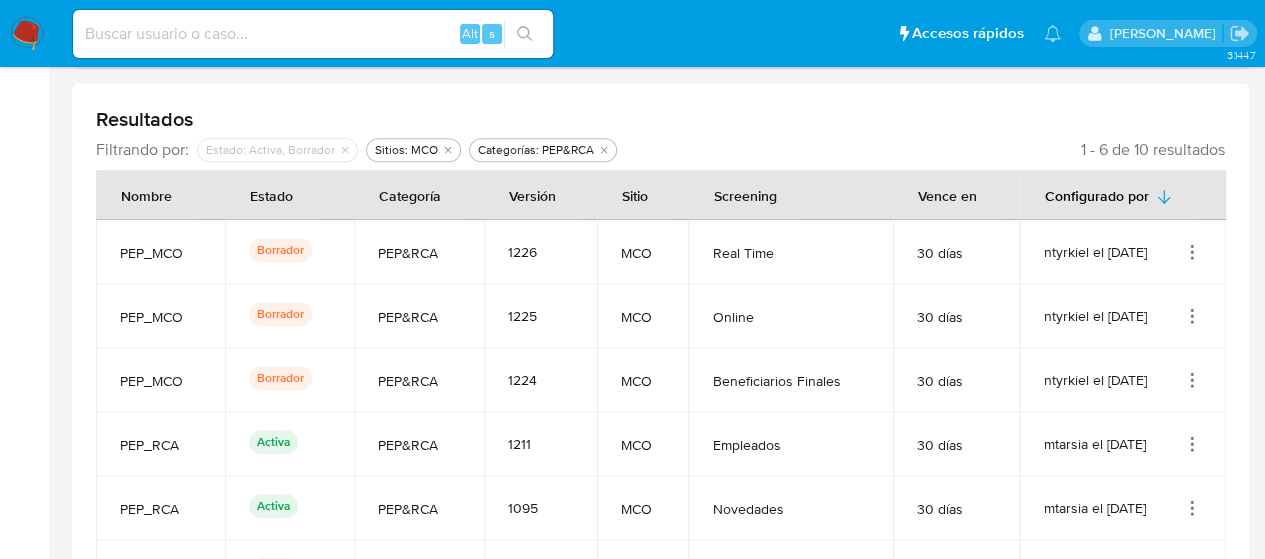 scroll, scrollTop: 706, scrollLeft: 0, axis: vertical 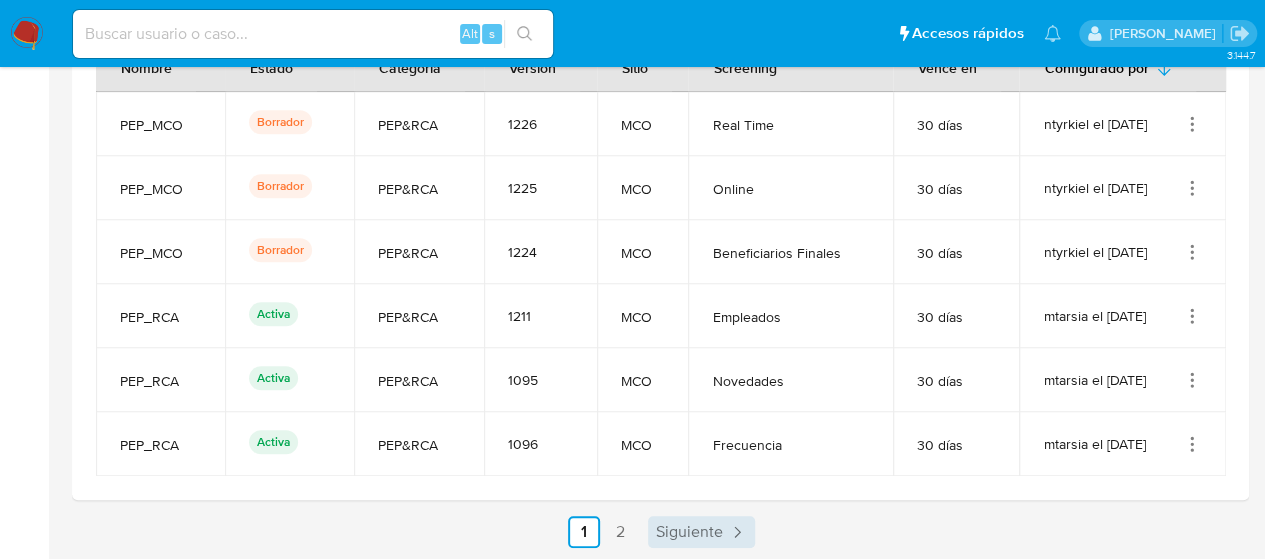 click on "Siguiente" at bounding box center (689, 532) 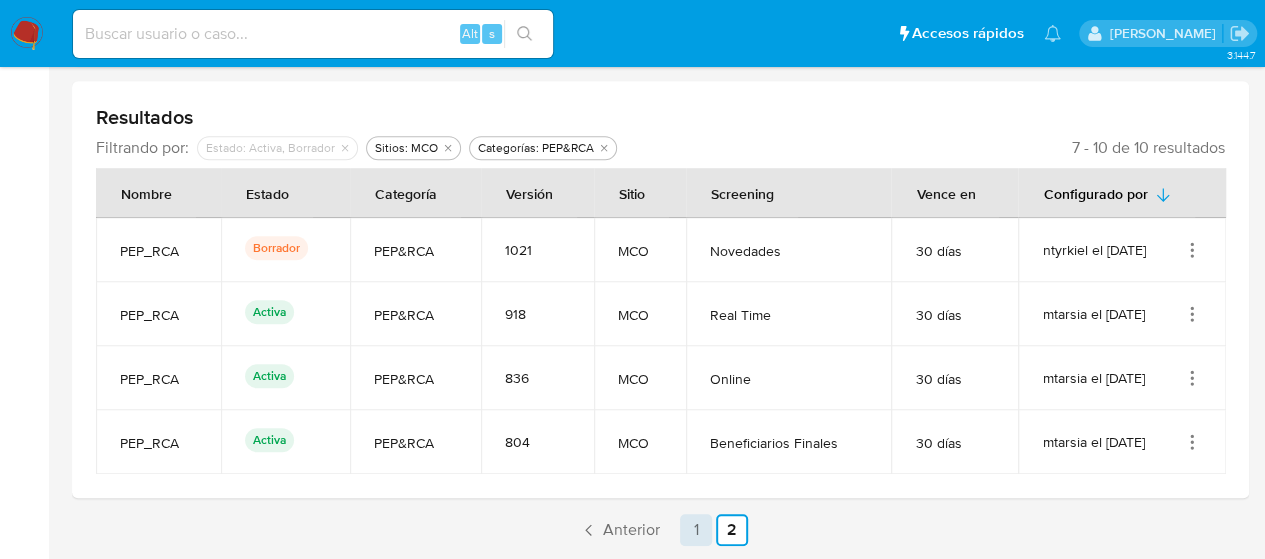 scroll, scrollTop: 578, scrollLeft: 0, axis: vertical 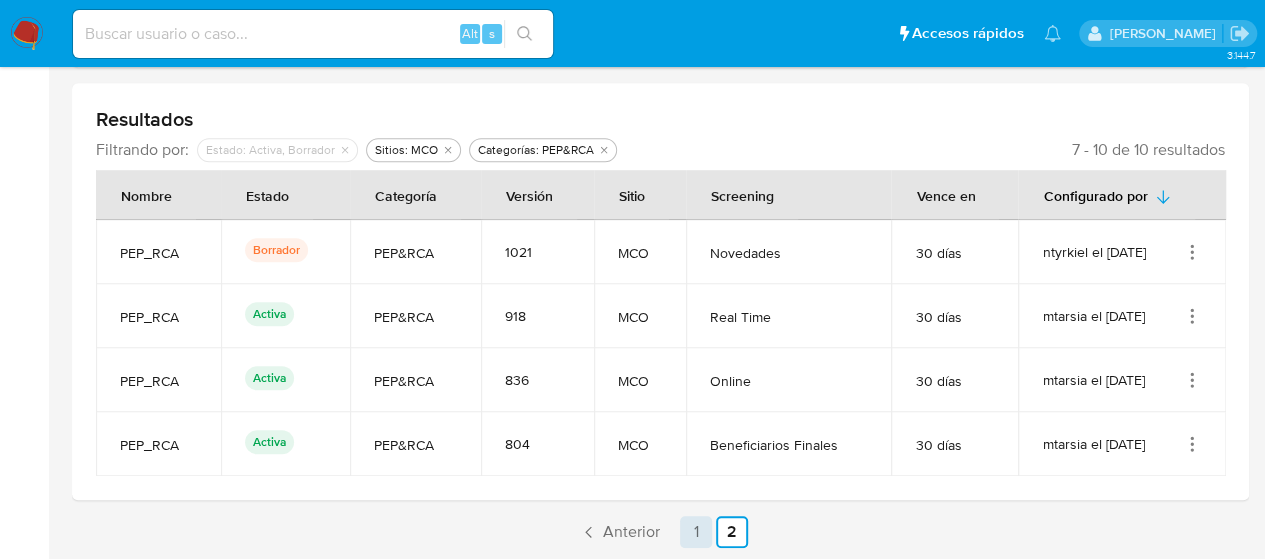 click on "1" at bounding box center [696, 532] 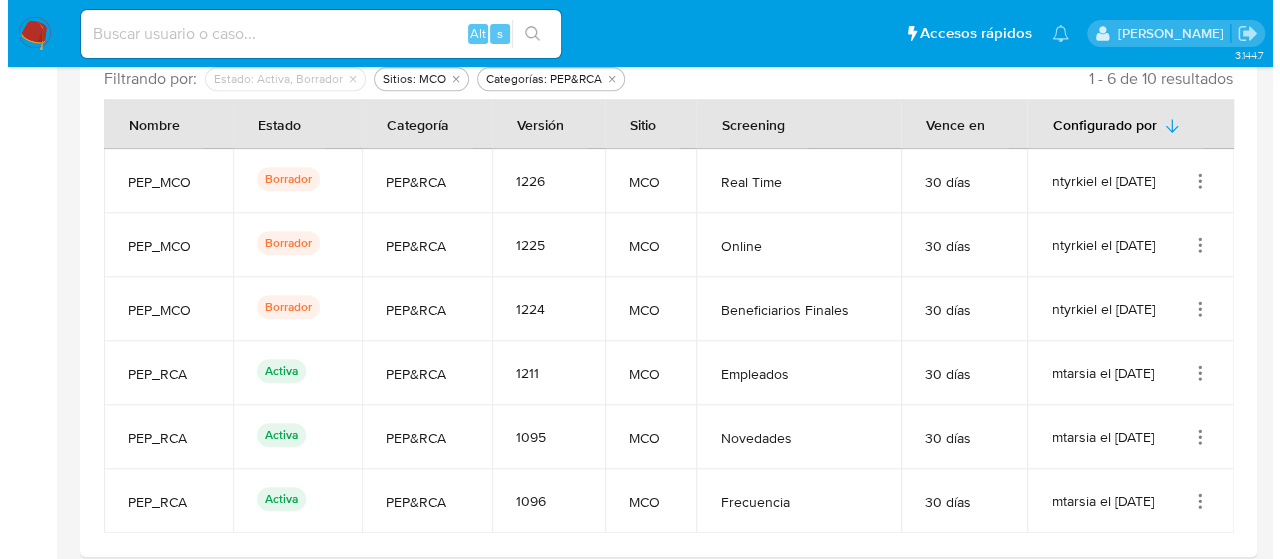 scroll, scrollTop: 706, scrollLeft: 0, axis: vertical 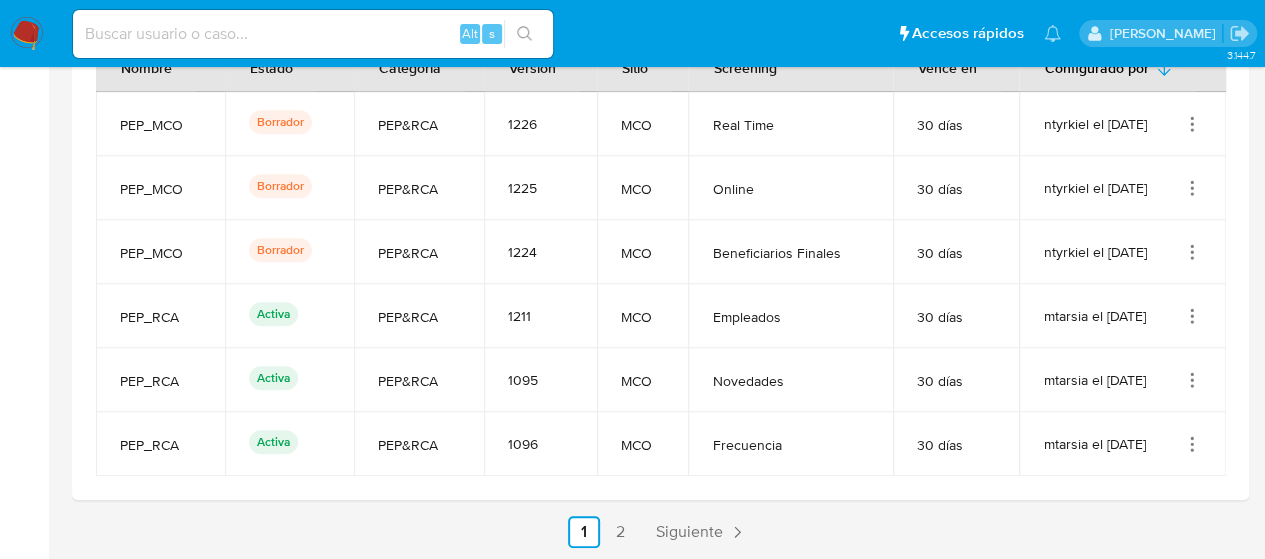 click 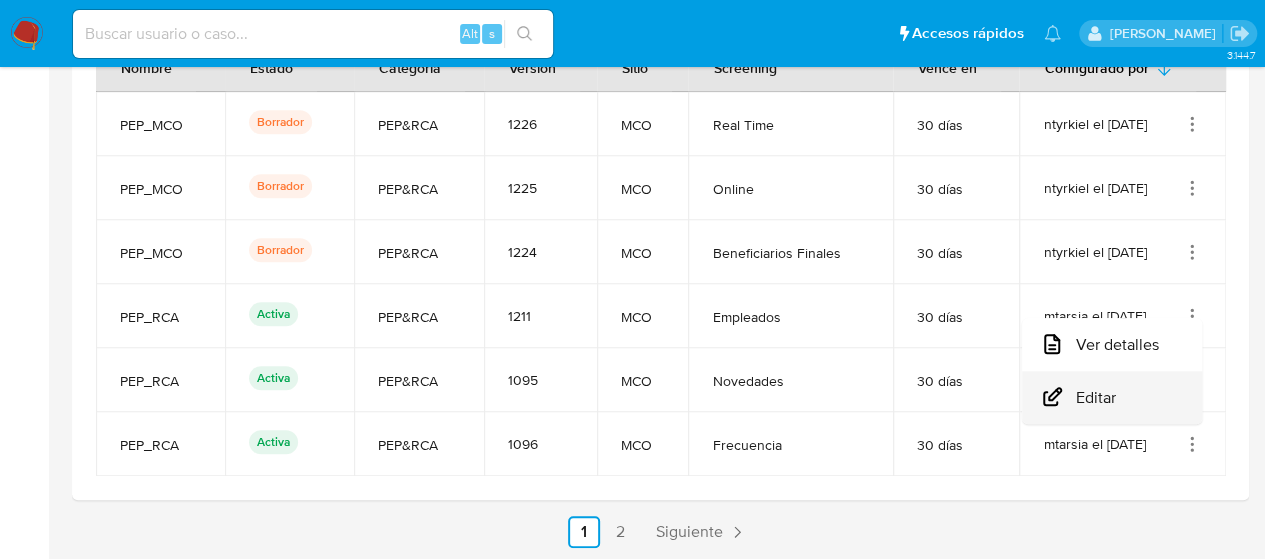 click on "Editar" at bounding box center (1112, 397) 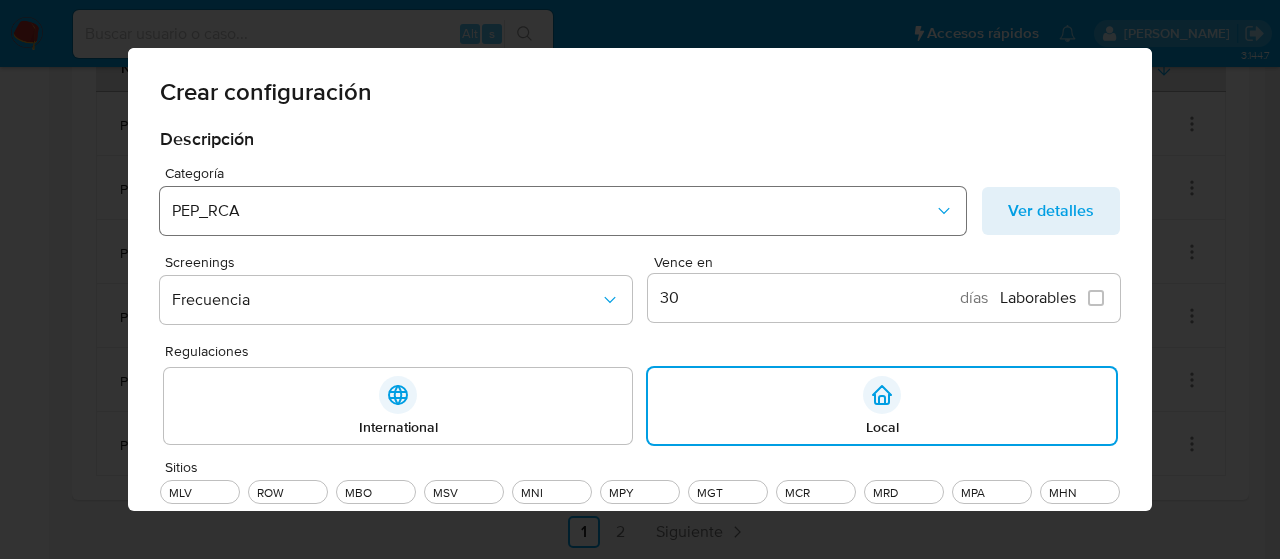 click on "PEP_RCA" at bounding box center [553, 211] 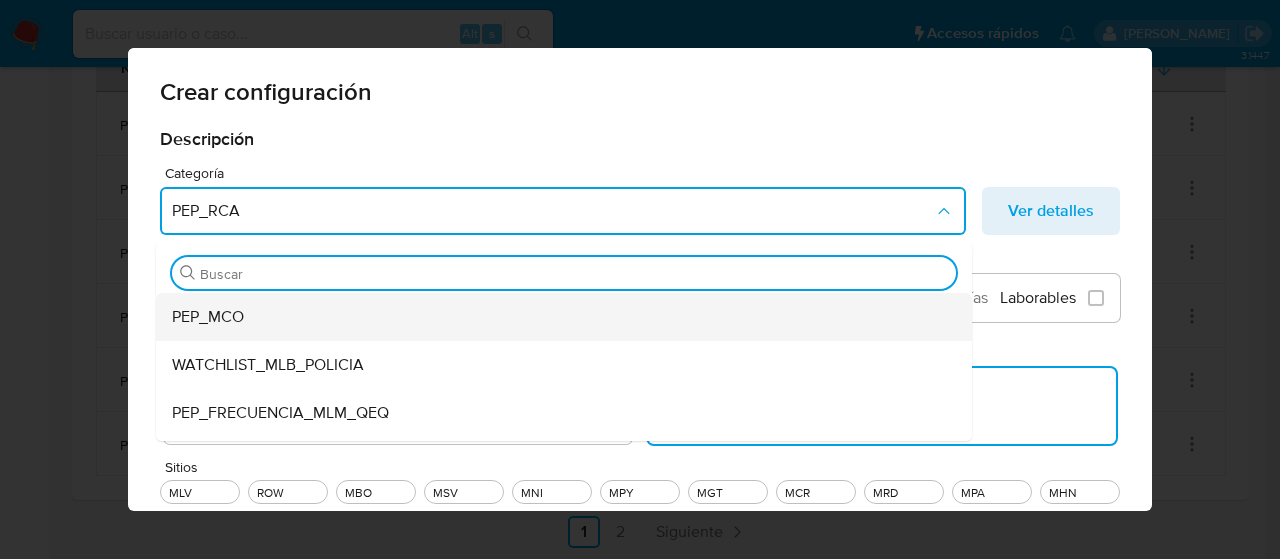 click on "PEP_MCO" at bounding box center [558, 317] 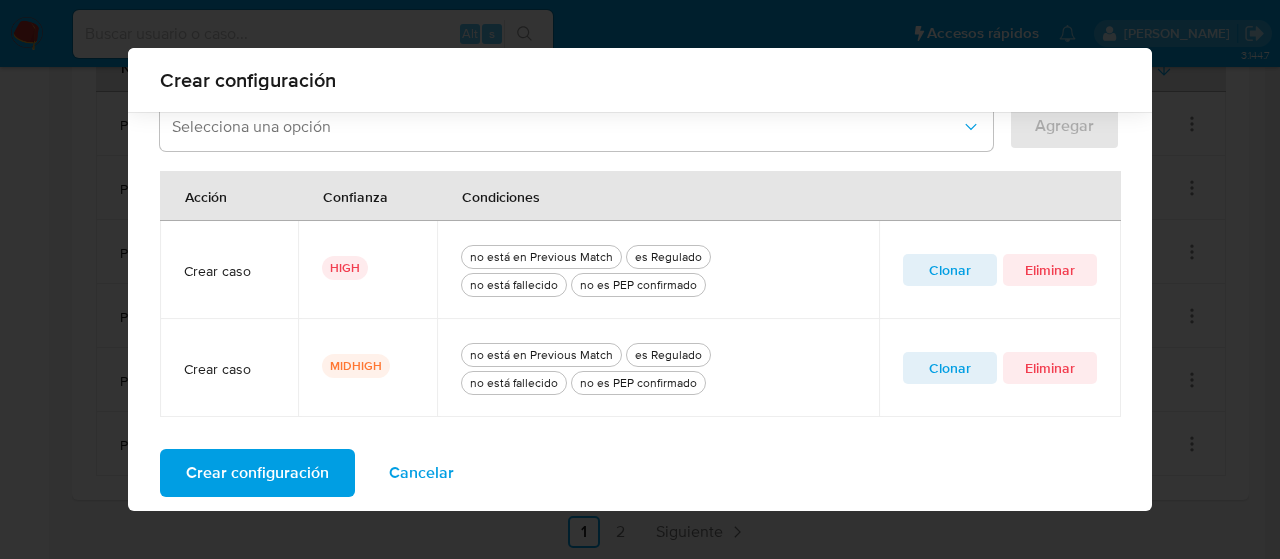 scroll, scrollTop: 718, scrollLeft: 0, axis: vertical 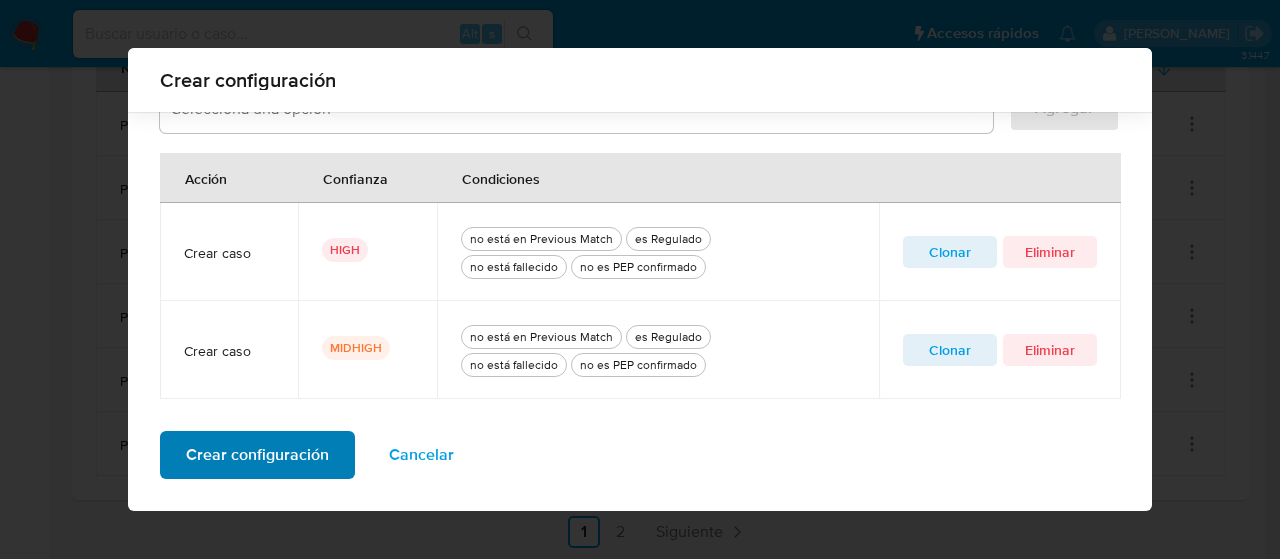 click on "Crear configuración" at bounding box center [257, 455] 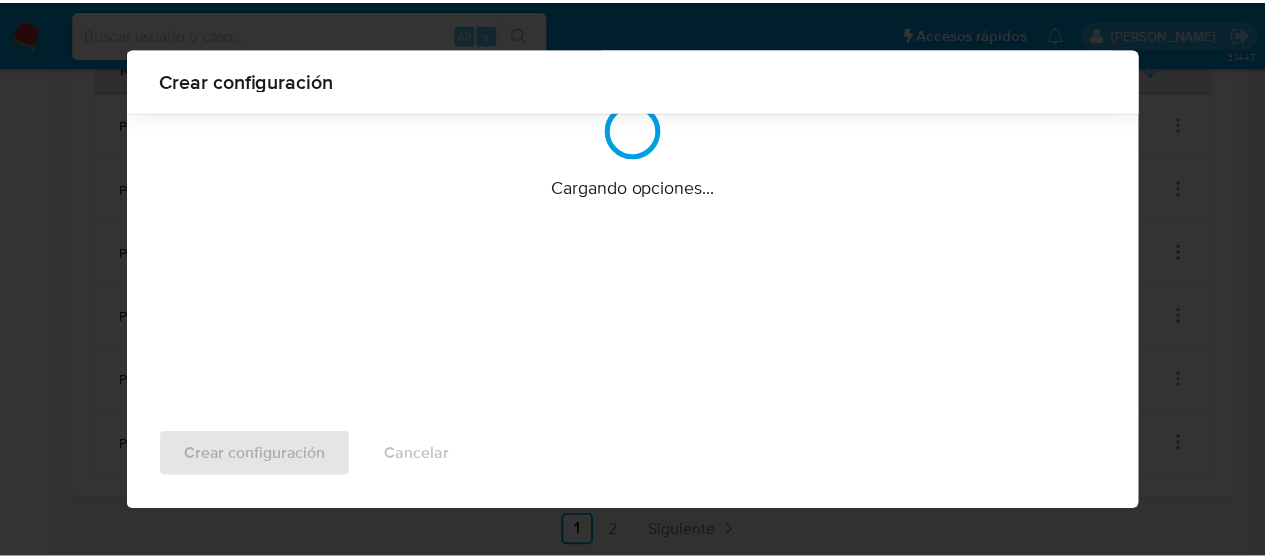 scroll, scrollTop: 212, scrollLeft: 0, axis: vertical 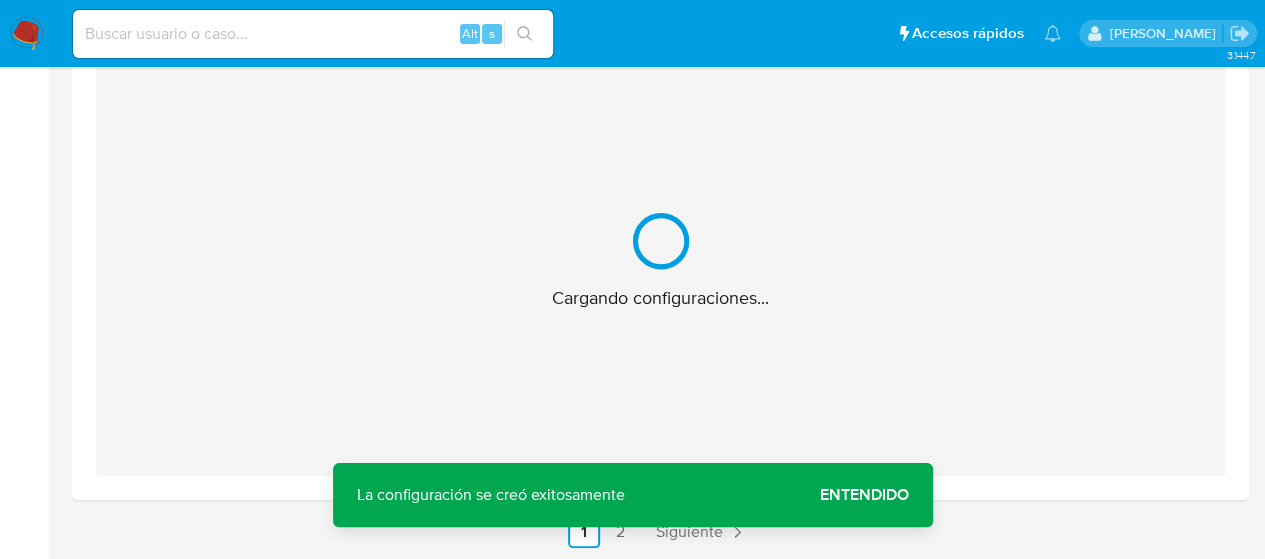 click on "Entendido" at bounding box center (864, 495) 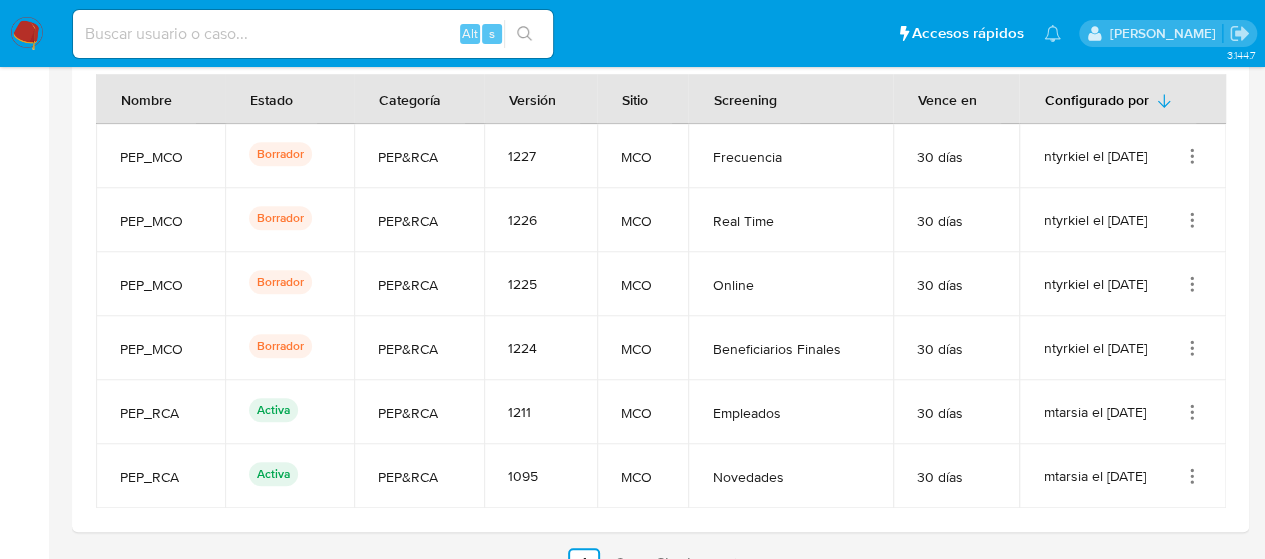 scroll, scrollTop: 706, scrollLeft: 0, axis: vertical 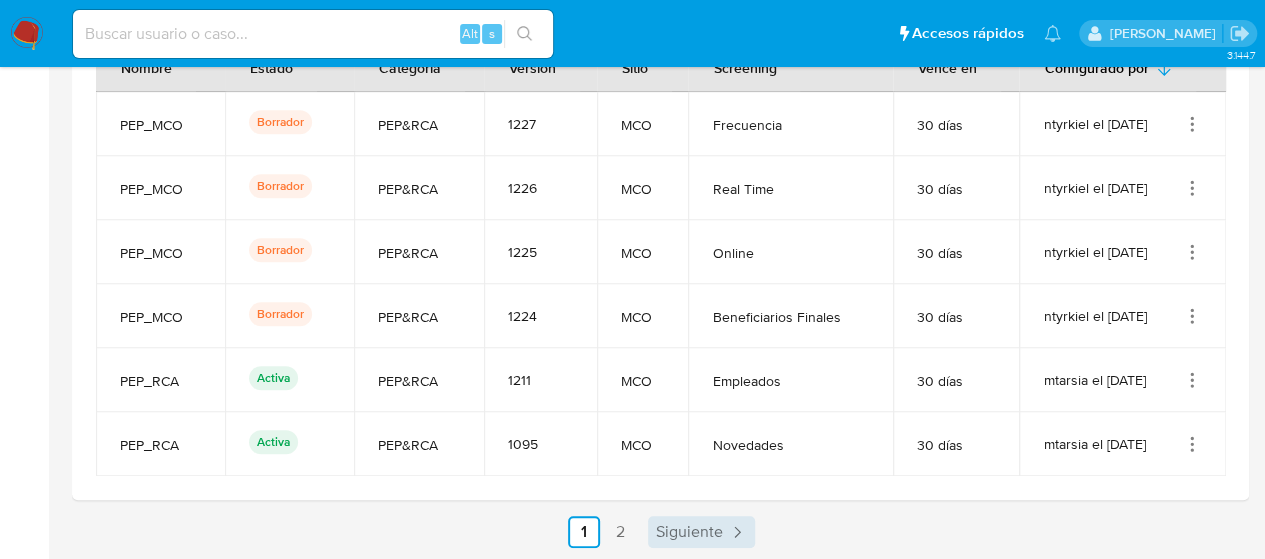 click on "Siguiente" at bounding box center [689, 532] 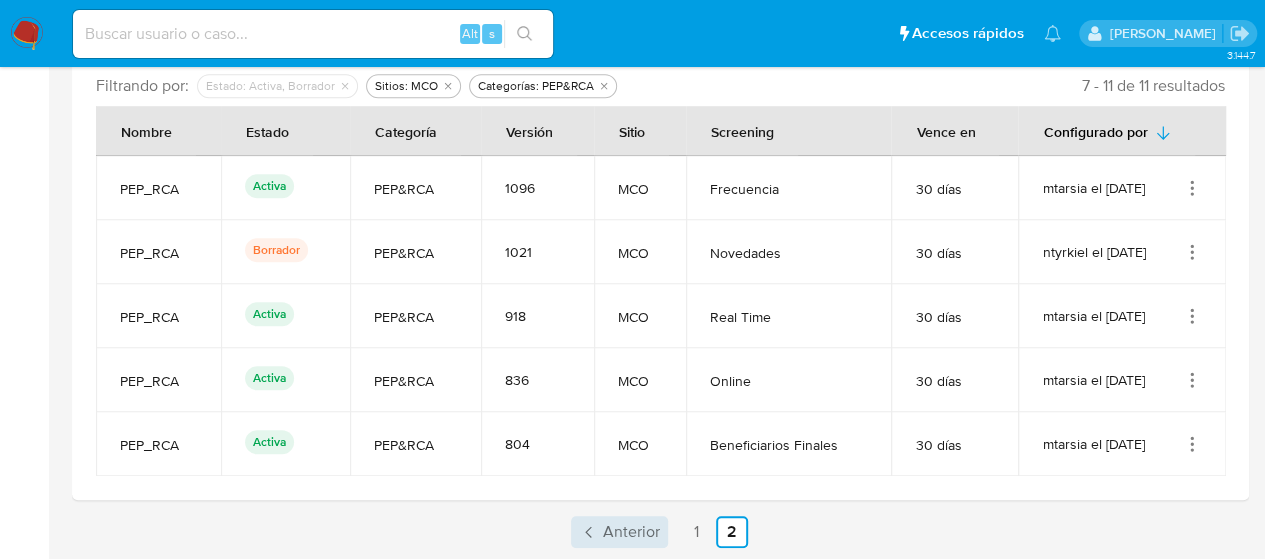 click on "Anterior" at bounding box center (631, 532) 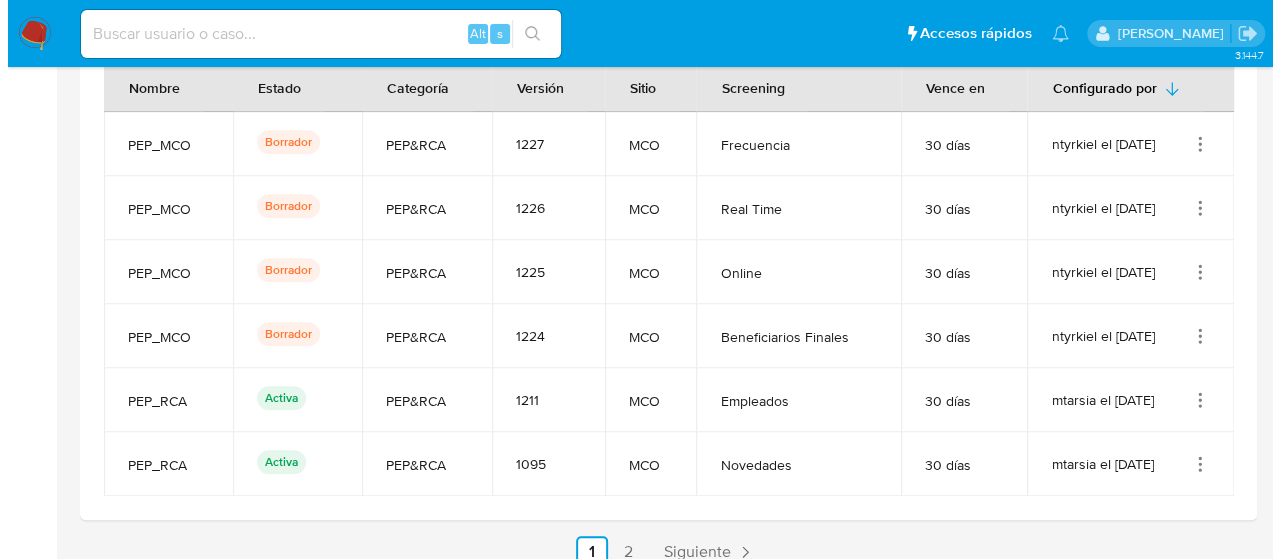 scroll, scrollTop: 706, scrollLeft: 0, axis: vertical 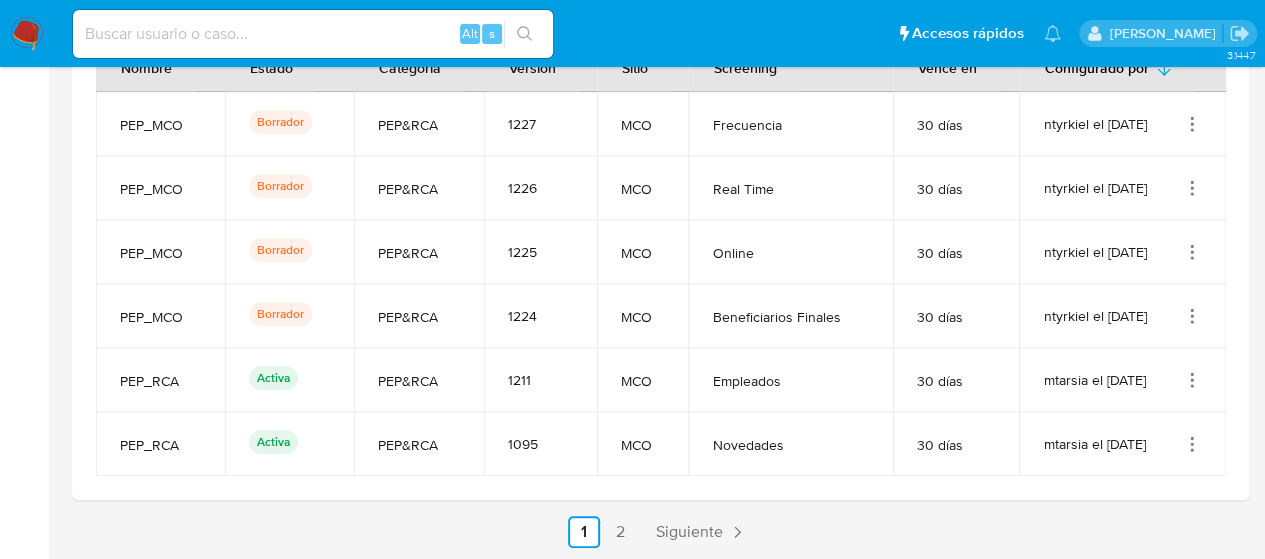 click 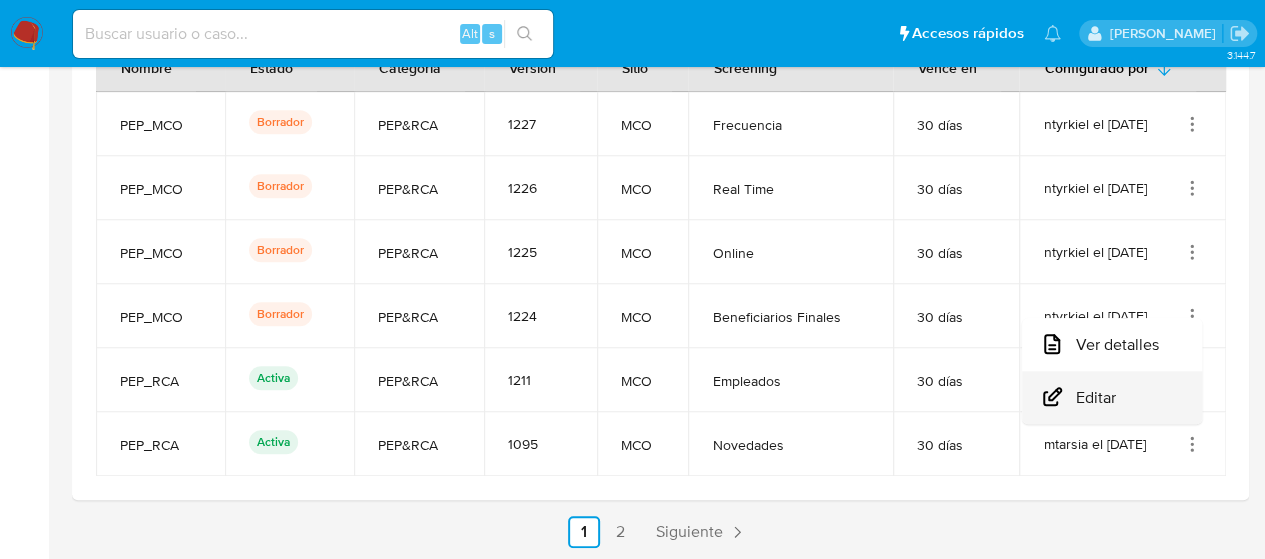 click on "Editar" at bounding box center [1112, 397] 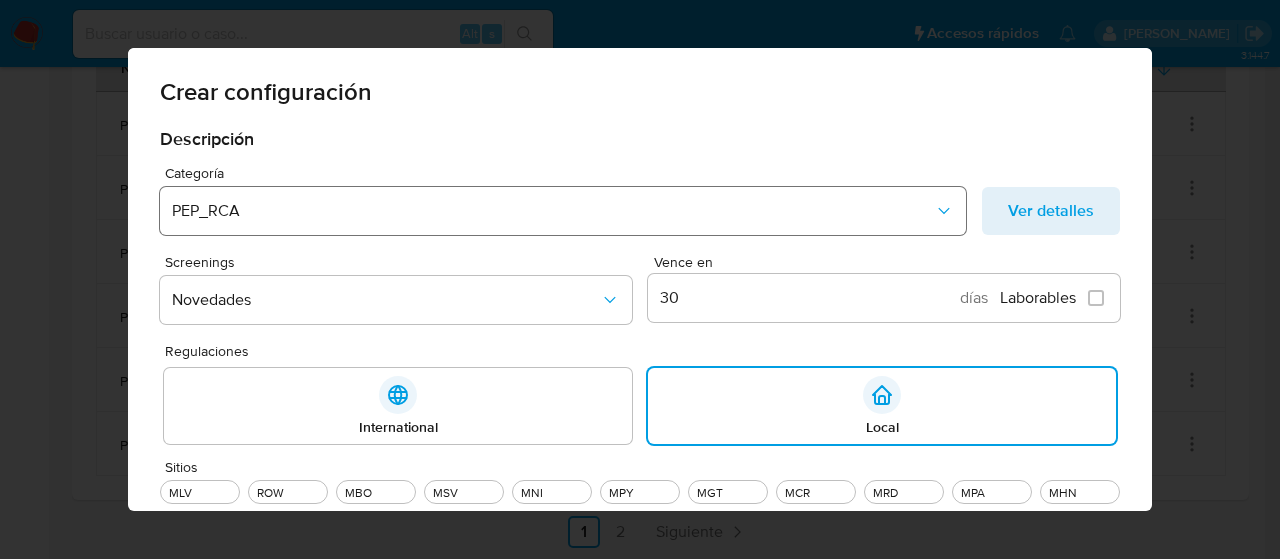 click on "PEP_RCA" at bounding box center (553, 211) 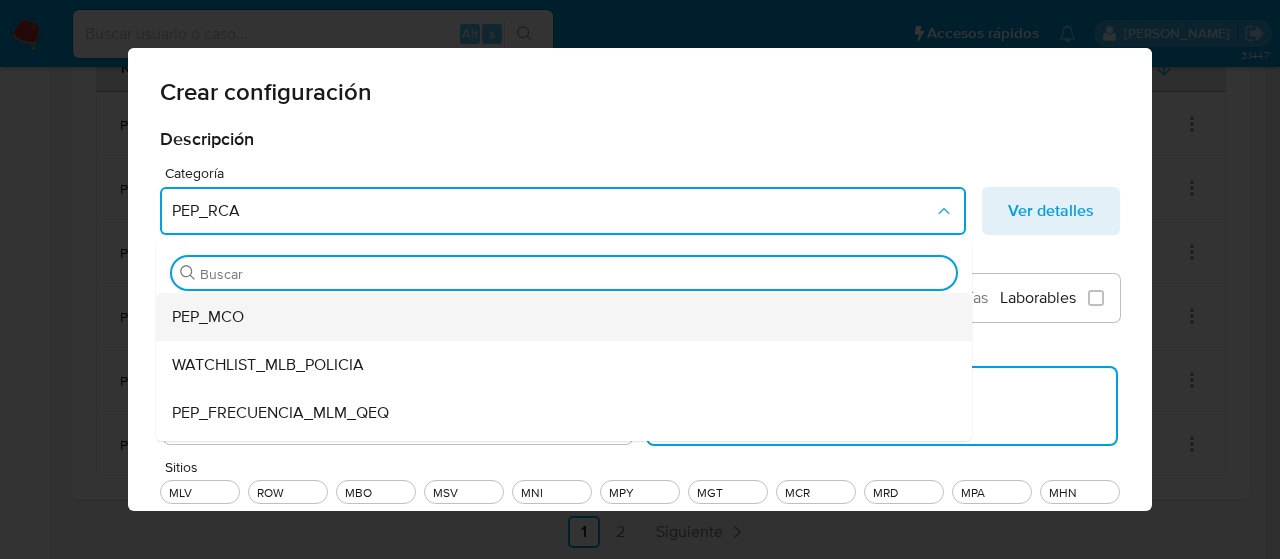 click on "PEP_MCO" at bounding box center [208, 317] 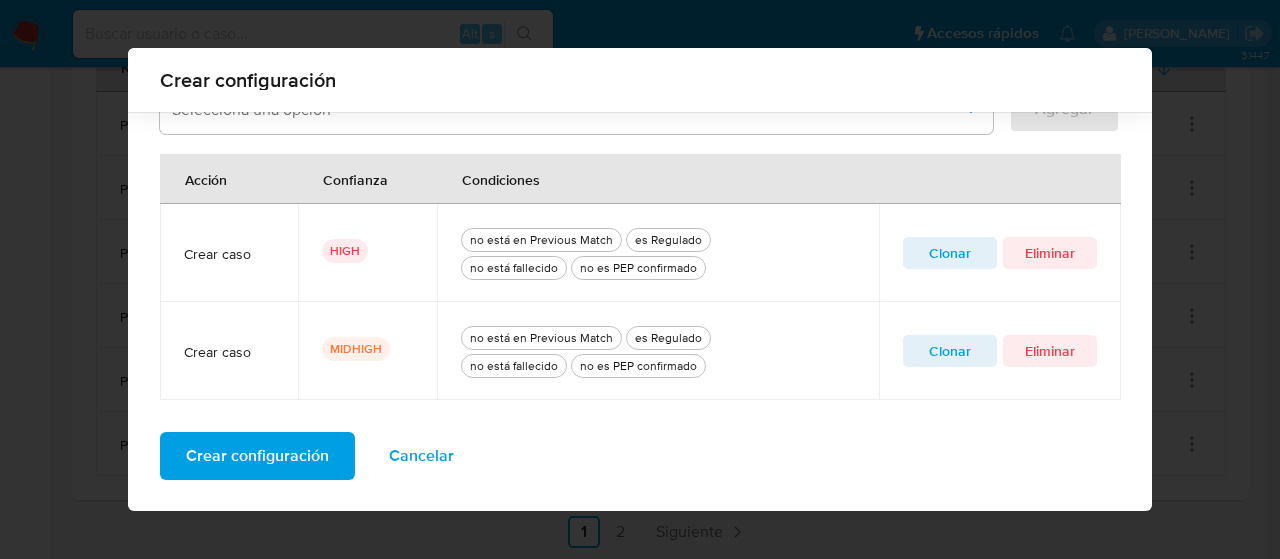 scroll, scrollTop: 718, scrollLeft: 0, axis: vertical 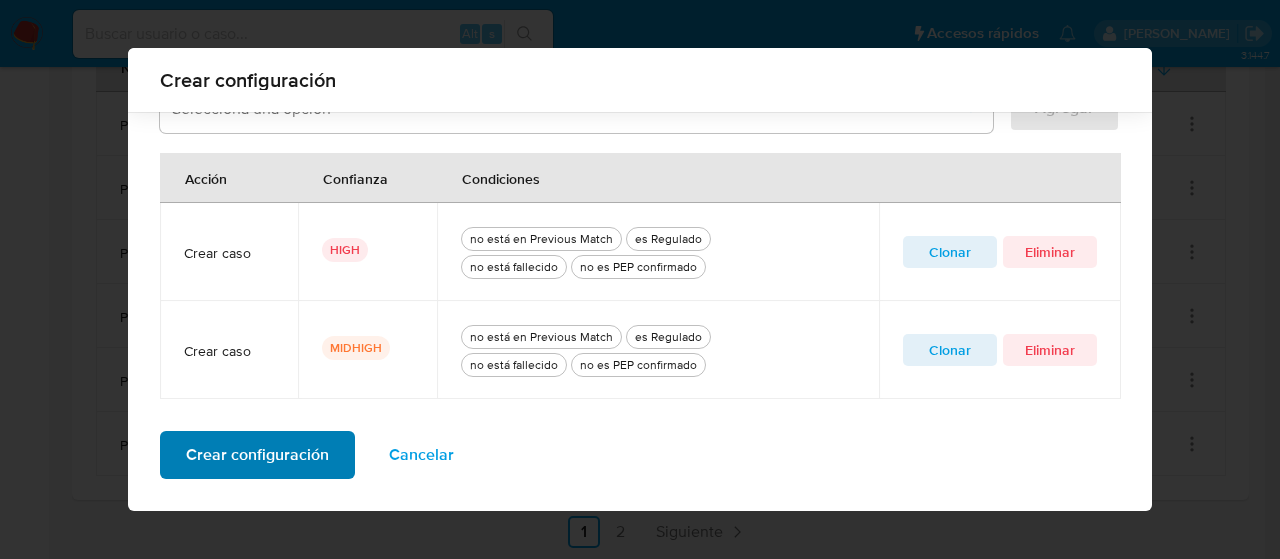 click on "Crear configuración" at bounding box center (257, 455) 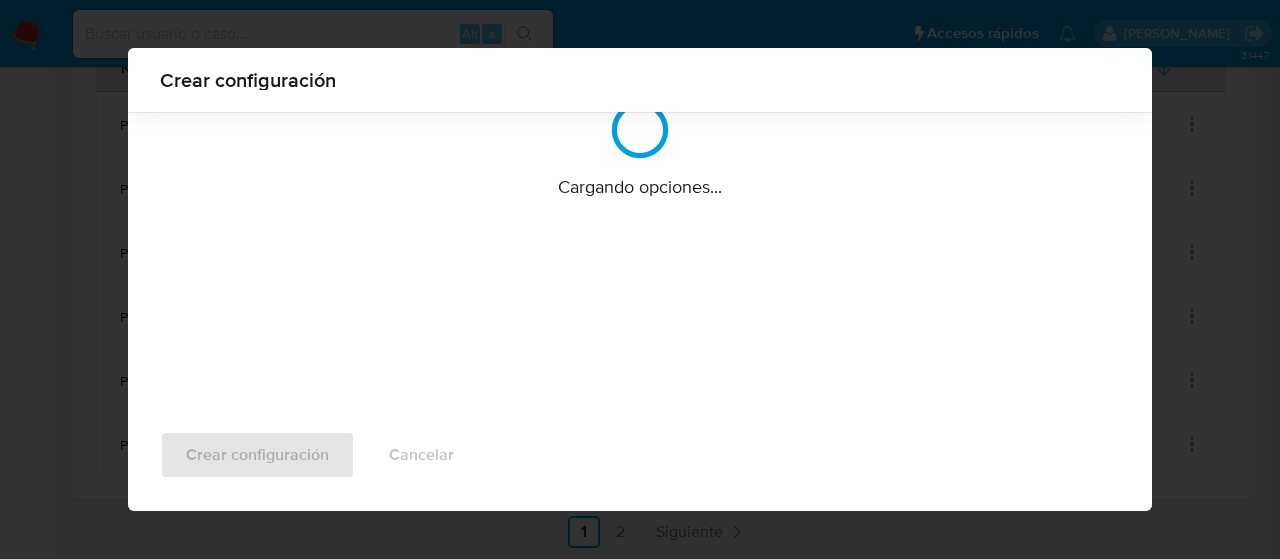 scroll, scrollTop: 212, scrollLeft: 0, axis: vertical 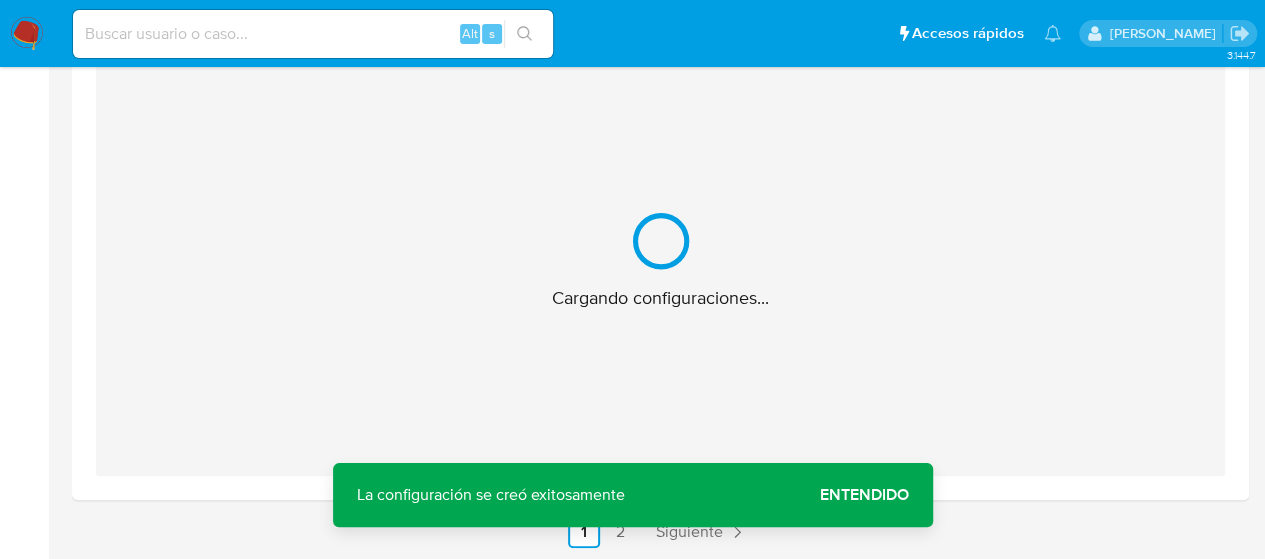 click on "Entendido" at bounding box center [864, 495] 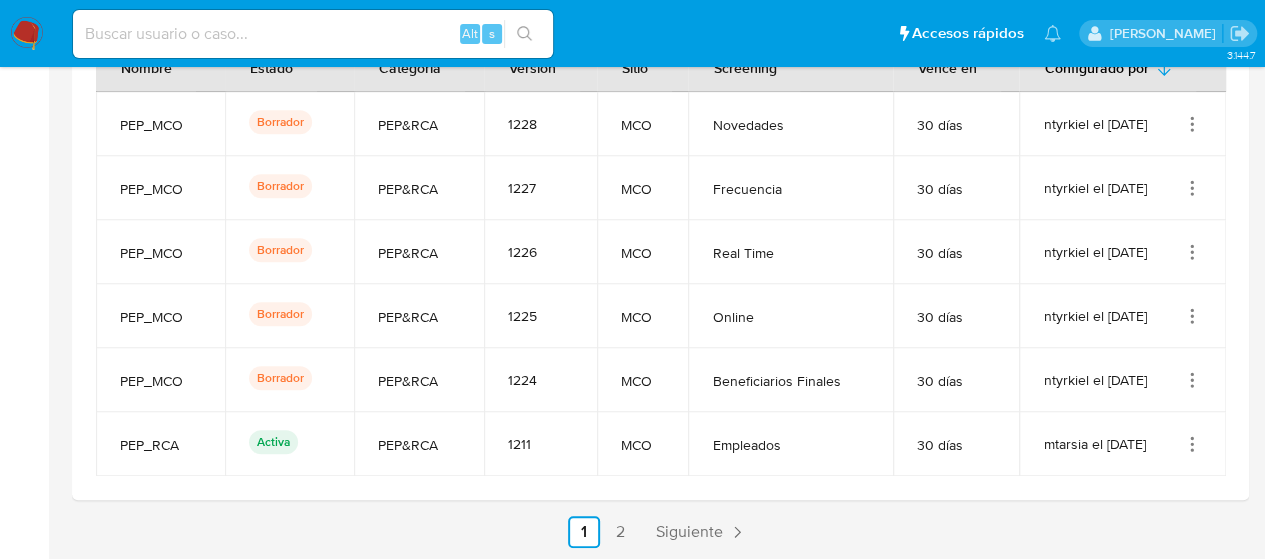 click on "ntyrkiel el 21/07/2025" at bounding box center [1122, 188] 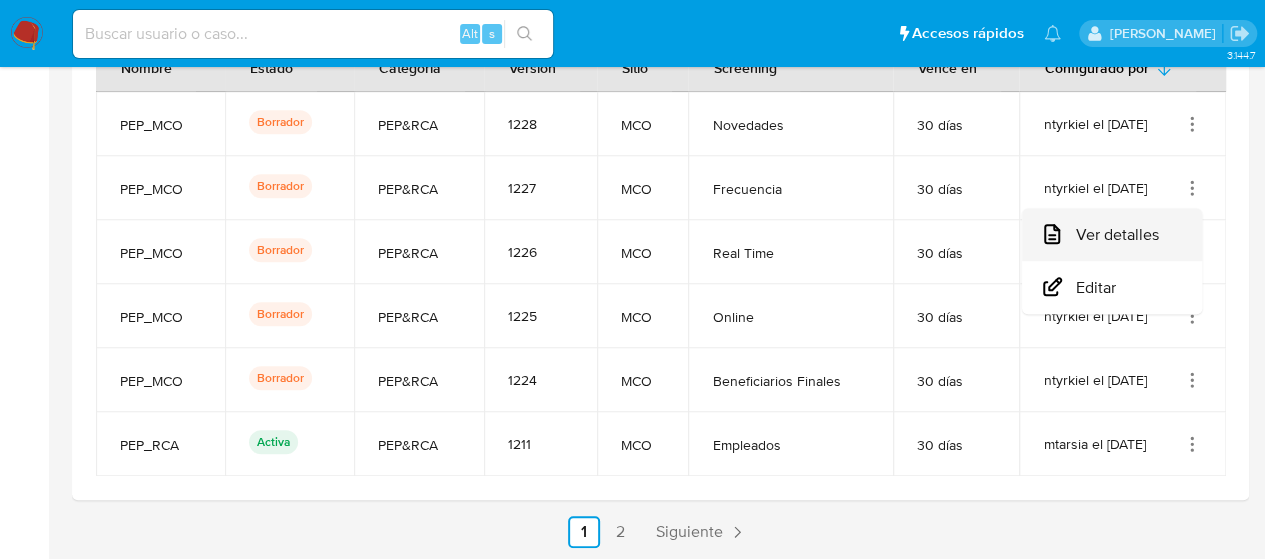 click on "Ver detalles" at bounding box center (1112, 234) 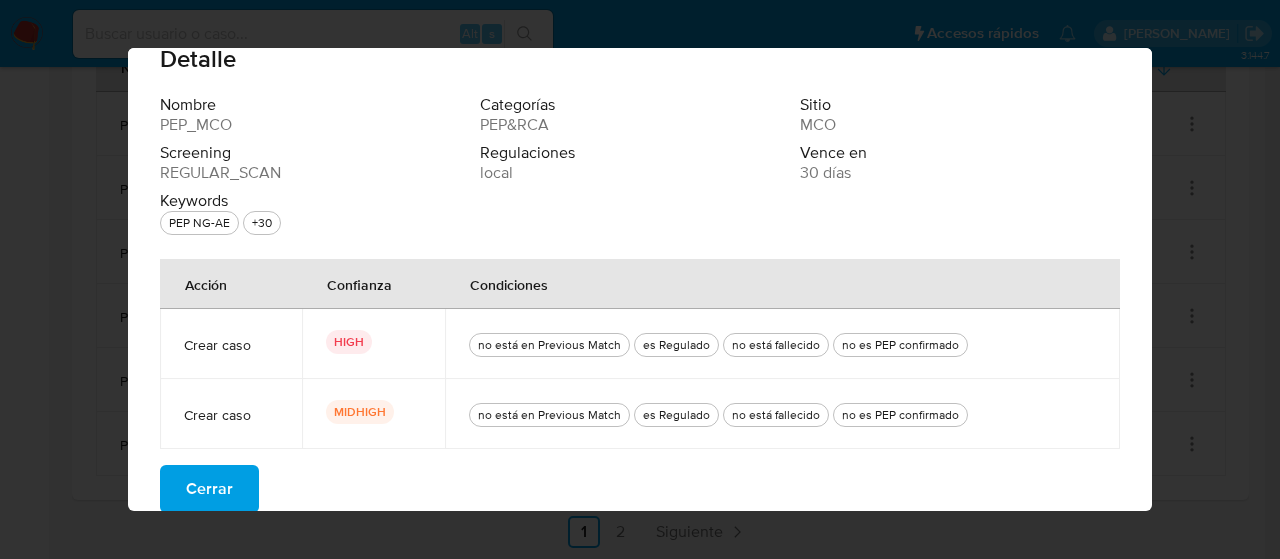 scroll, scrollTop: 50, scrollLeft: 0, axis: vertical 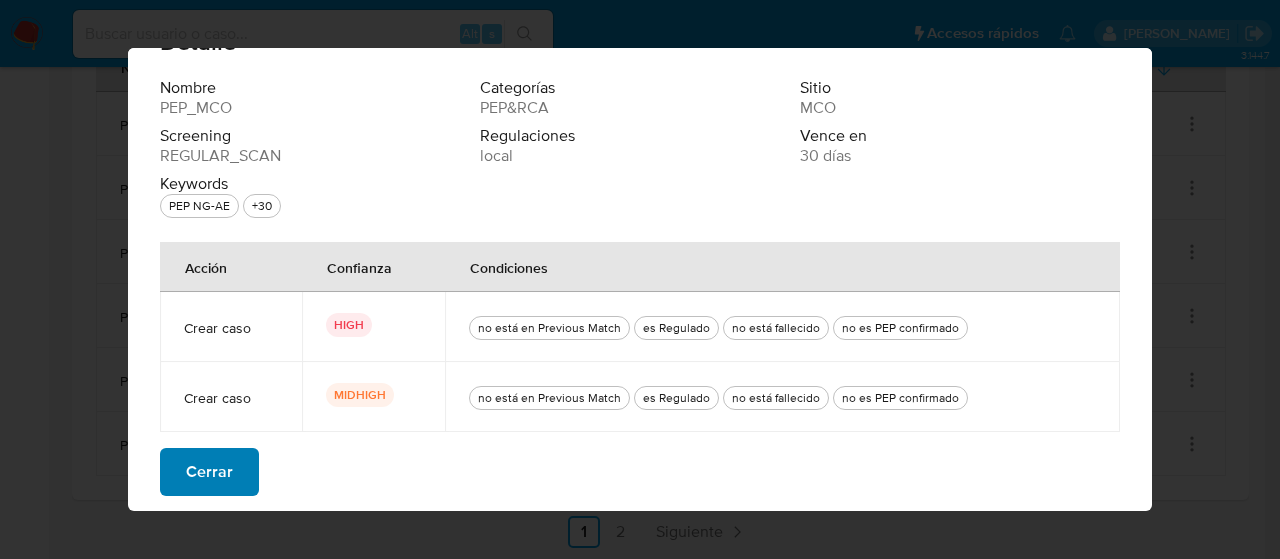 click on "Cerrar" at bounding box center (209, 472) 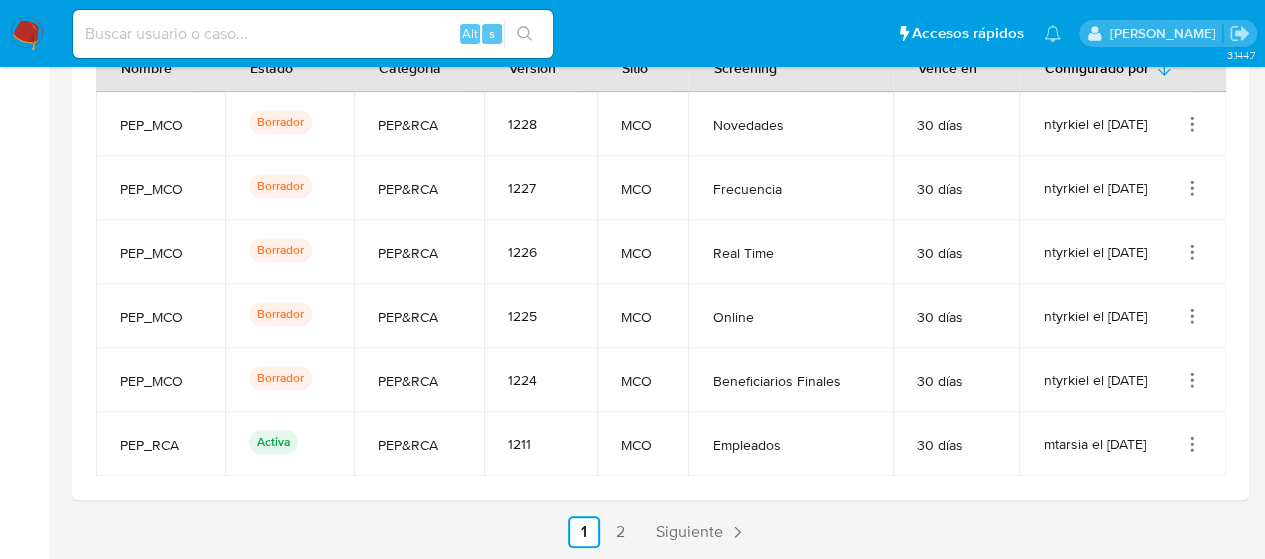 click 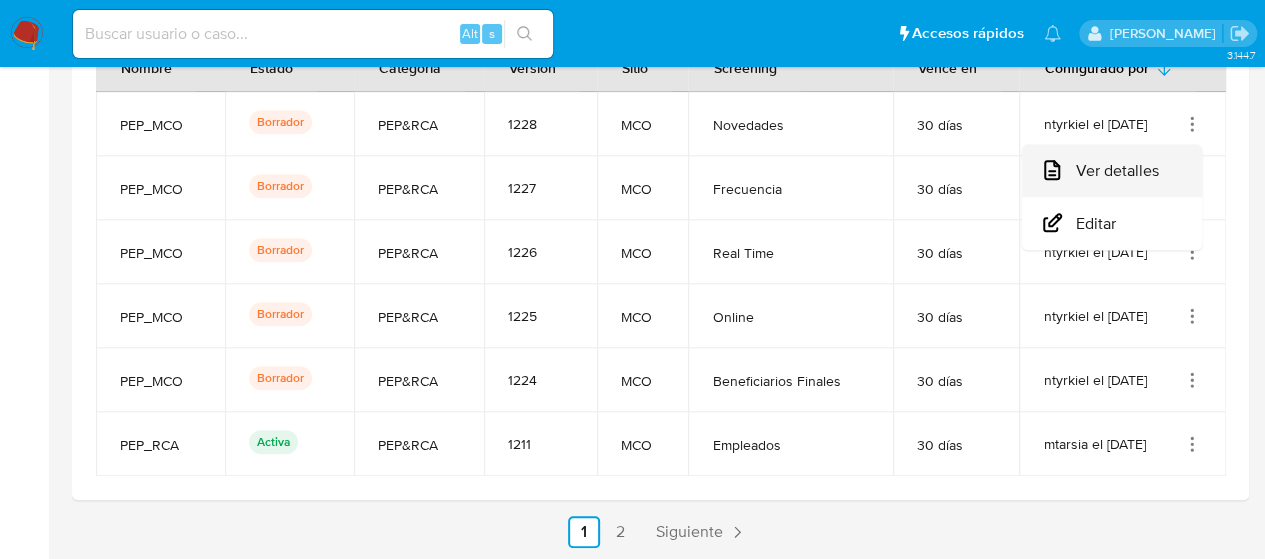click on "Ver detalles" at bounding box center [1112, 170] 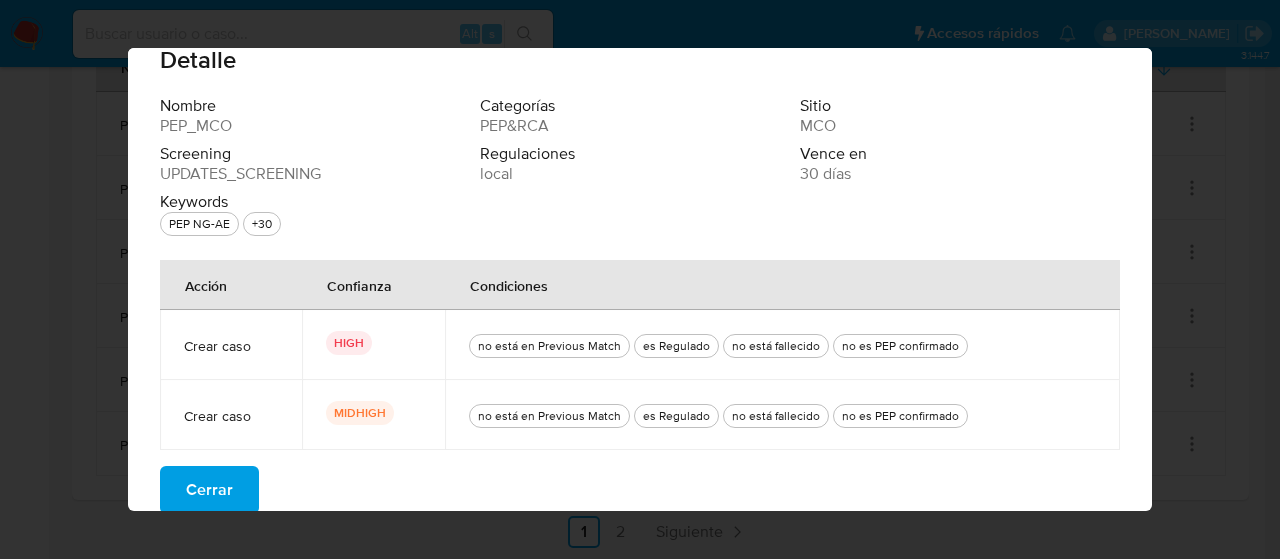 scroll, scrollTop: 50, scrollLeft: 0, axis: vertical 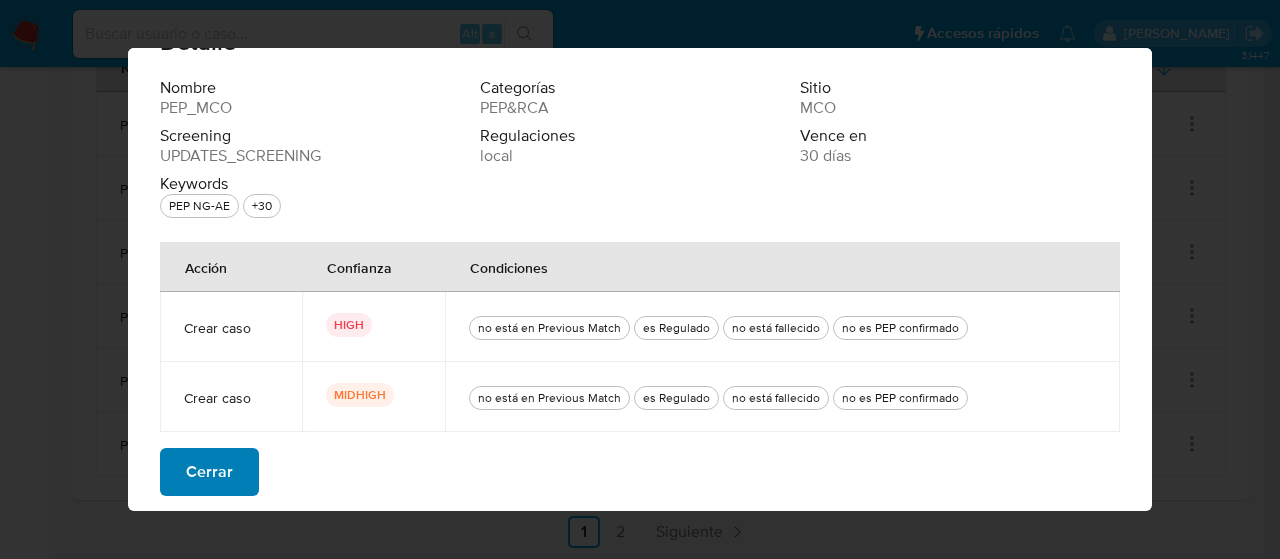 click on "Cerrar" at bounding box center (209, 472) 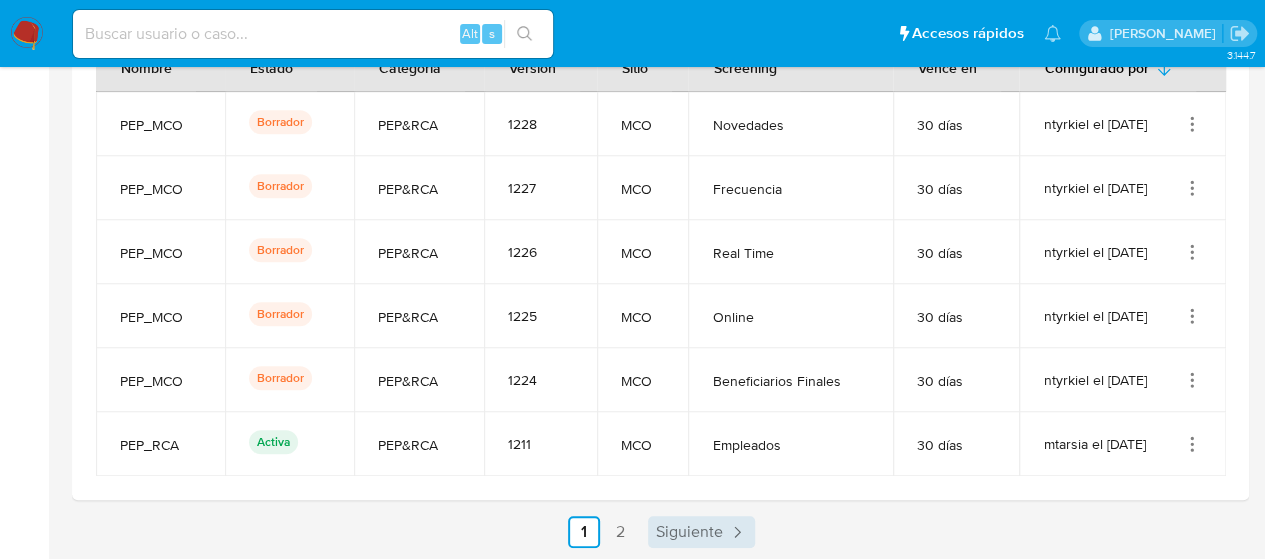 click on "Siguiente" at bounding box center [689, 532] 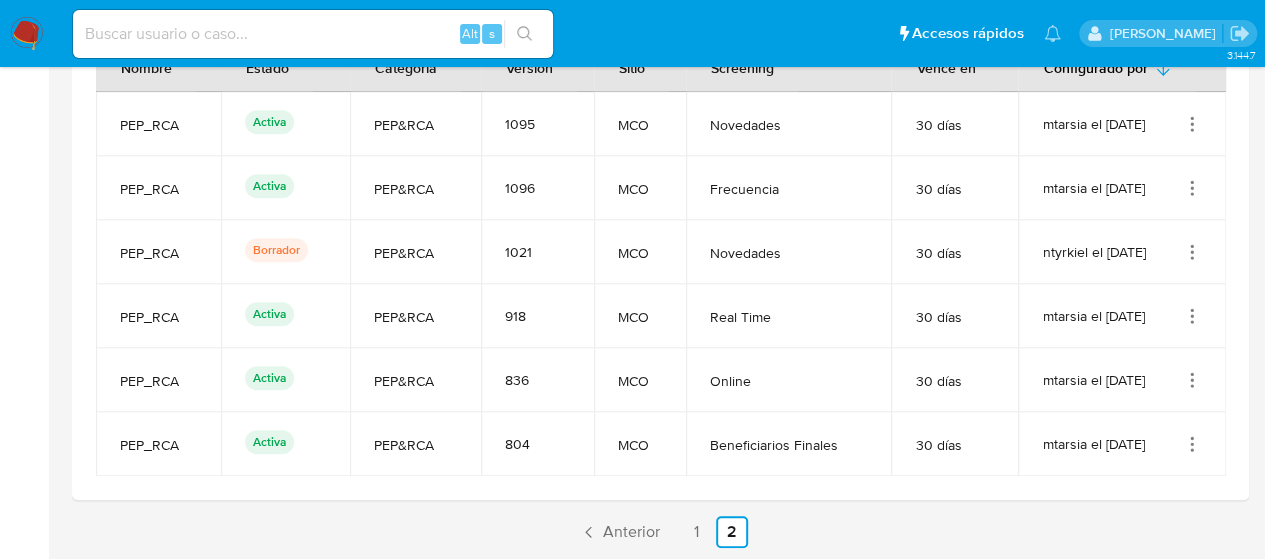 click 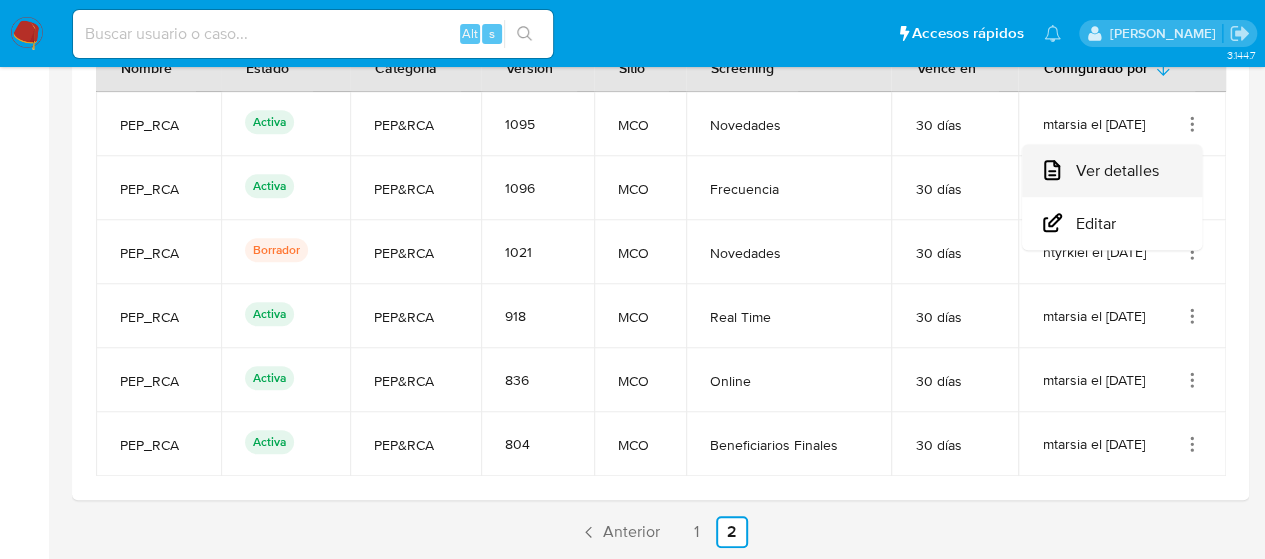 click on "Ver detalles" at bounding box center [1112, 170] 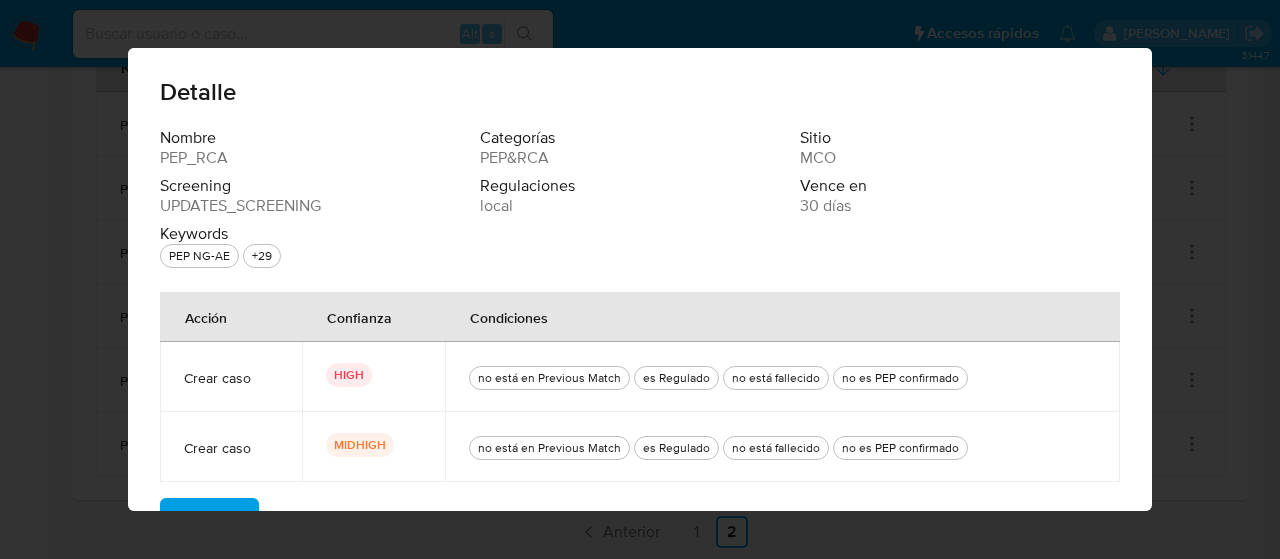 scroll, scrollTop: 50, scrollLeft: 0, axis: vertical 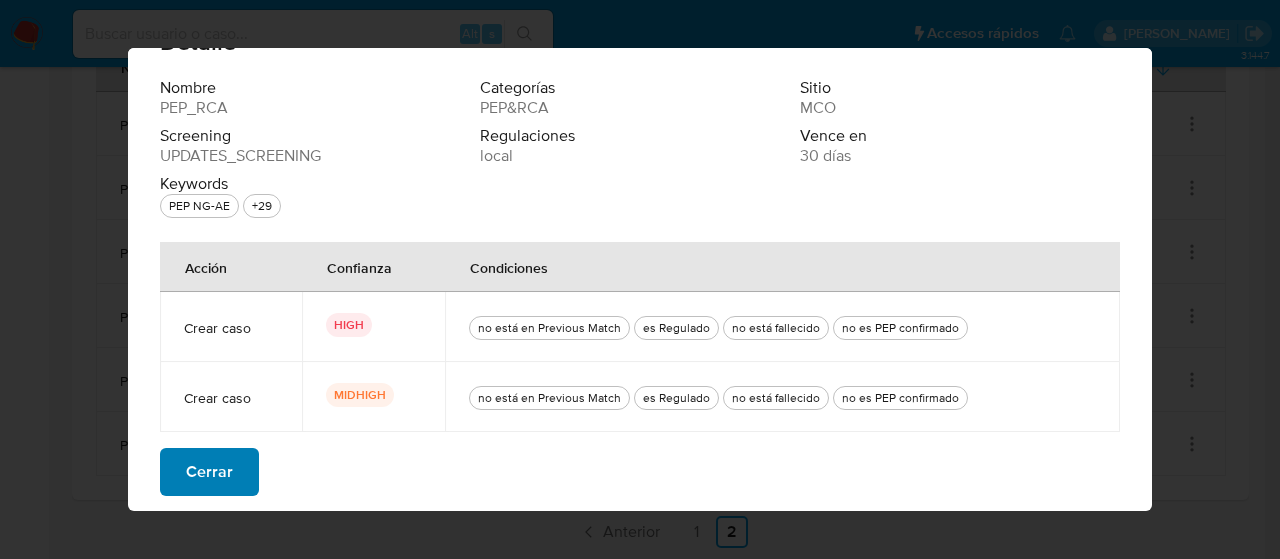 click on "Cerrar" at bounding box center (209, 472) 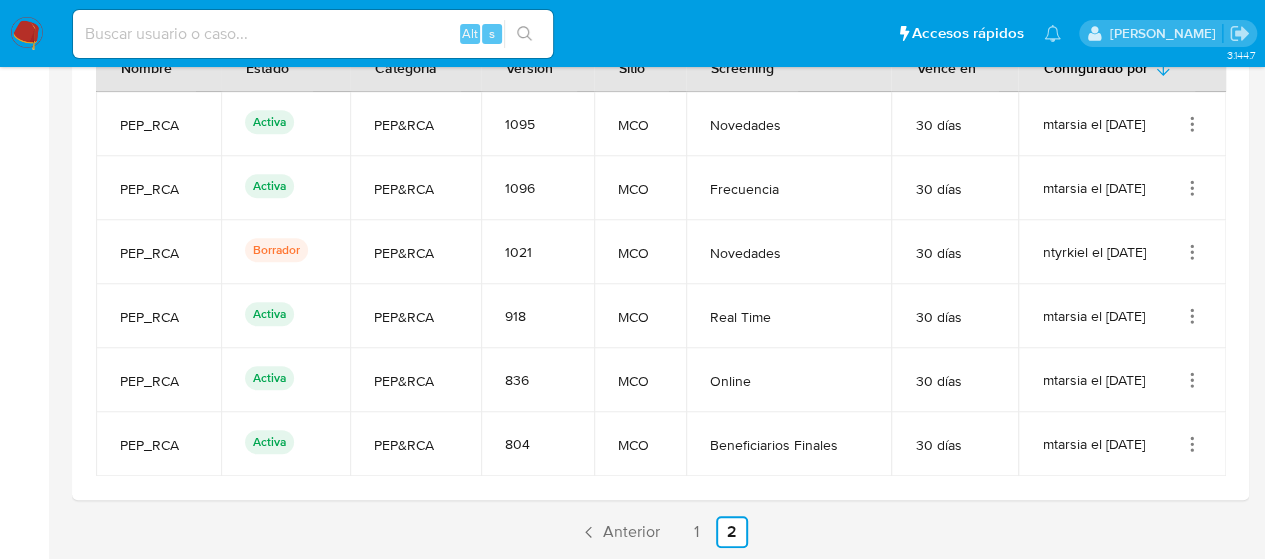 click 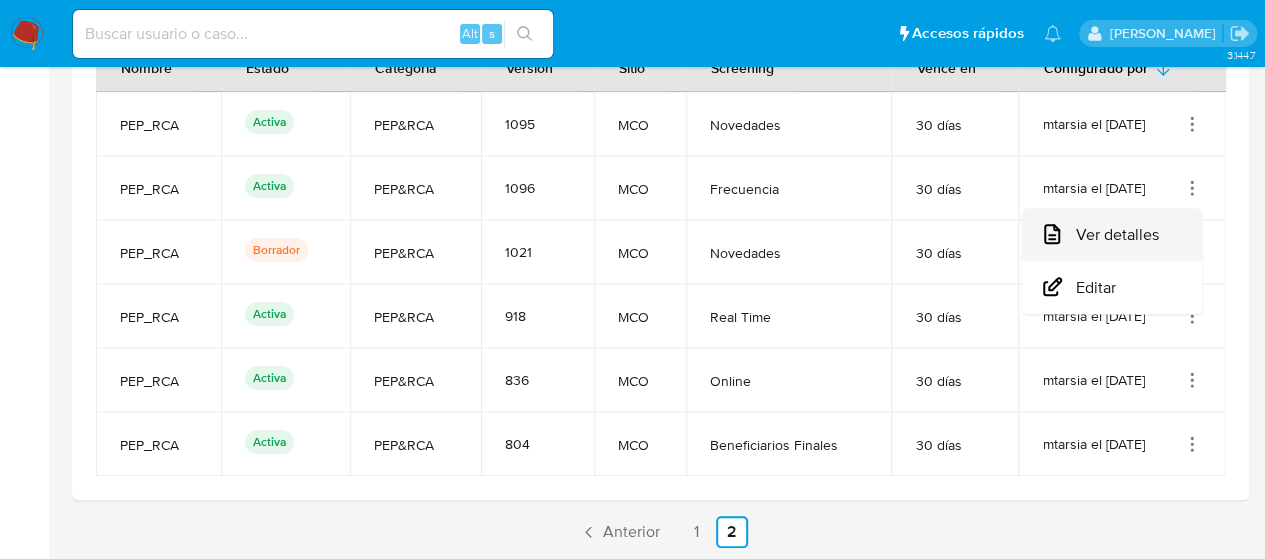 click on "Ver detalles" at bounding box center [1112, 234] 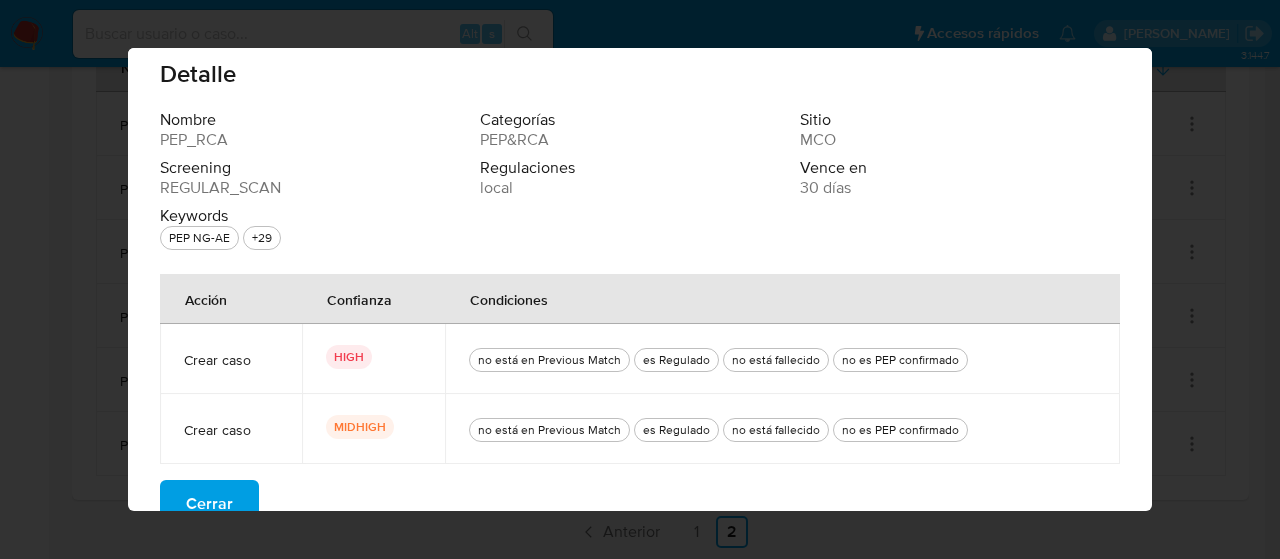 scroll, scrollTop: 50, scrollLeft: 0, axis: vertical 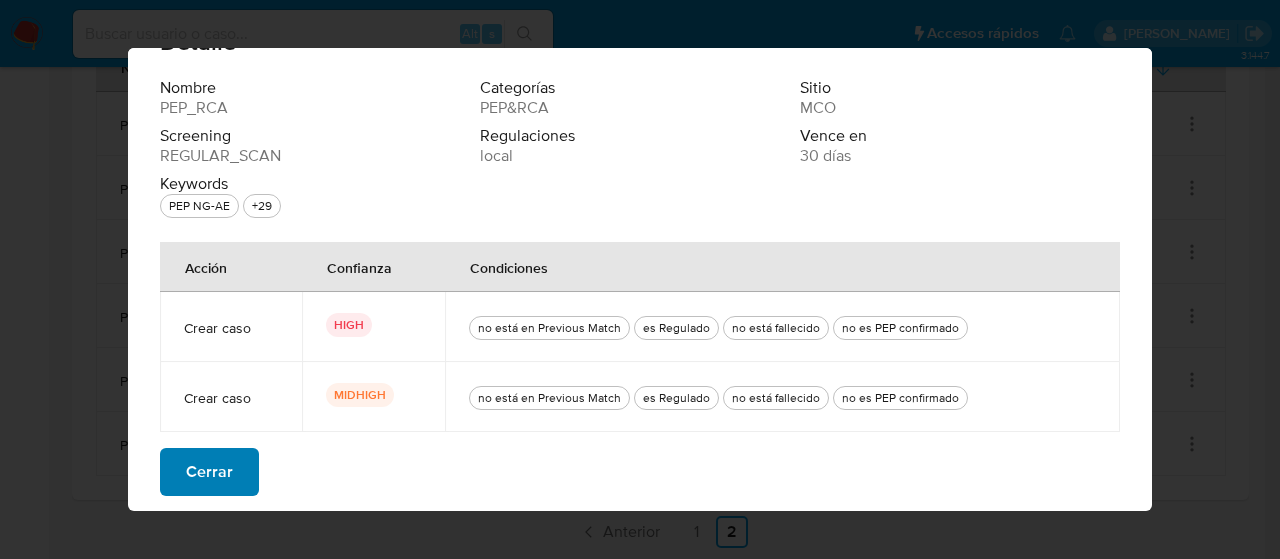 click on "Cerrar" at bounding box center [209, 472] 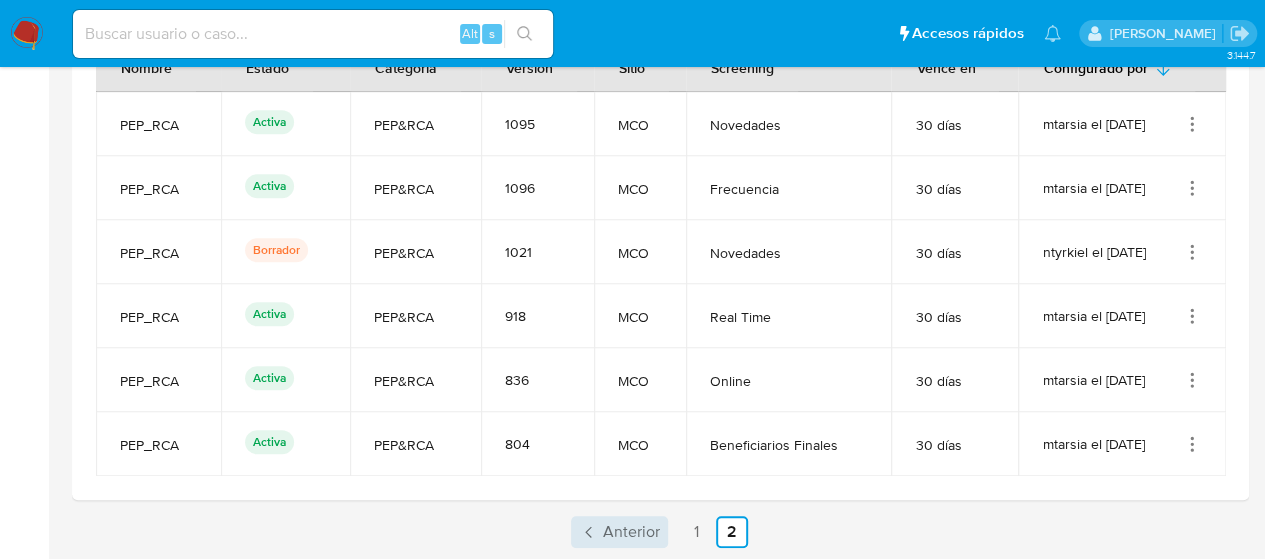 click on "Anterior" at bounding box center [631, 532] 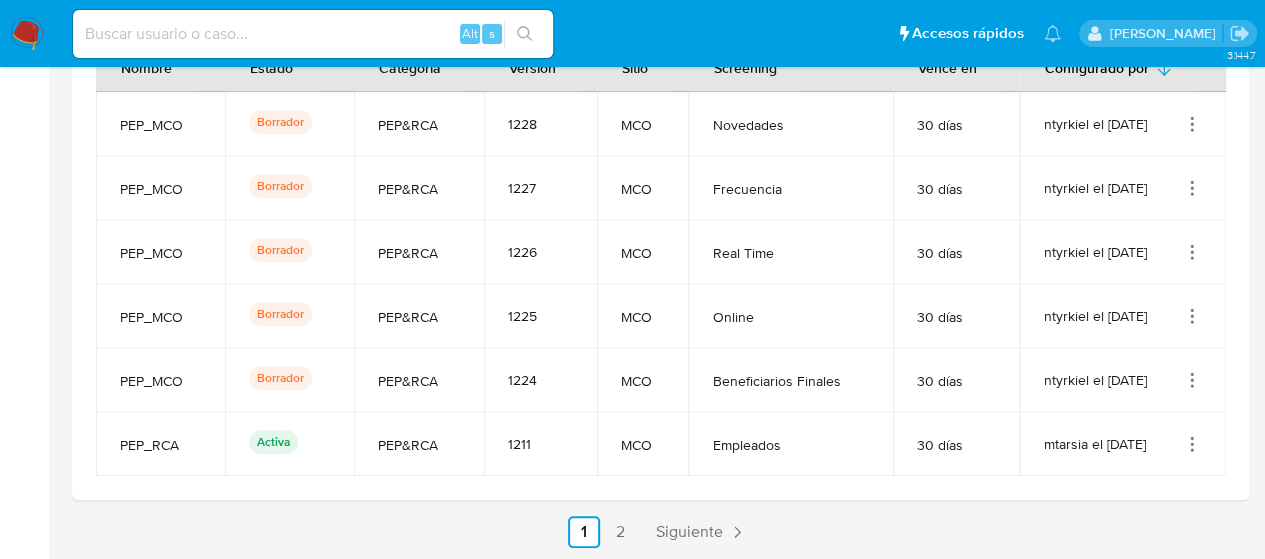 click 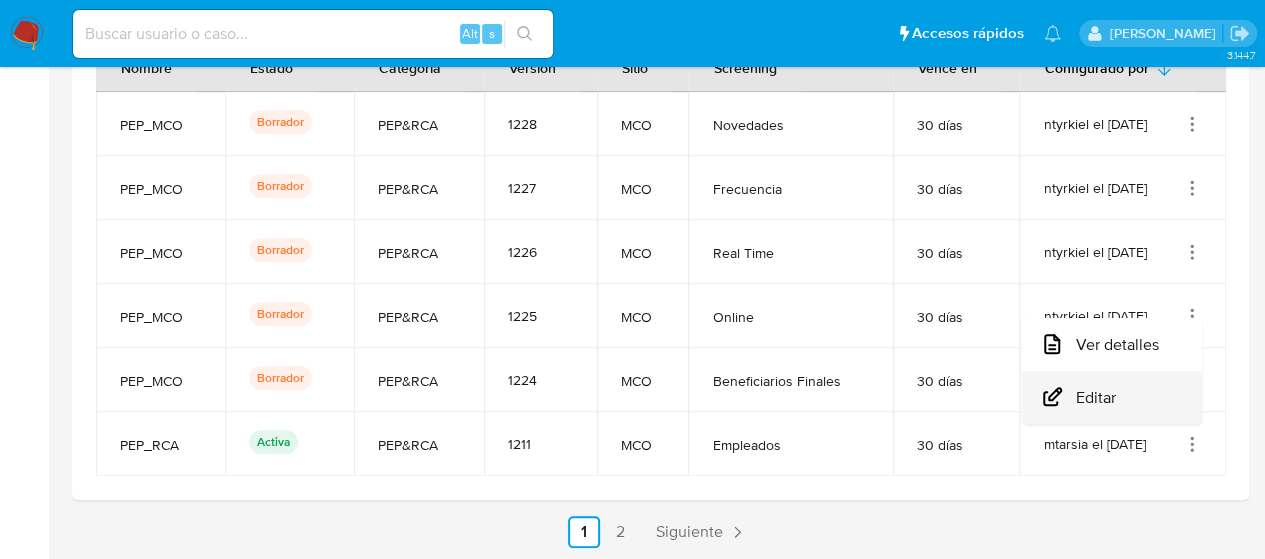click on "Editar" at bounding box center (1112, 397) 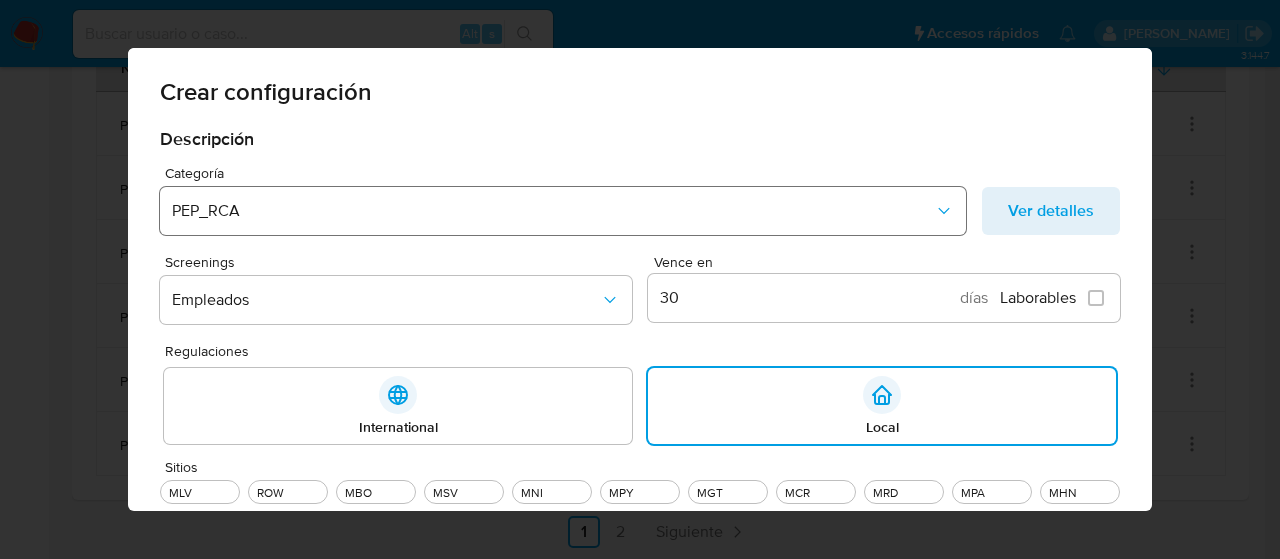 click on "PEP_RCA" at bounding box center (553, 211) 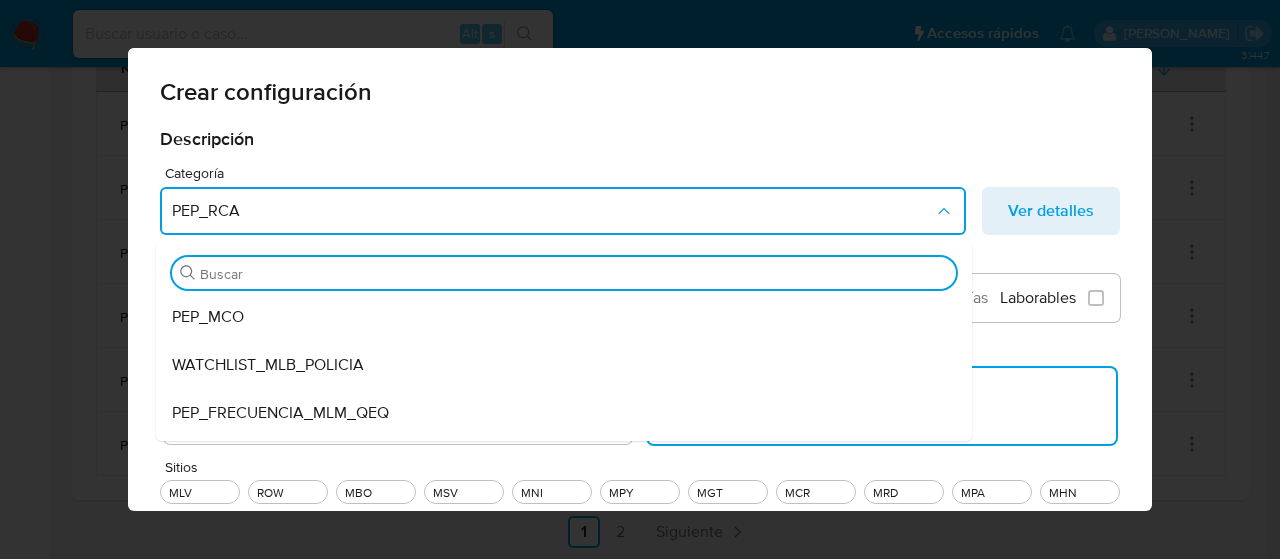 click on "PEP_MCO" at bounding box center (208, 317) 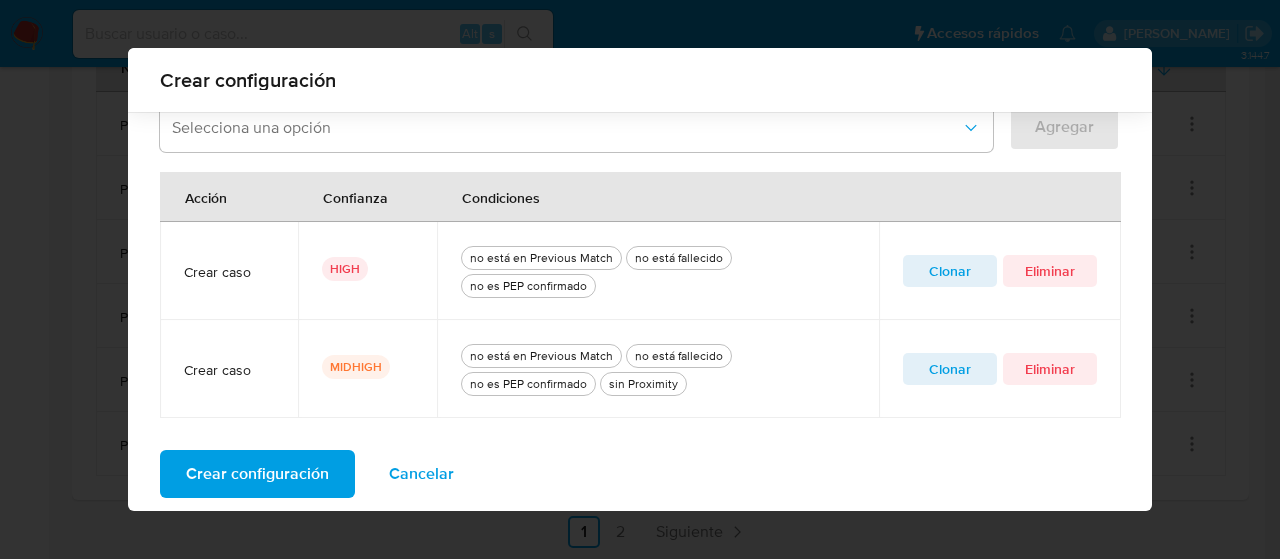 scroll, scrollTop: 718, scrollLeft: 0, axis: vertical 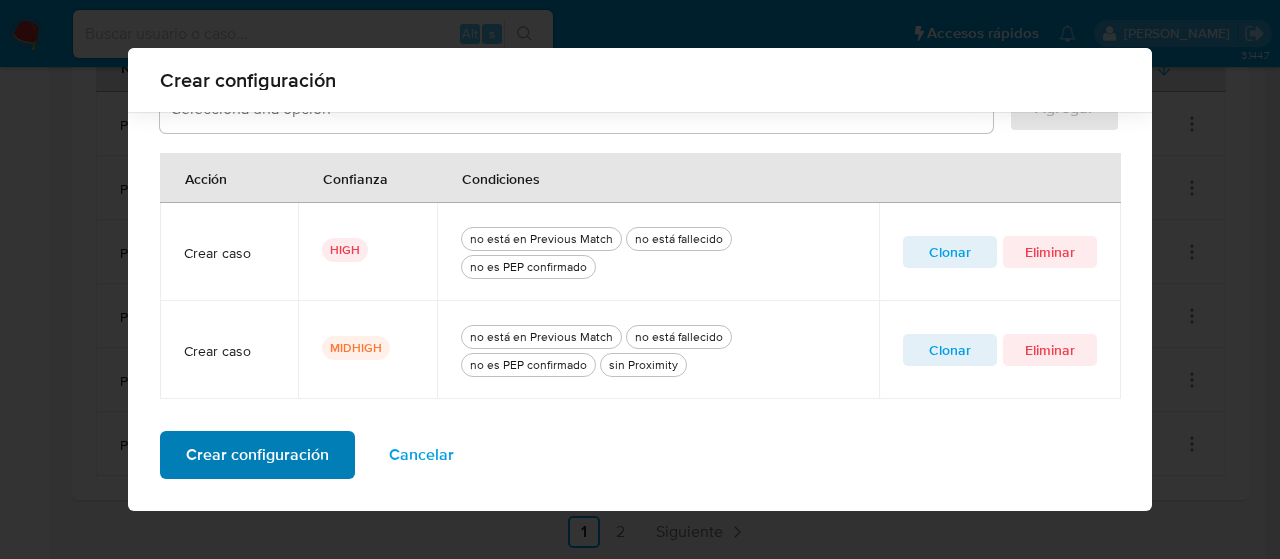 click on "Crear configuración" at bounding box center (257, 455) 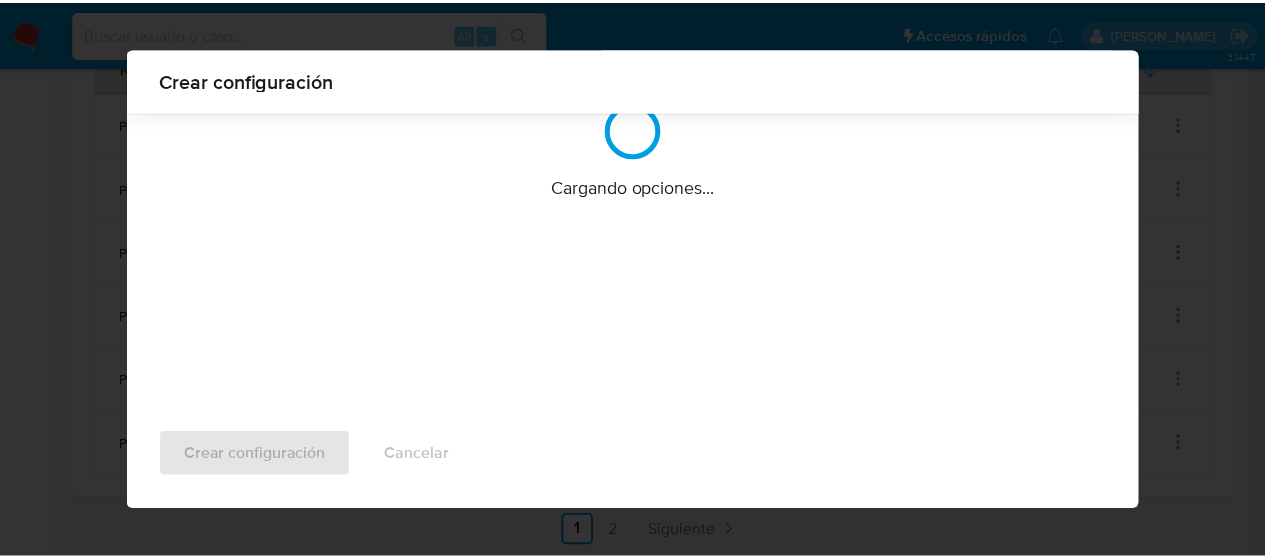 scroll, scrollTop: 212, scrollLeft: 0, axis: vertical 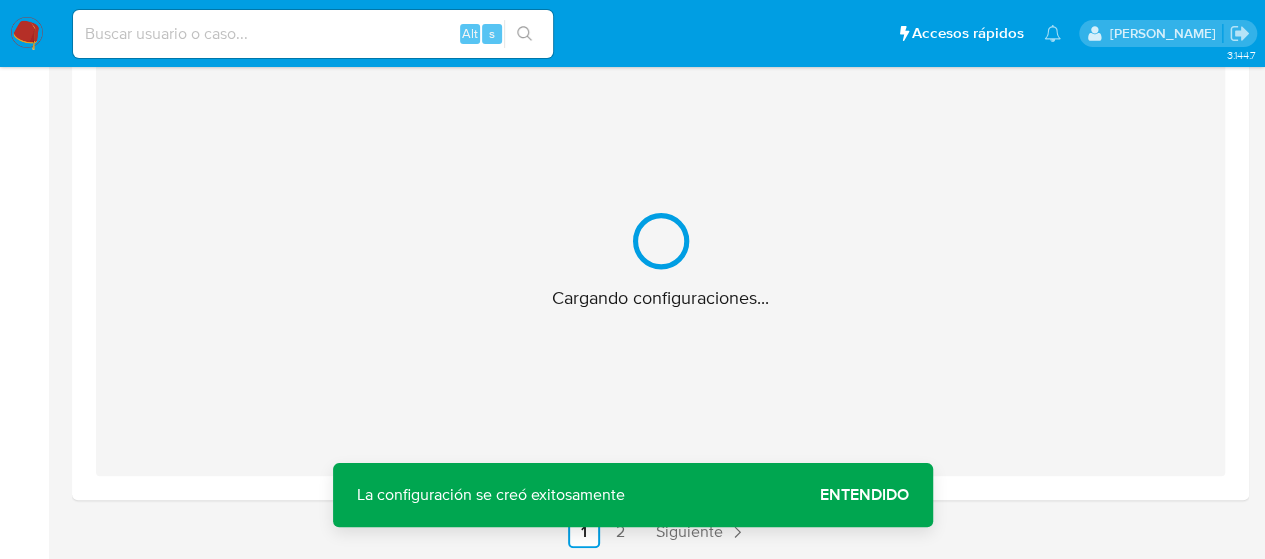 click on "Entendido" at bounding box center (864, 495) 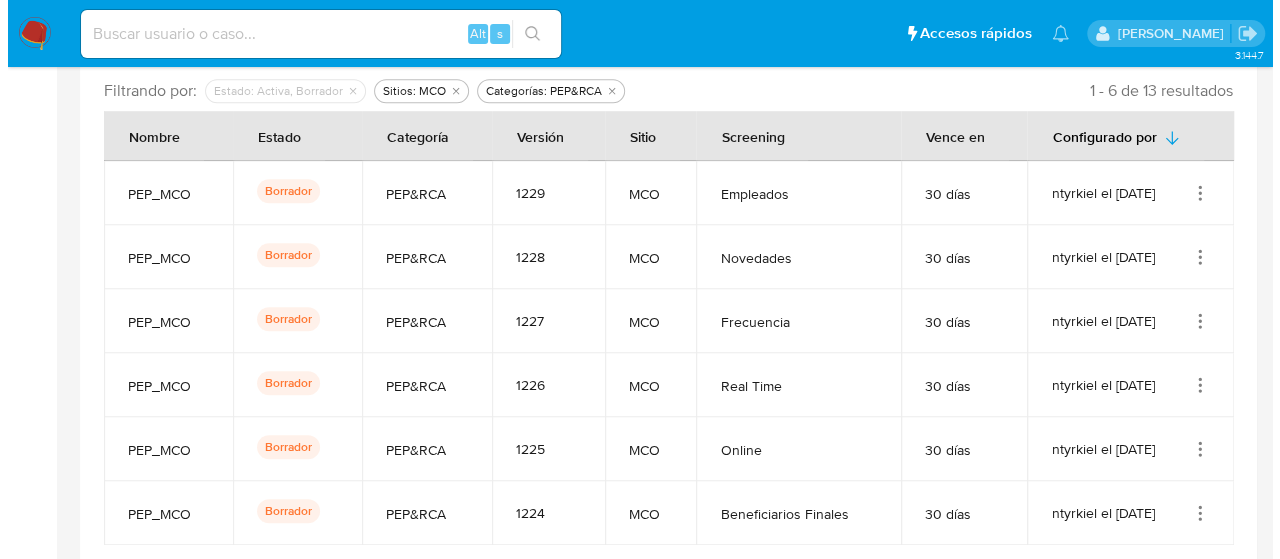scroll, scrollTop: 606, scrollLeft: 0, axis: vertical 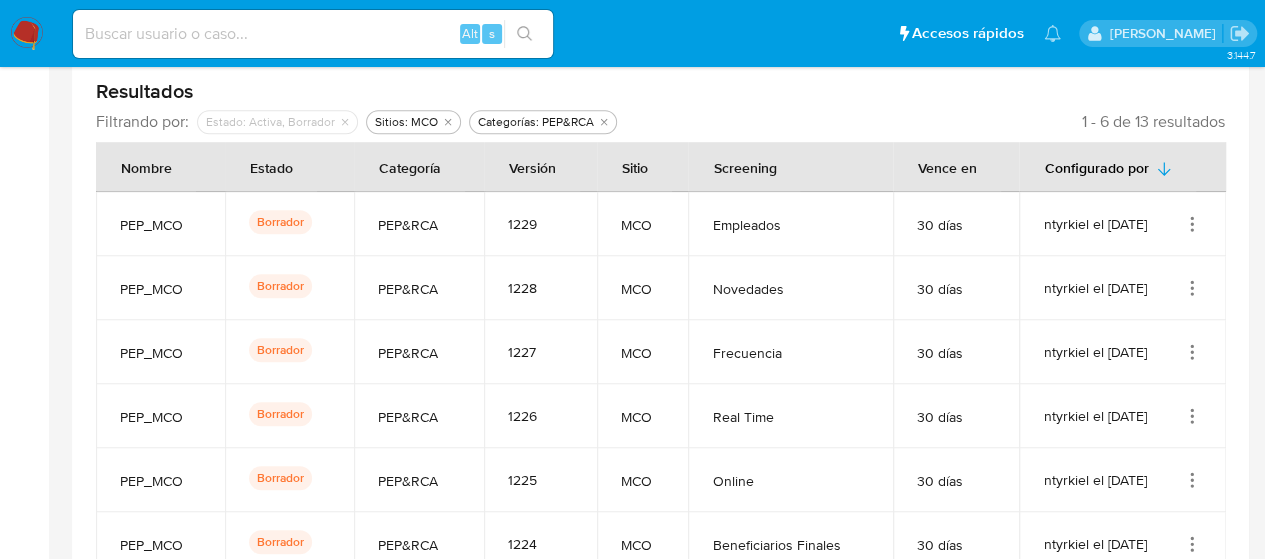 click 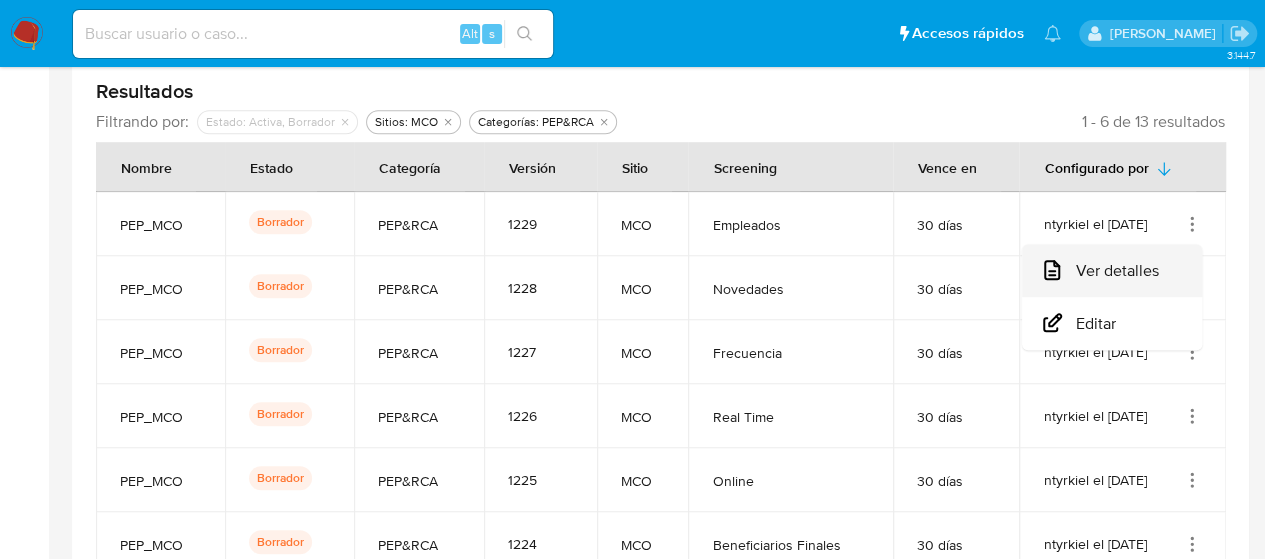 click on "Ver detalles" at bounding box center (1112, 270) 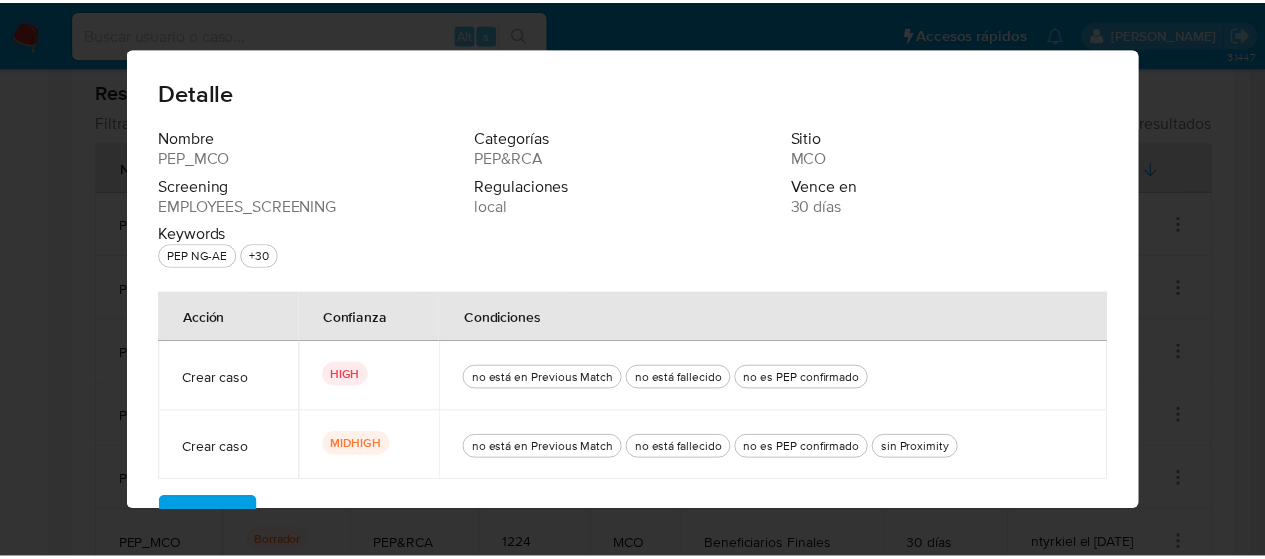 scroll, scrollTop: 50, scrollLeft: 0, axis: vertical 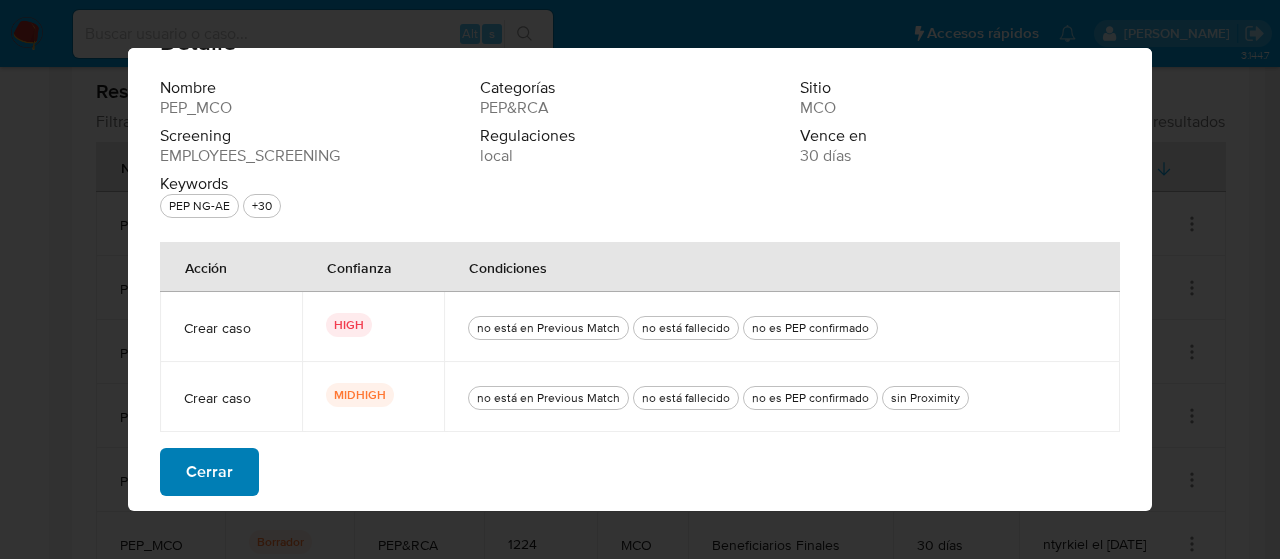 click on "Cerrar" at bounding box center (209, 472) 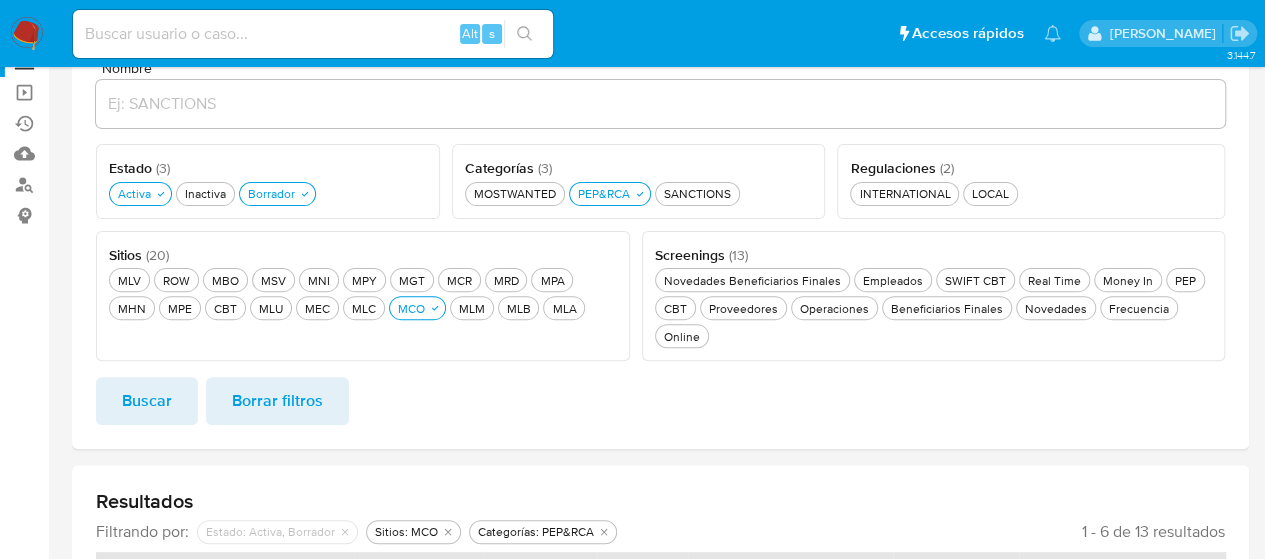 scroll, scrollTop: 6, scrollLeft: 0, axis: vertical 